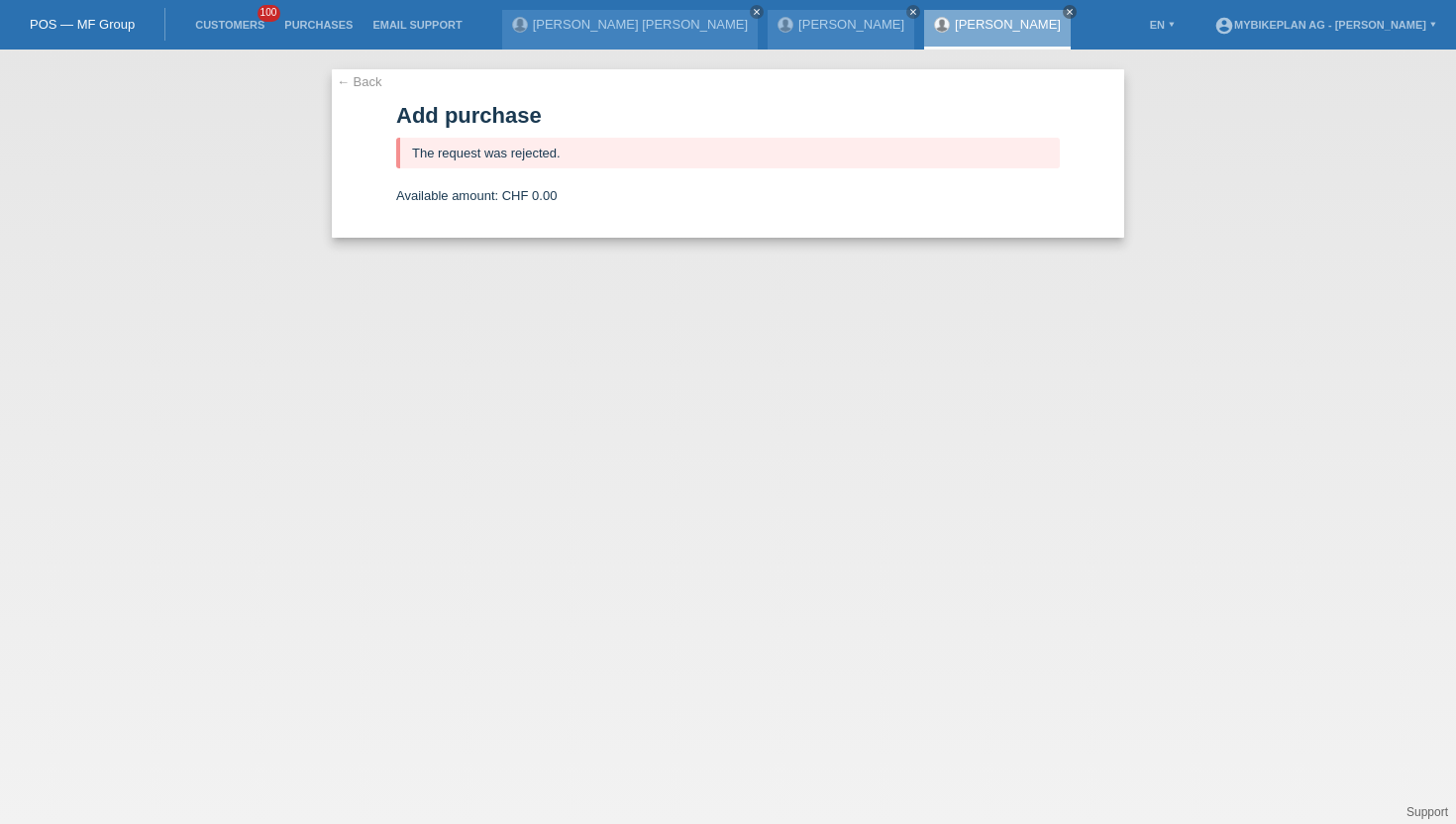 scroll, scrollTop: 0, scrollLeft: 0, axis: both 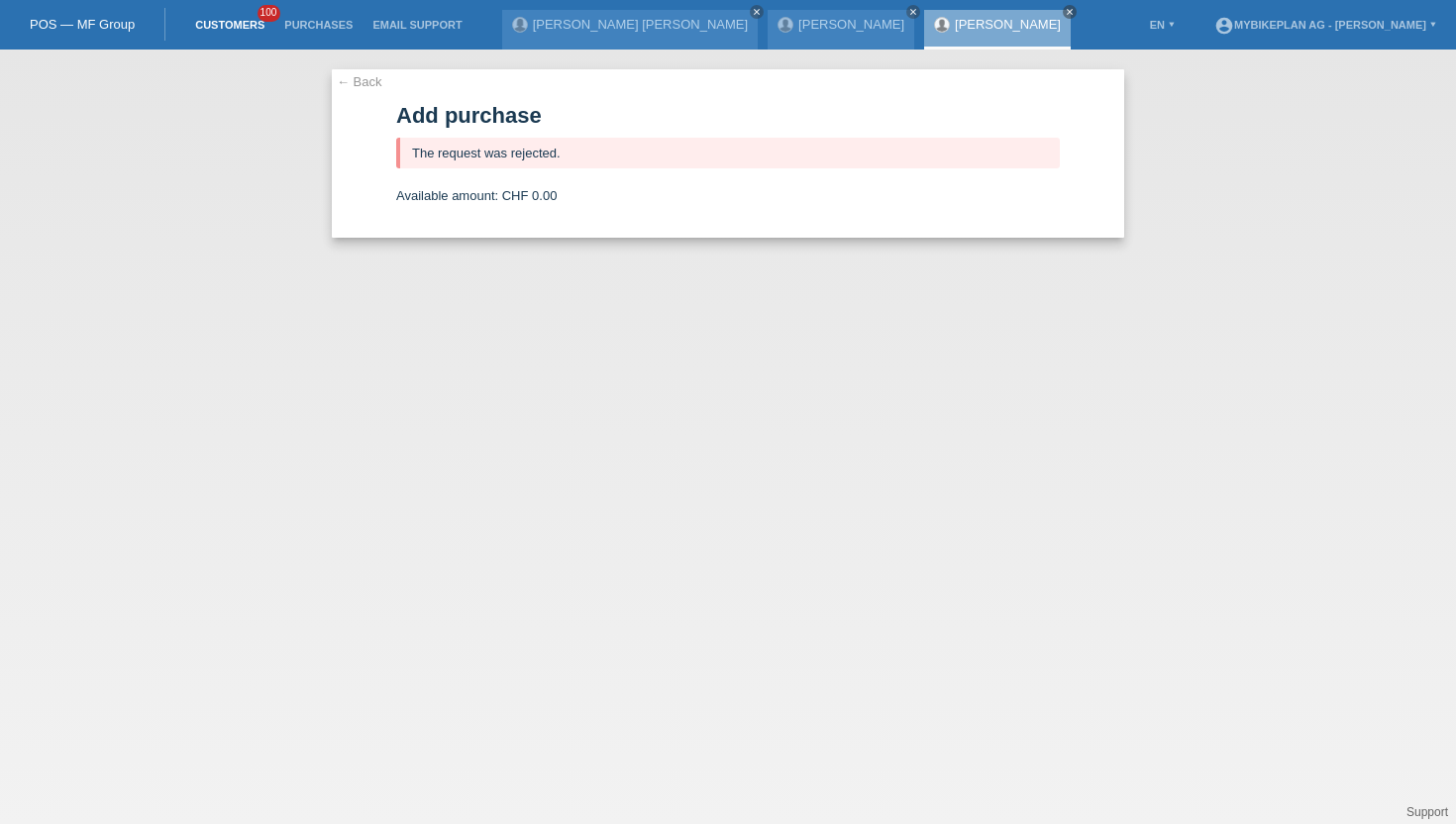 click on "Customers" at bounding box center (230, 25) 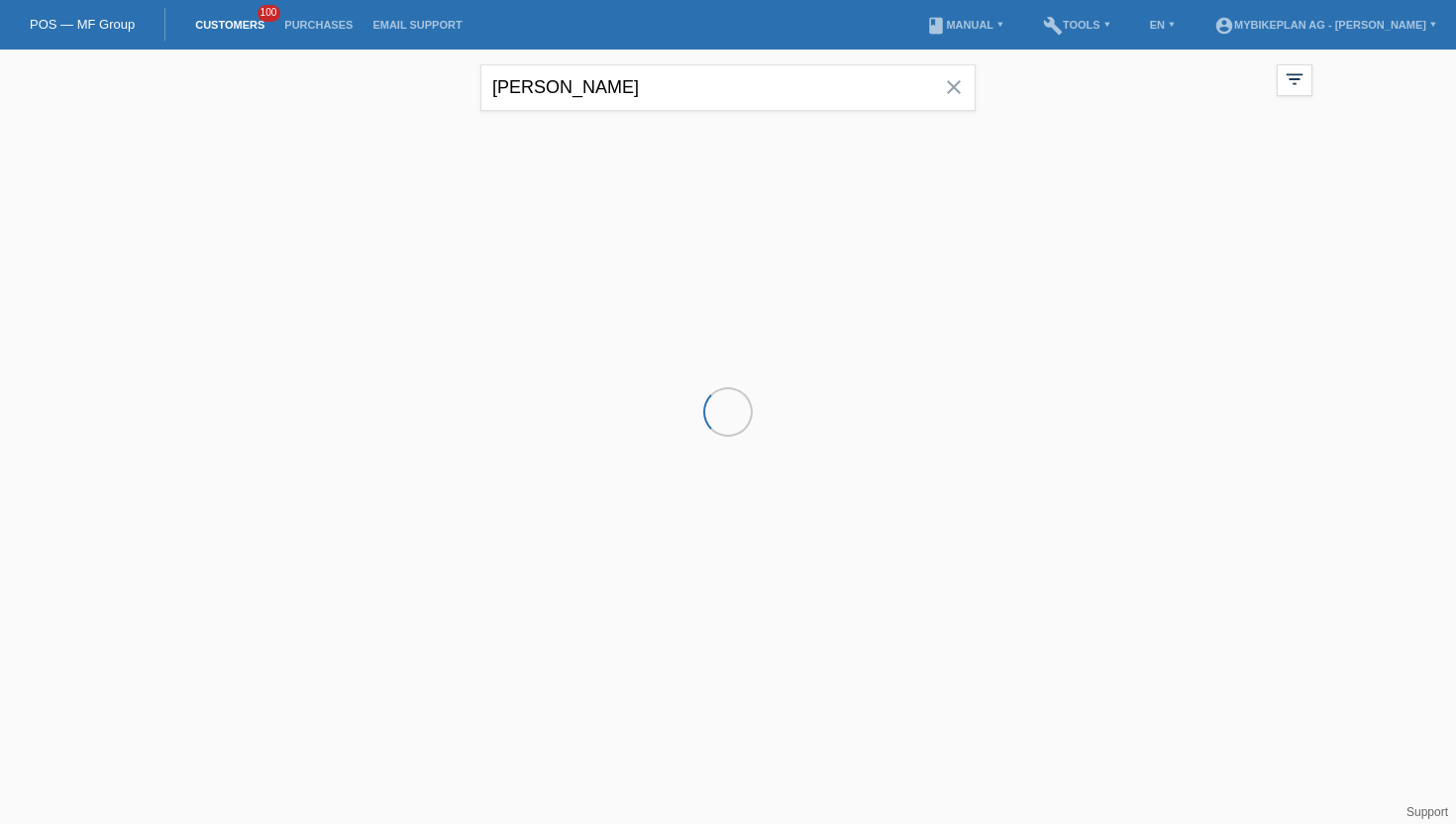 scroll, scrollTop: 0, scrollLeft: 0, axis: both 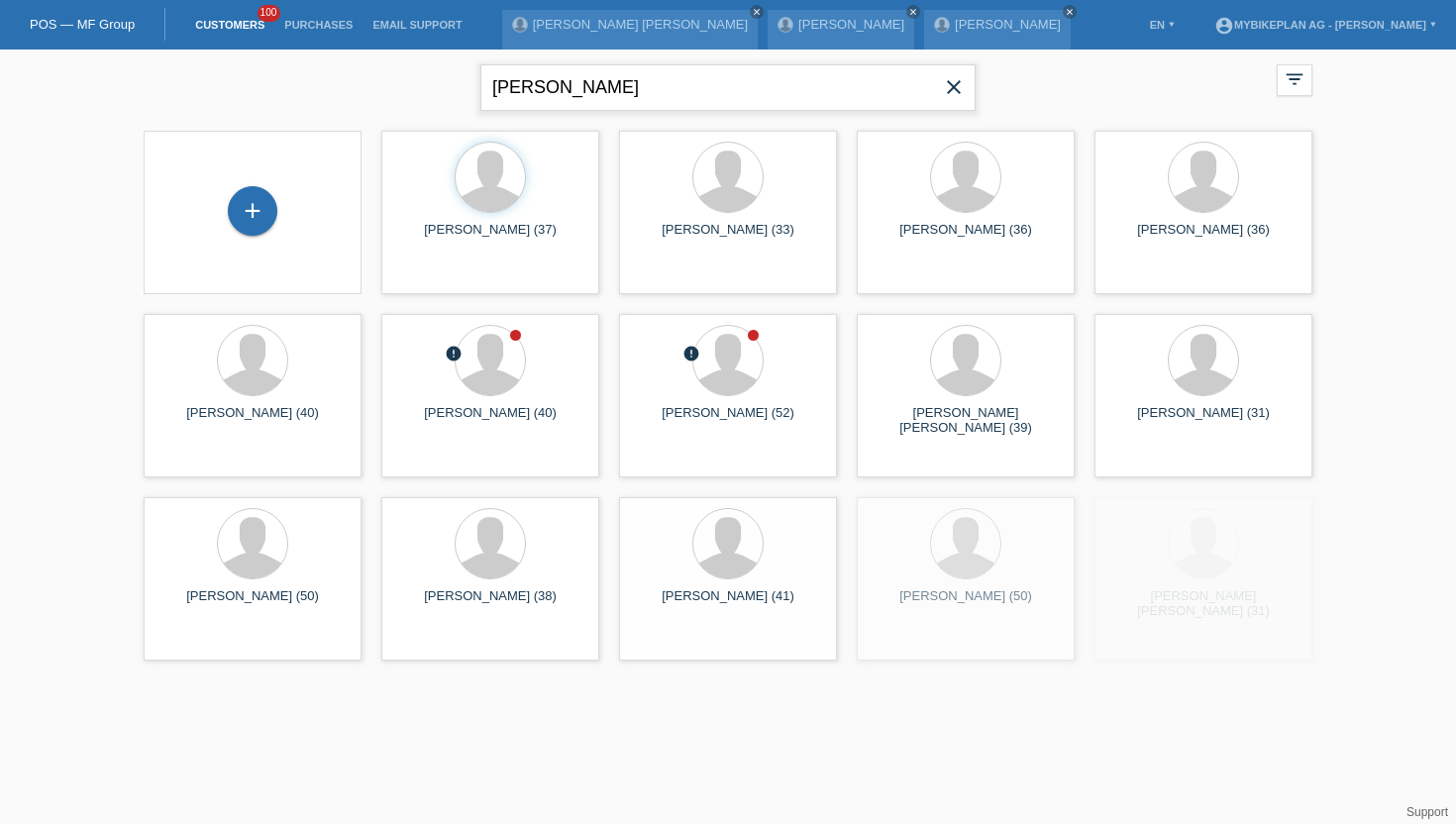 drag, startPoint x: 665, startPoint y: 94, endPoint x: 426, endPoint y: 86, distance: 239.13385 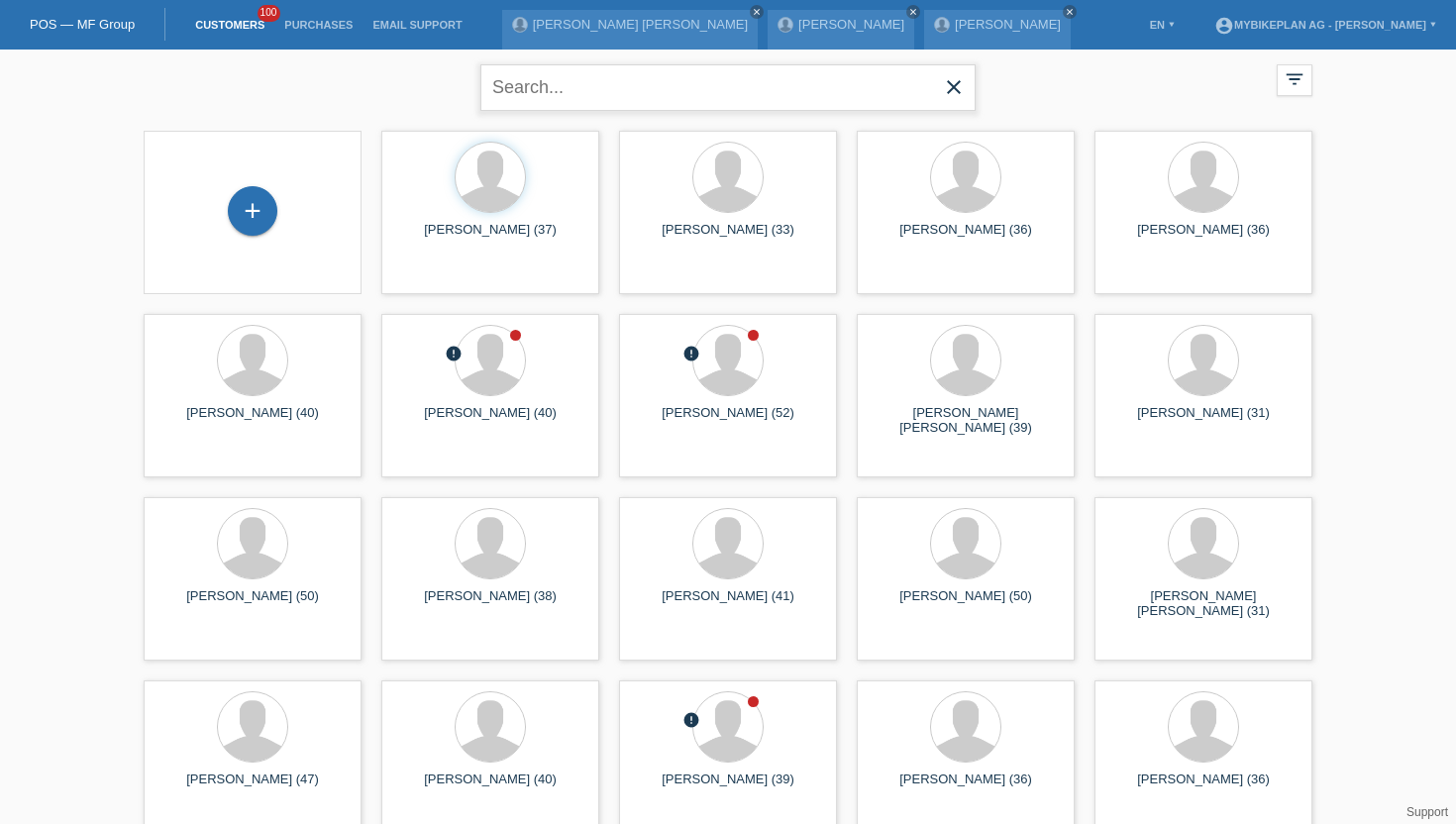 paste on "[PERSON_NAME]" 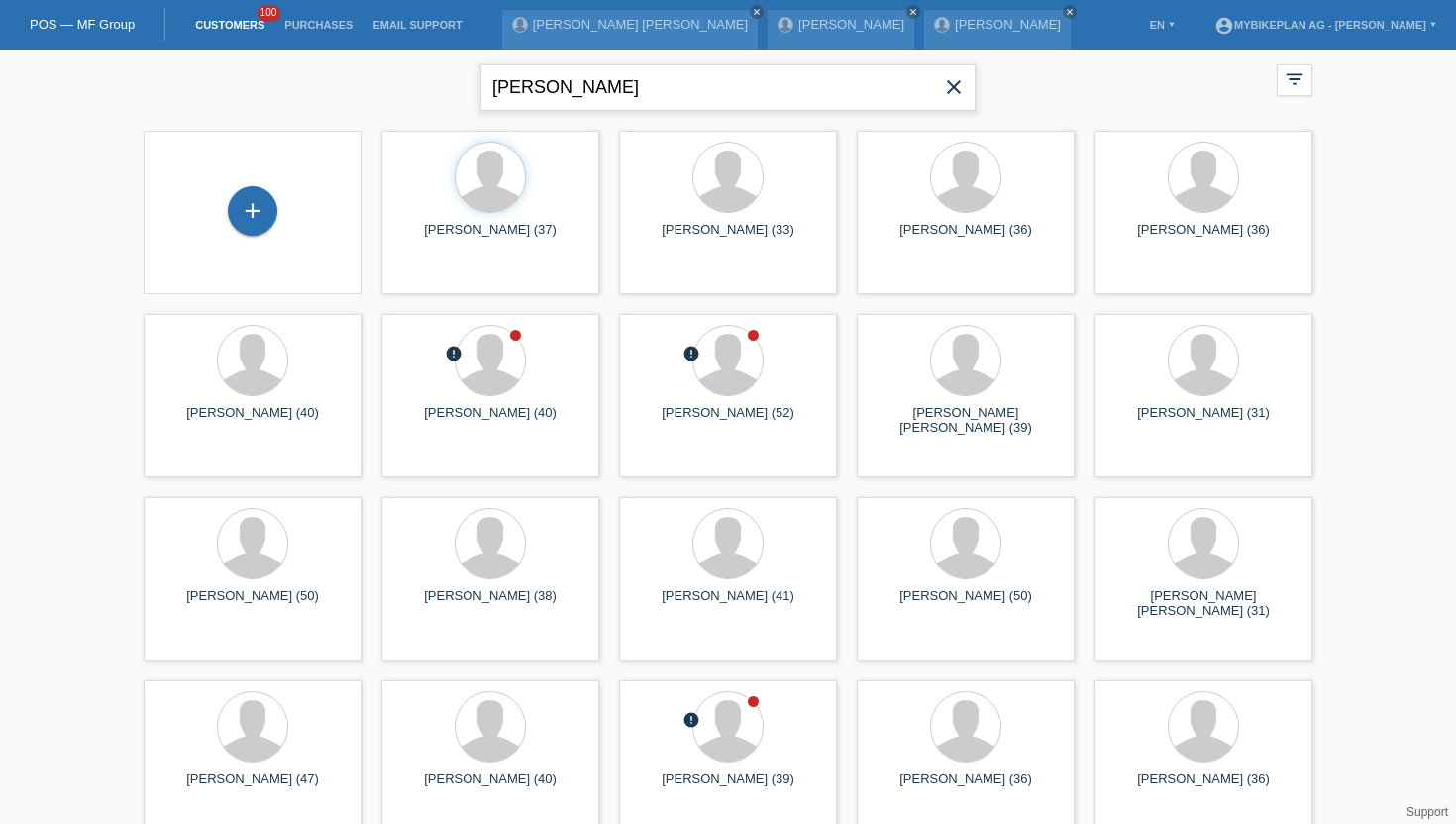 type on "[PERSON_NAME]" 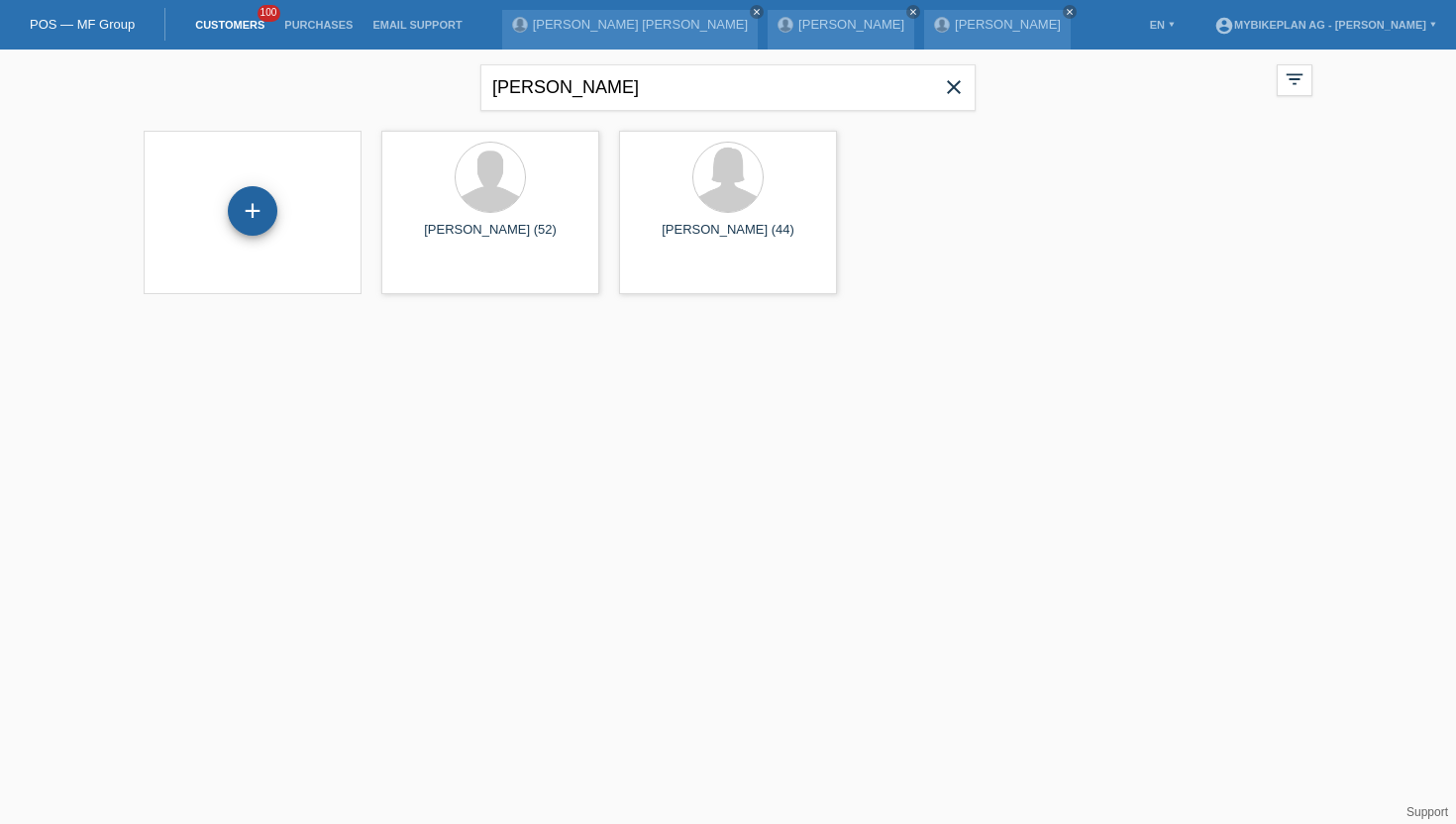 click on "+" at bounding box center [253, 211] 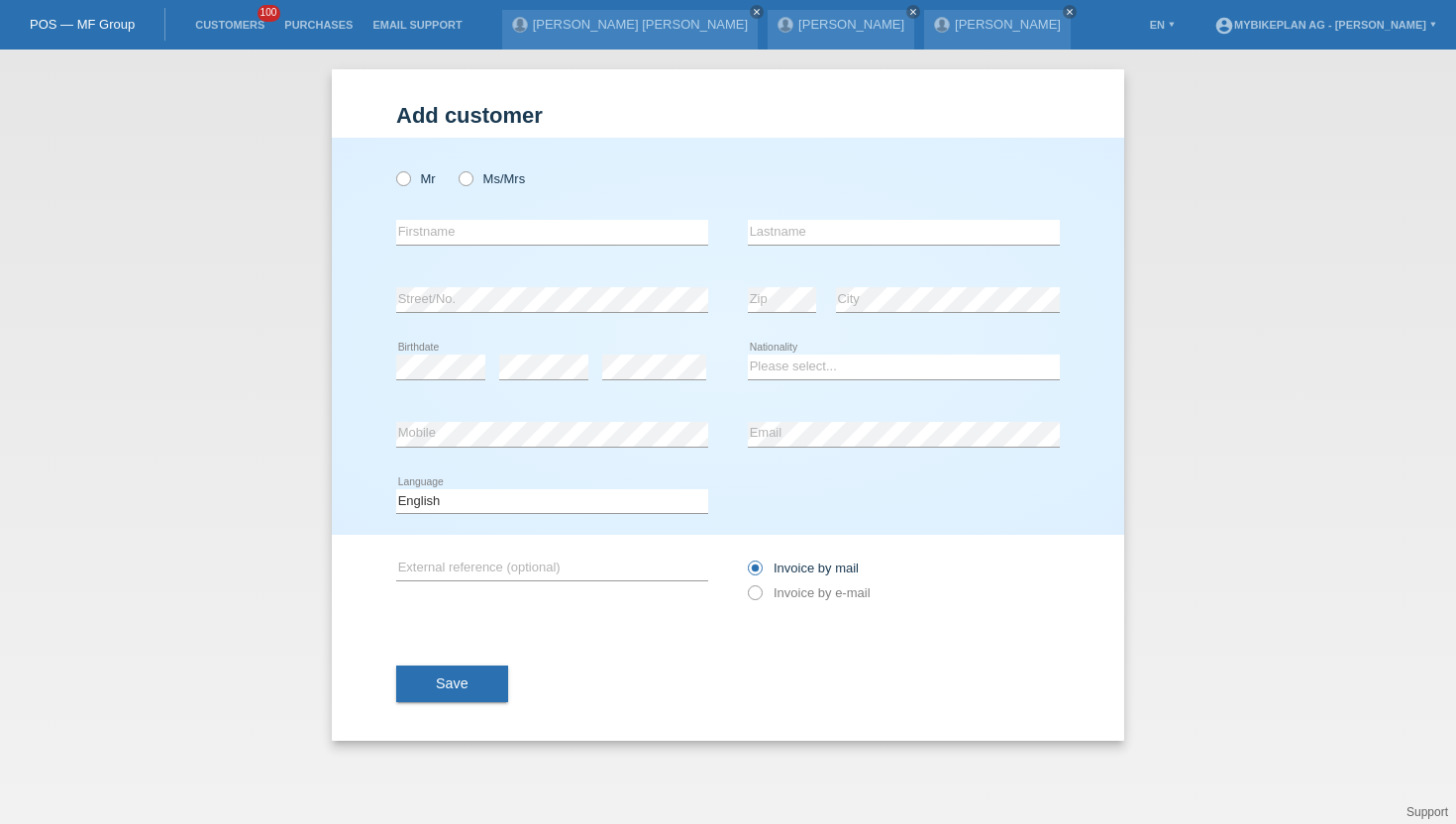 scroll, scrollTop: 0, scrollLeft: 0, axis: both 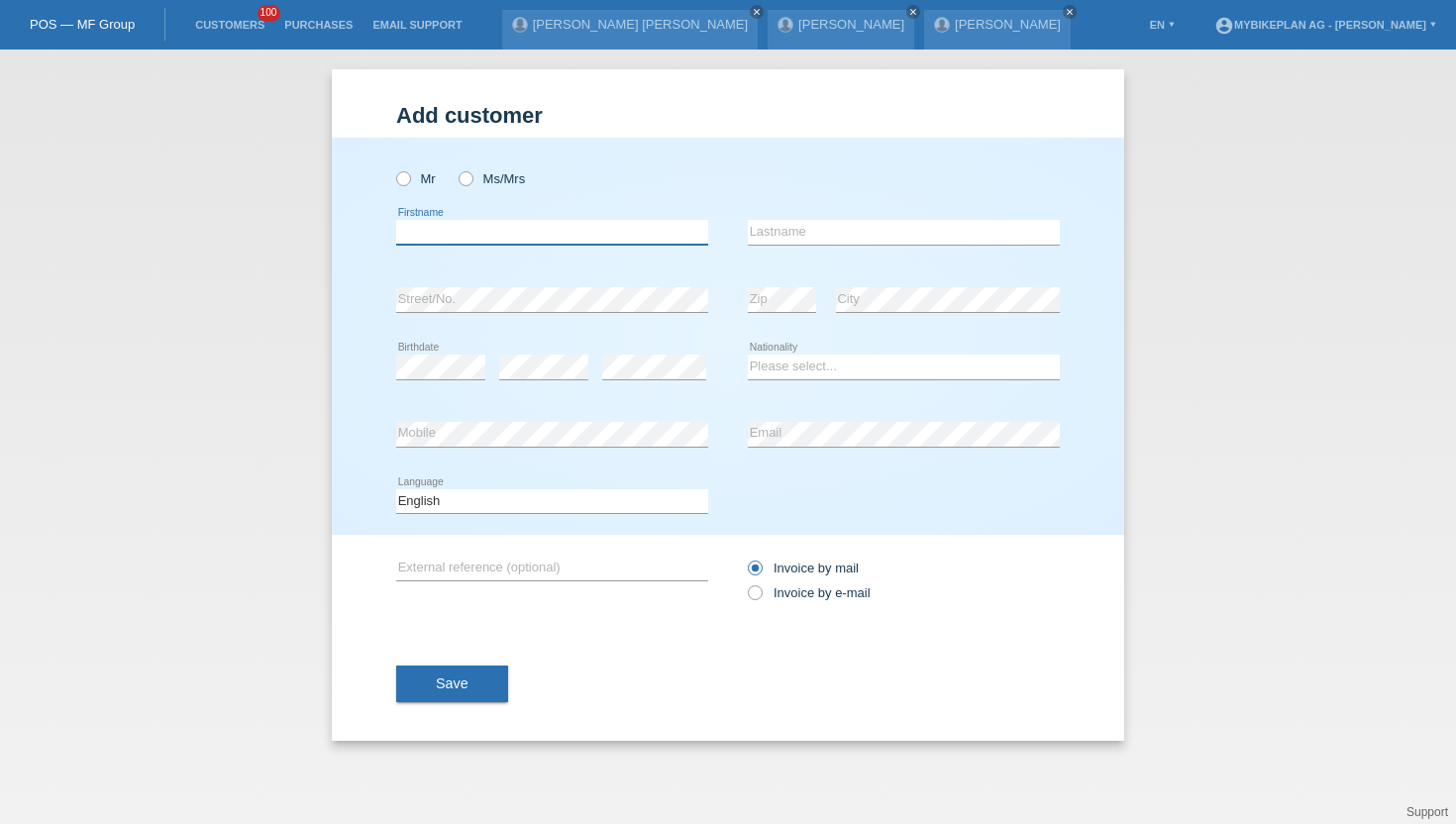 click at bounding box center [552, 232] 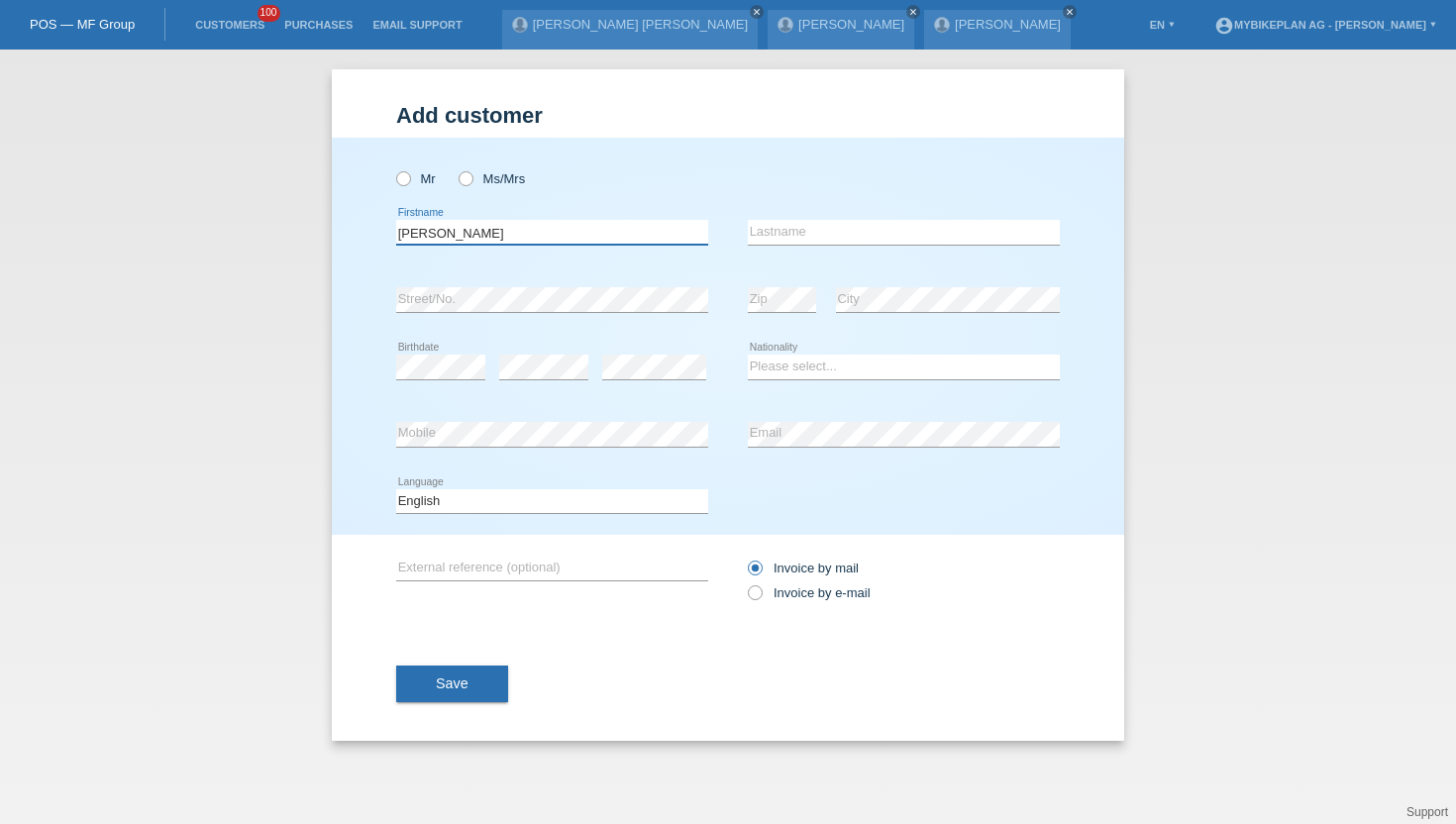 click on "[PERSON_NAME]" at bounding box center [552, 232] 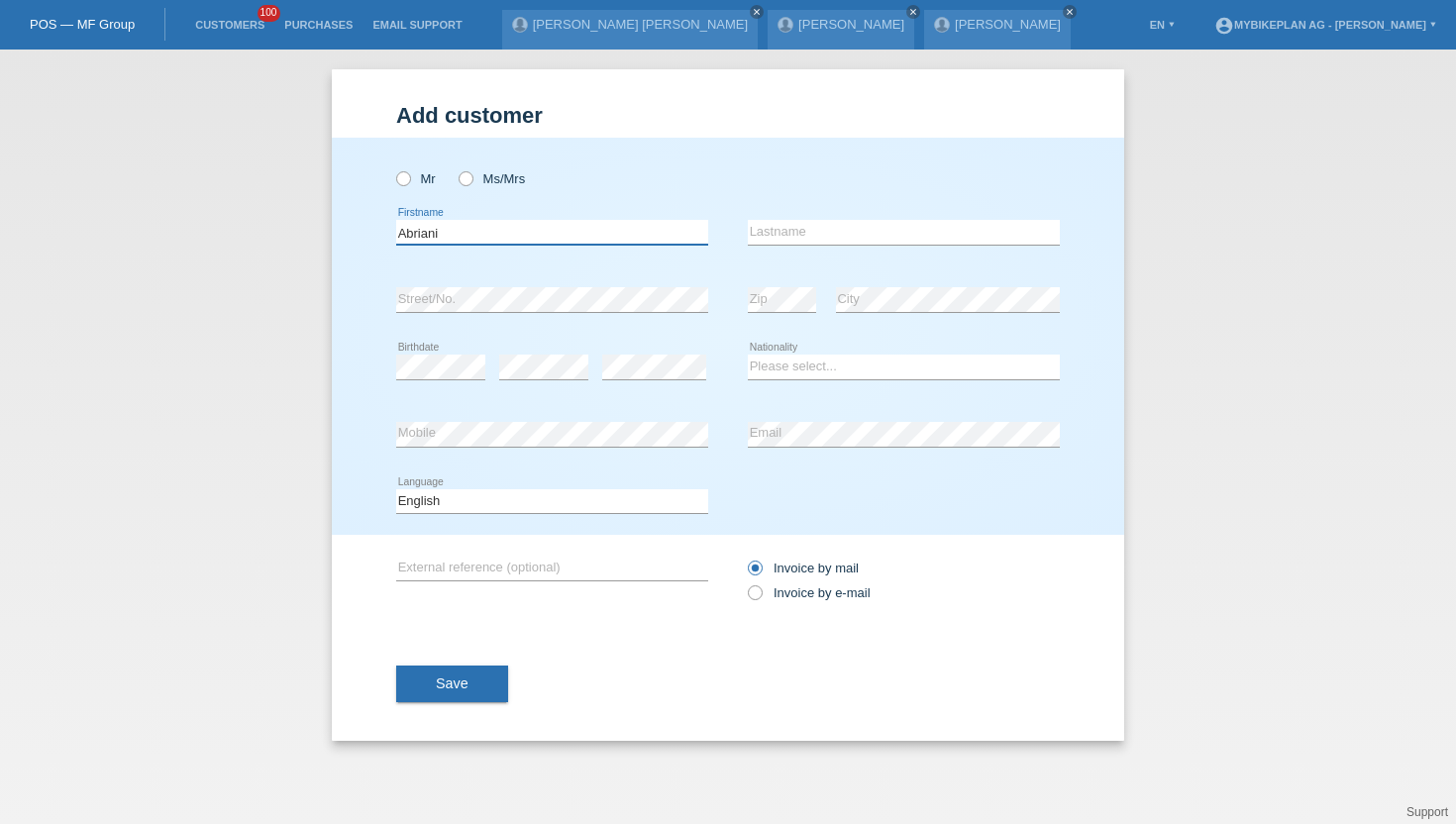 type on "Abriani" 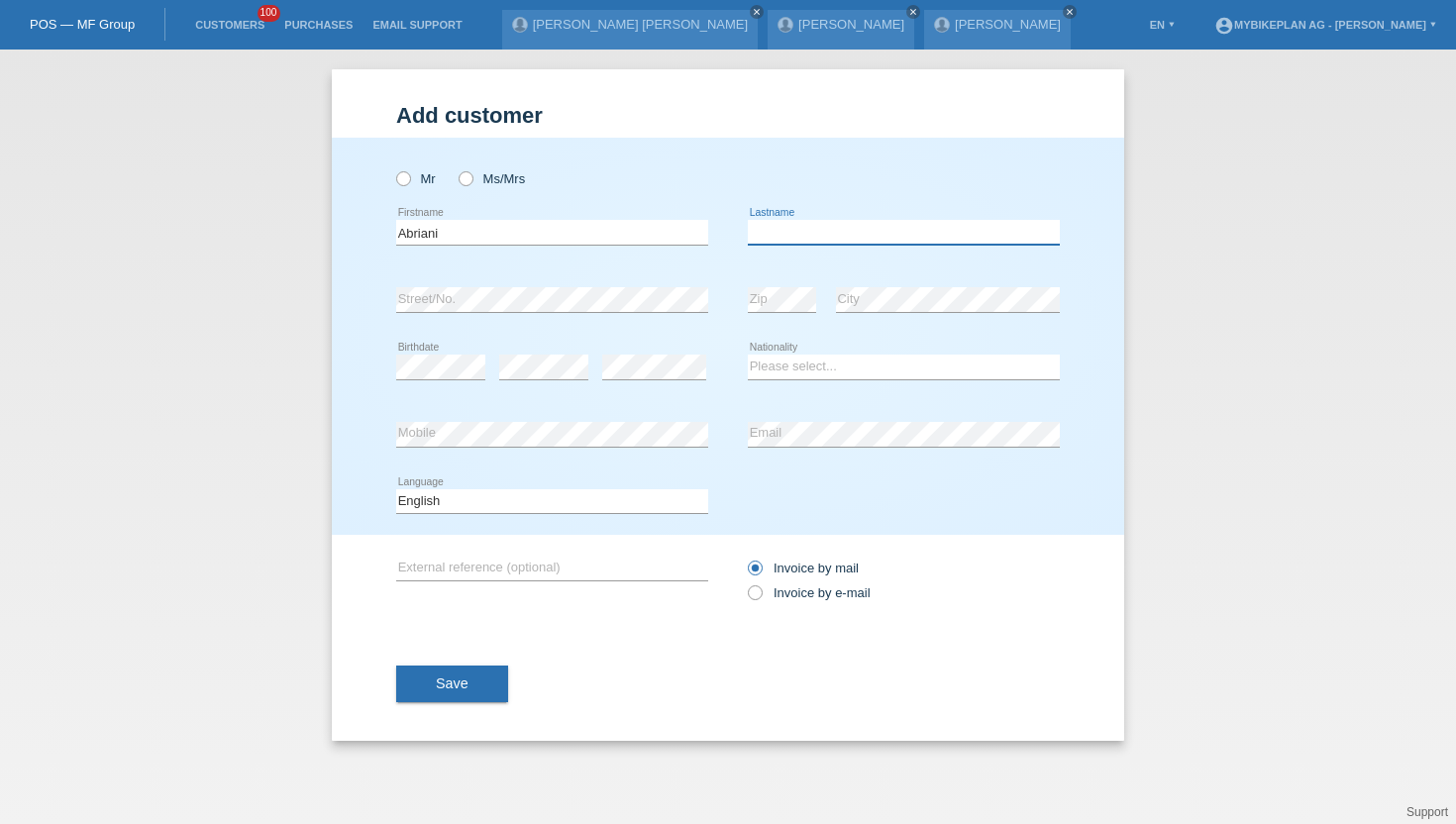 click at bounding box center (903, 232) 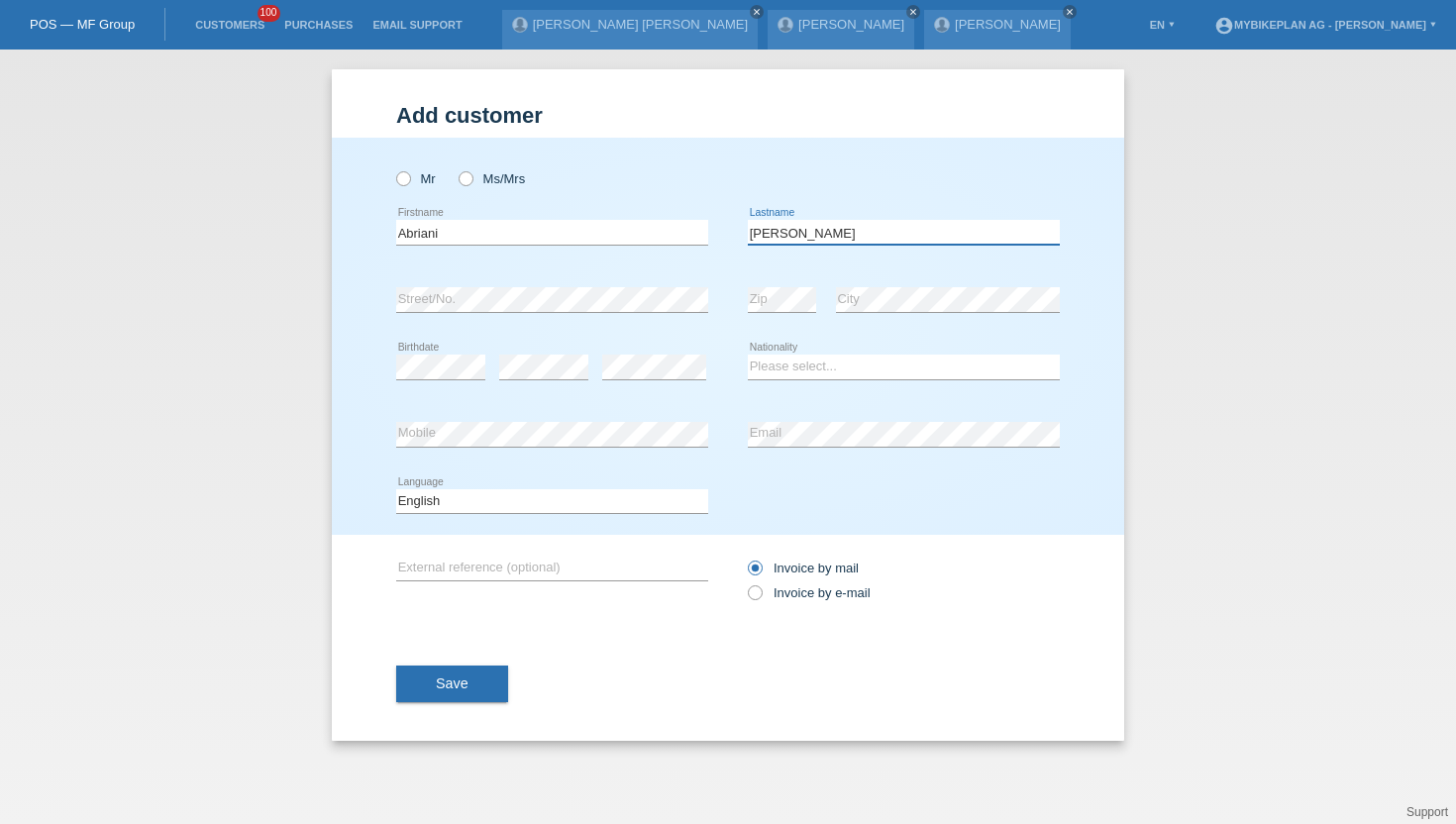 type on "Edith" 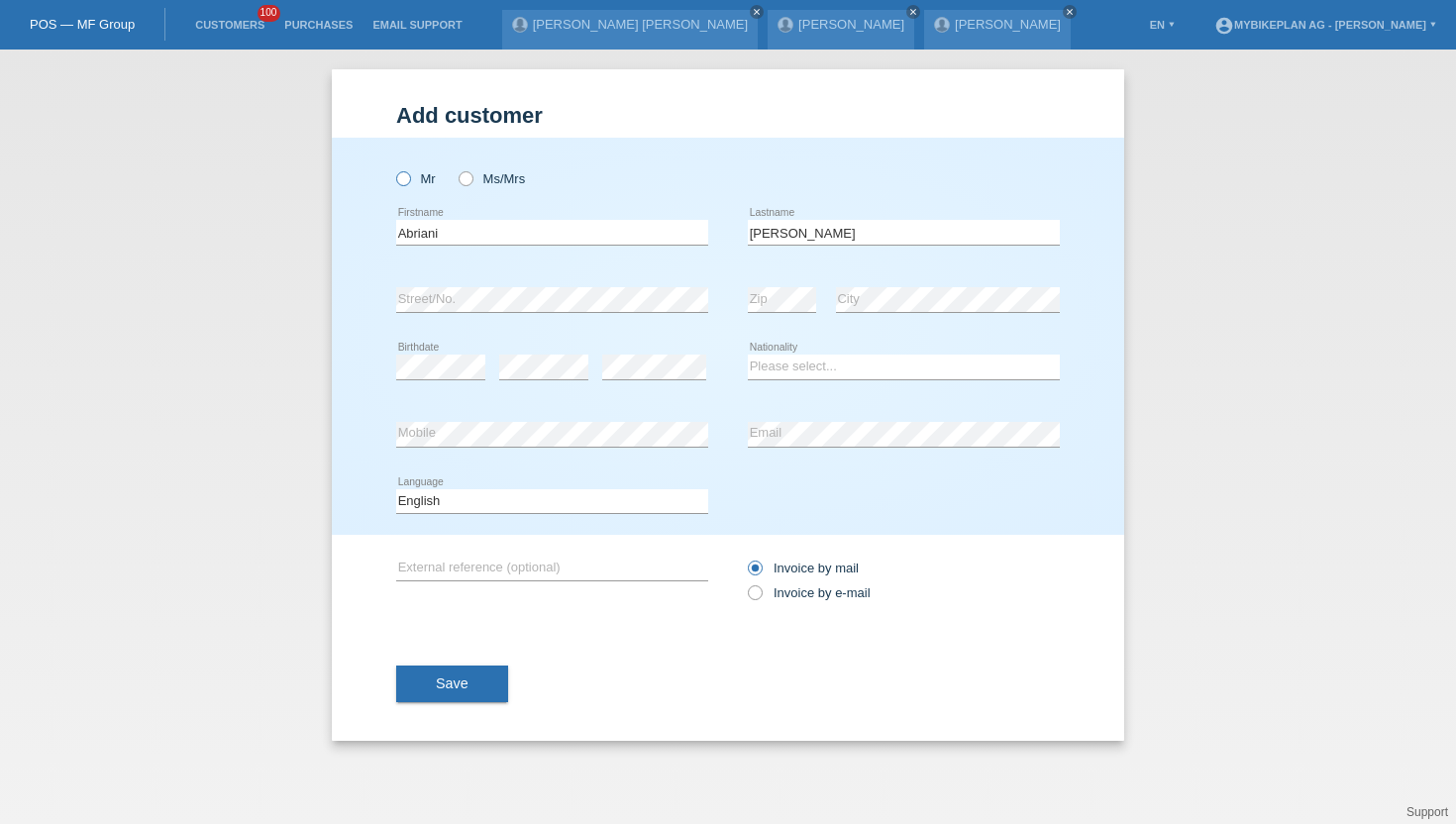 click at bounding box center (393, 168) 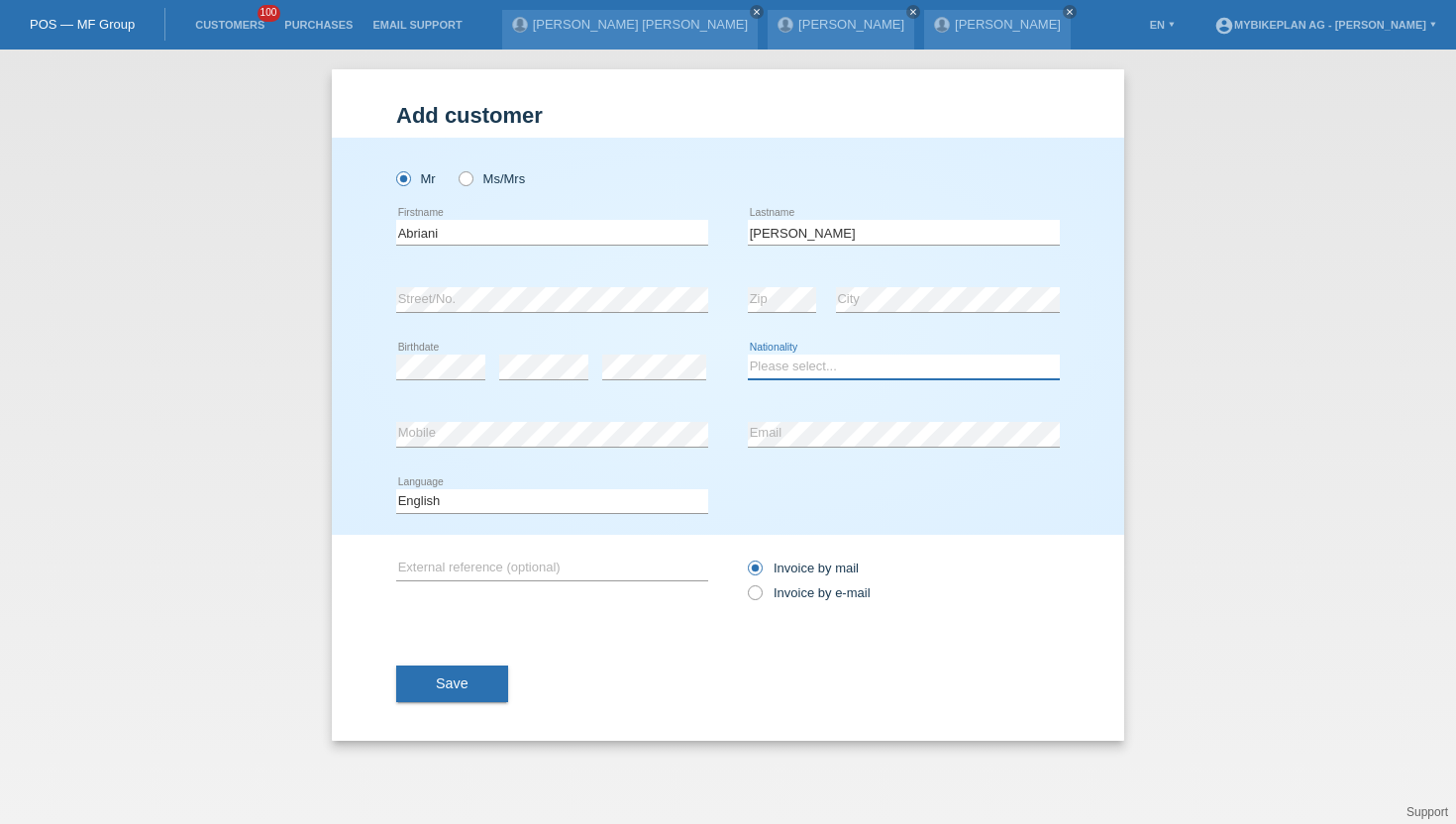 click on "Please select...
Switzerland
Austria
Germany
Liechtenstein
------------
Afghanistan
Åland Islands
Albania
Algeria
American Samoa Andorra Angola Anguilla Antarctica Antigua and Barbuda Argentina Armenia" at bounding box center (903, 366) 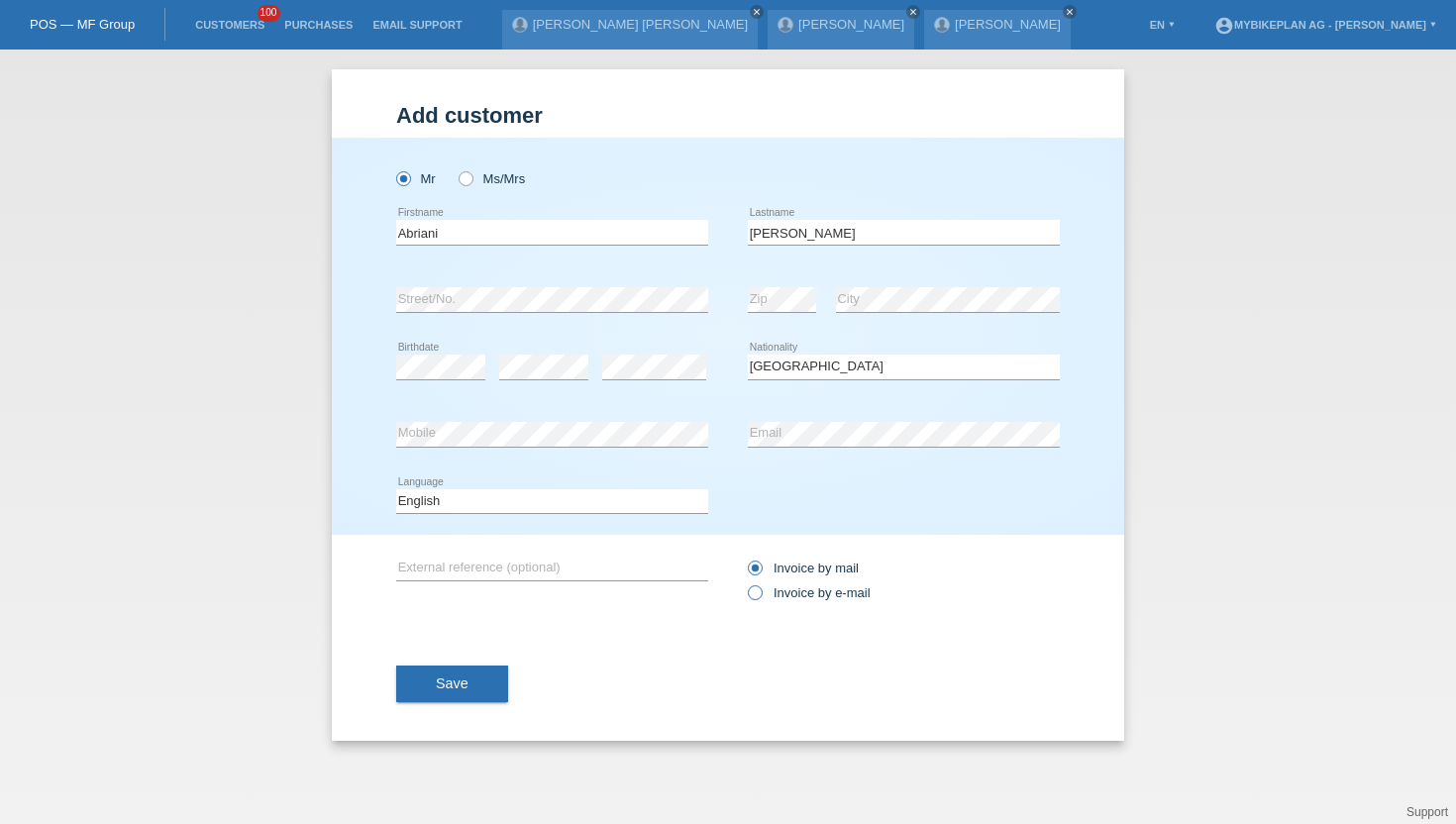 click on "Invoice by e-mail" at bounding box center (809, 592) 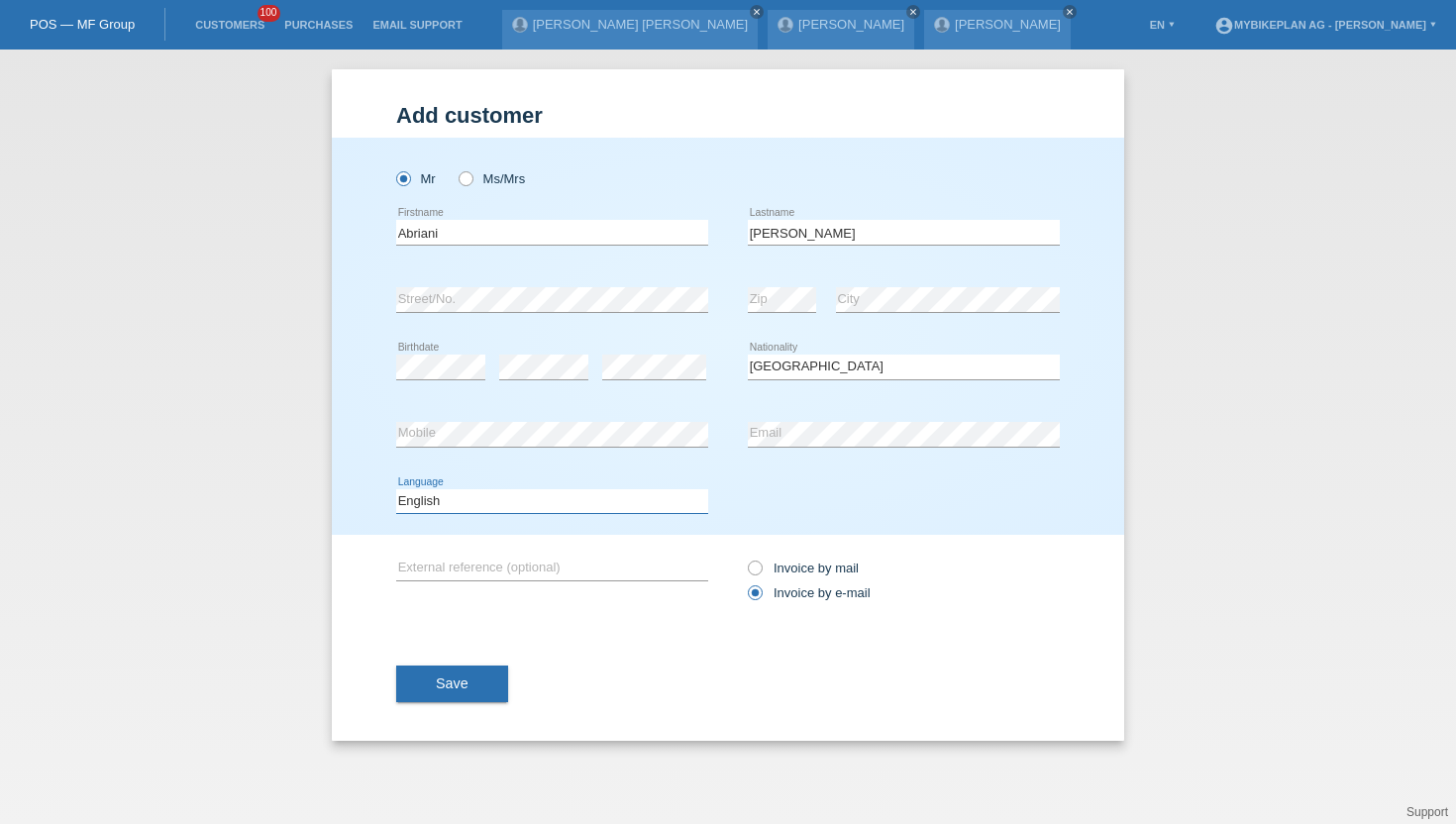 click on "Deutsch
Français
Italiano
English" at bounding box center [552, 501] 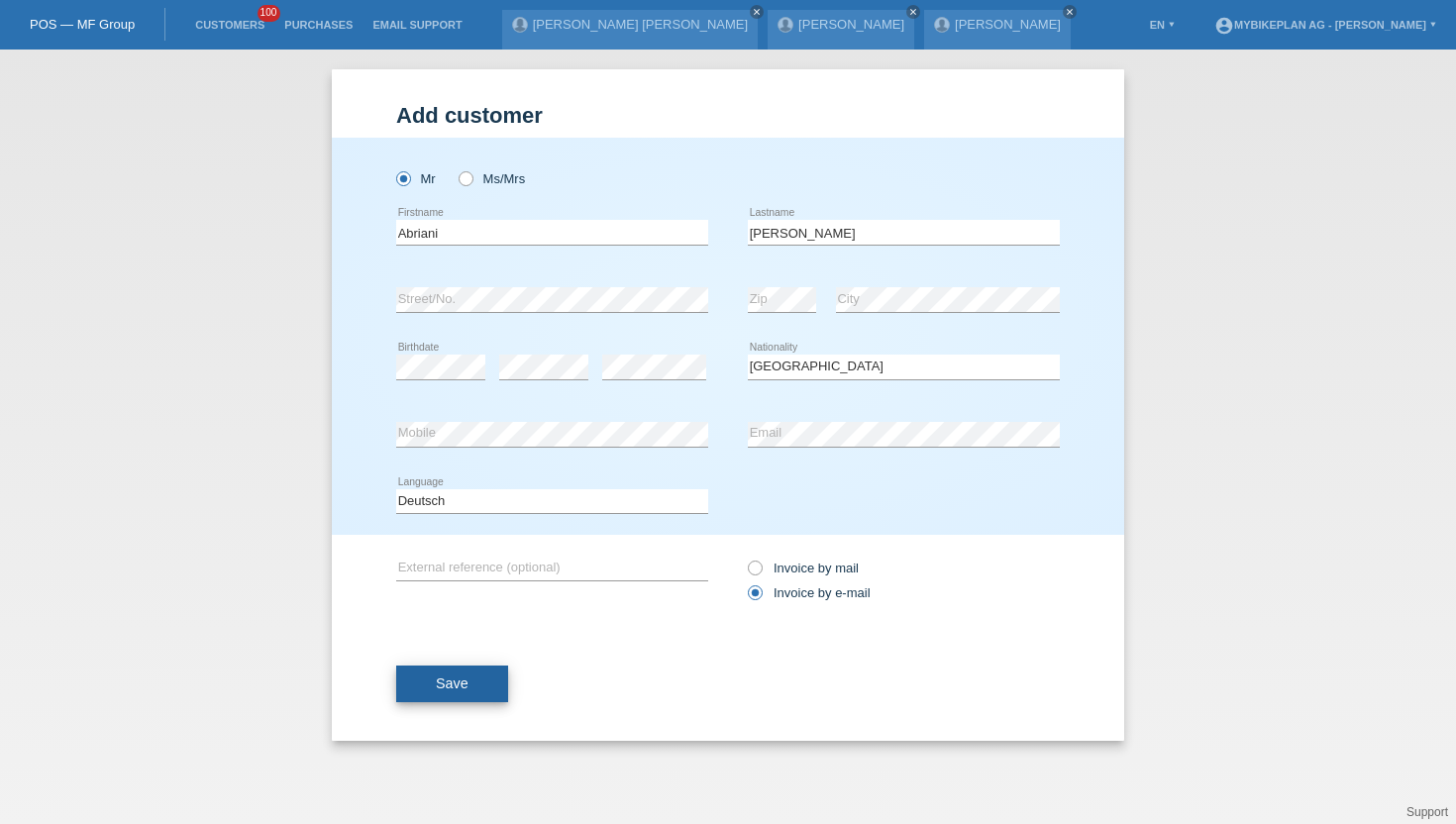 click on "Save" at bounding box center [452, 684] 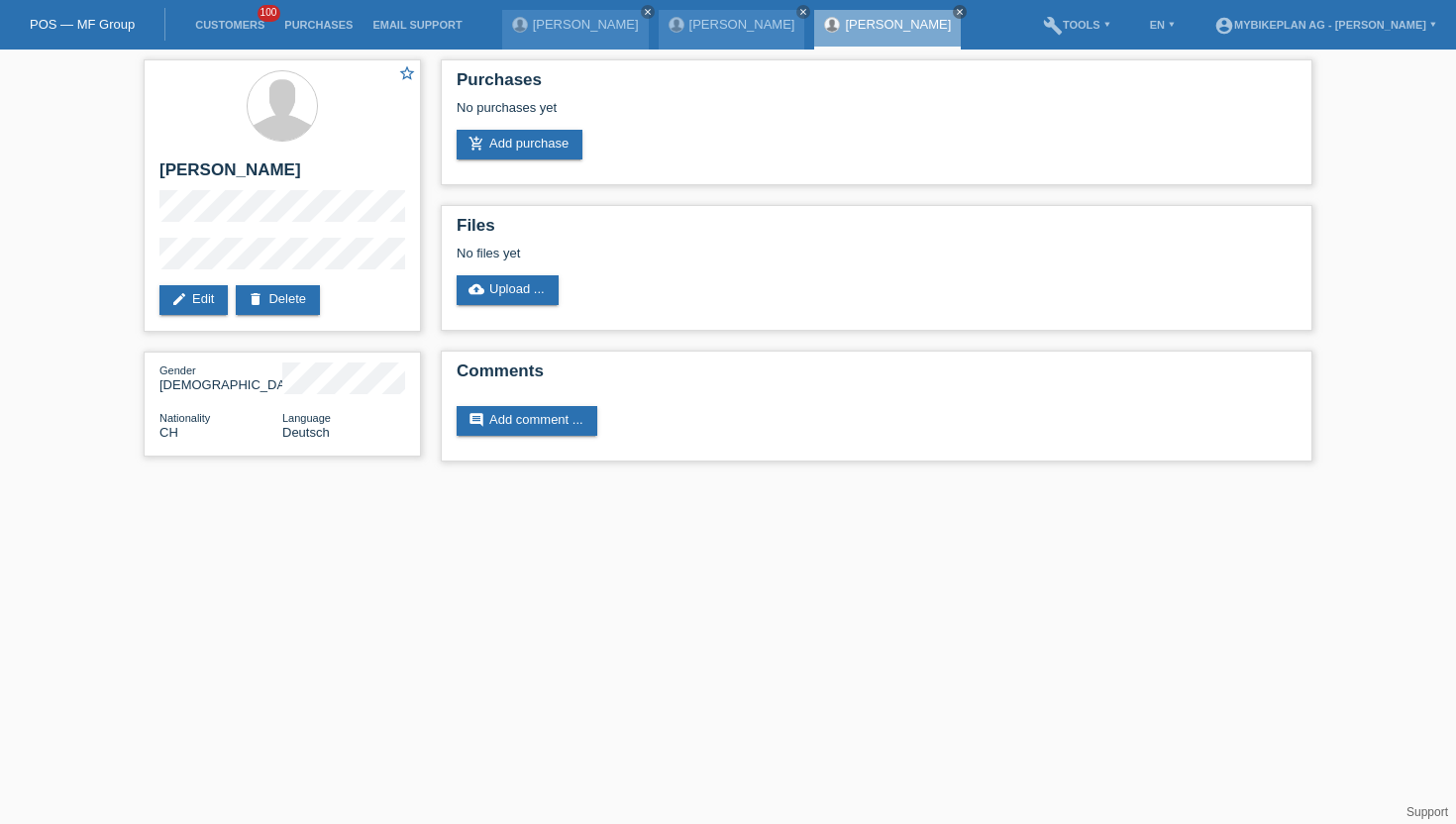 scroll, scrollTop: 0, scrollLeft: 0, axis: both 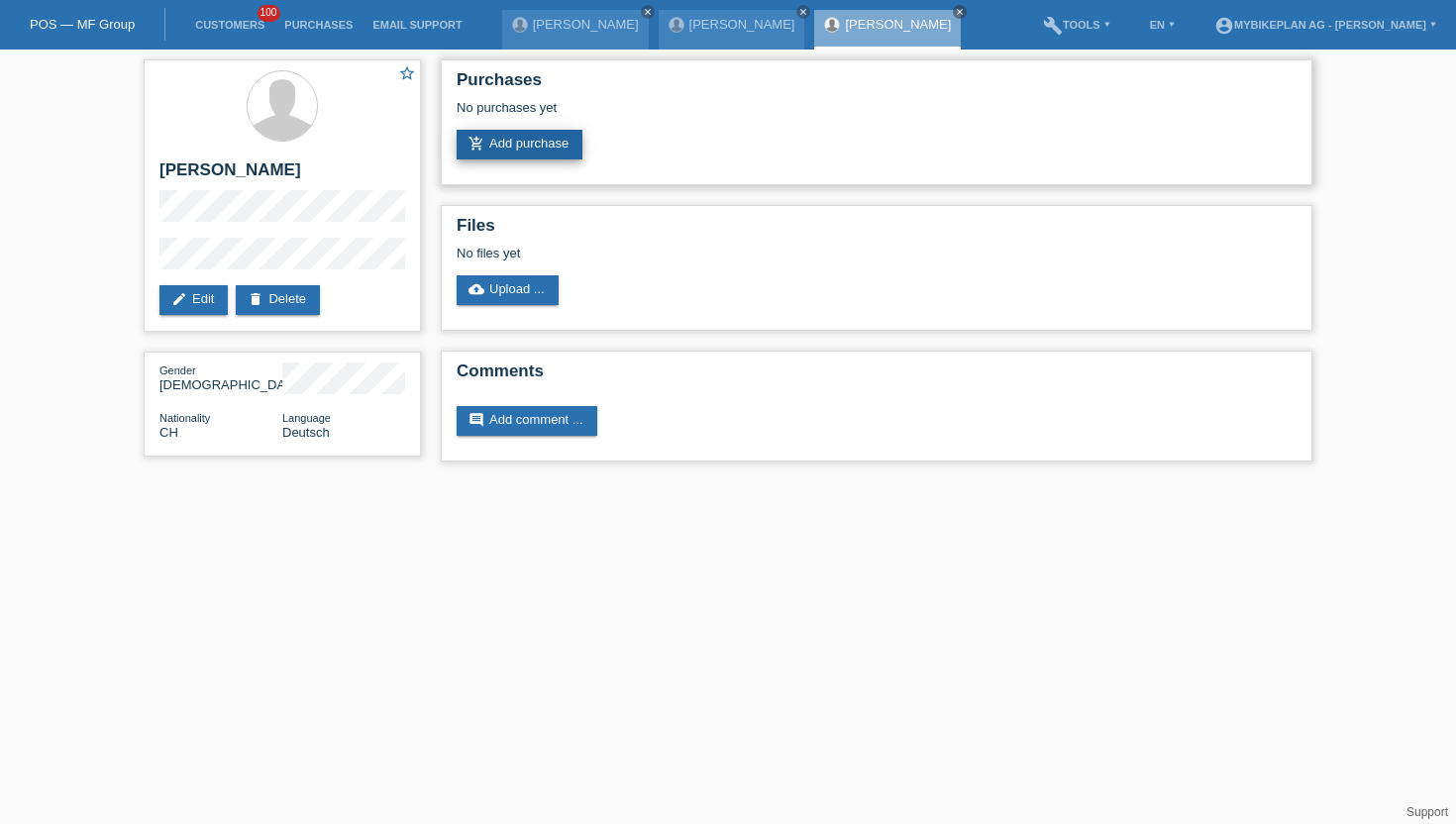 click on "add_shopping_cart  Add purchase" at bounding box center (519, 145) 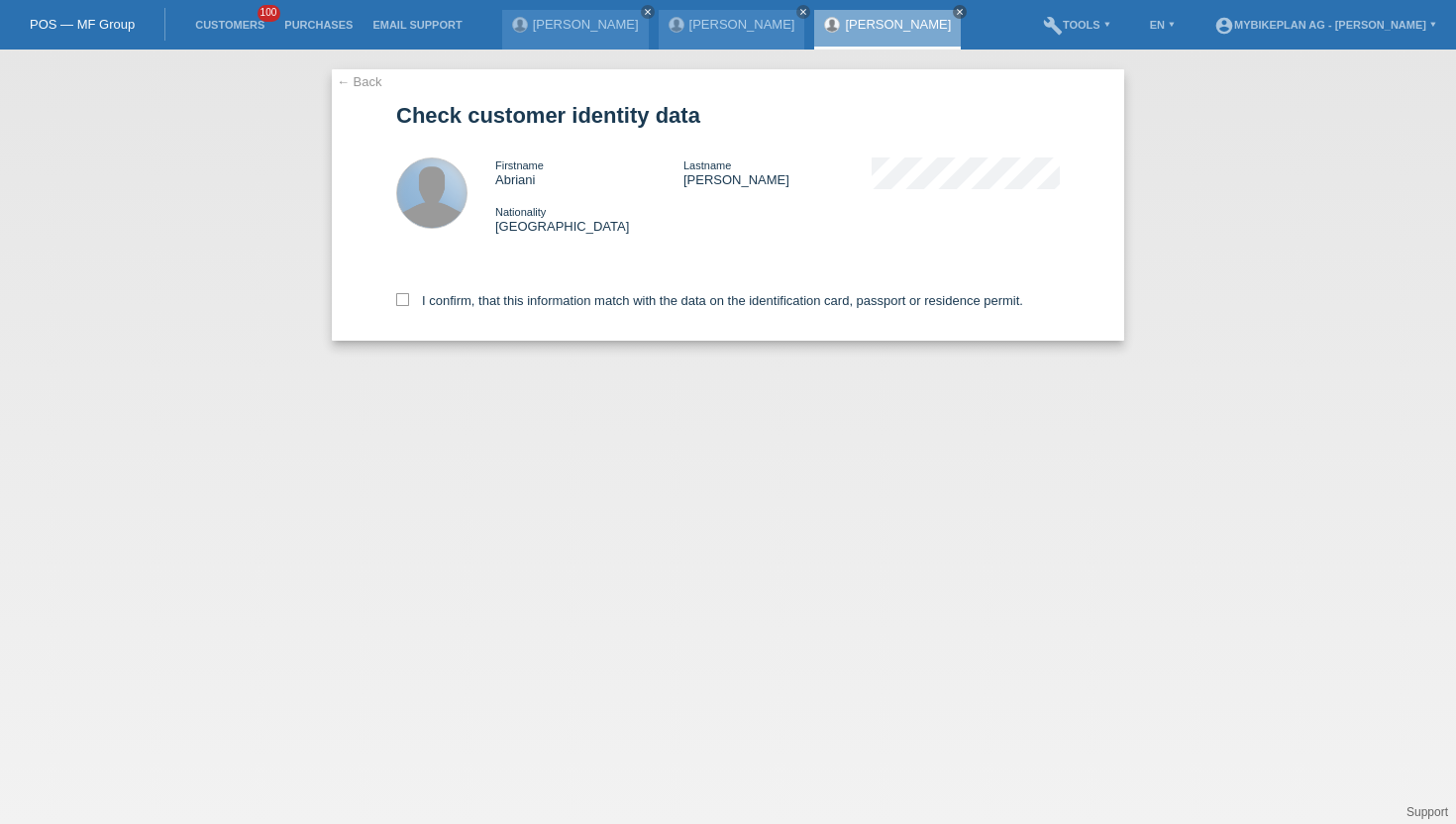 scroll, scrollTop: 0, scrollLeft: 0, axis: both 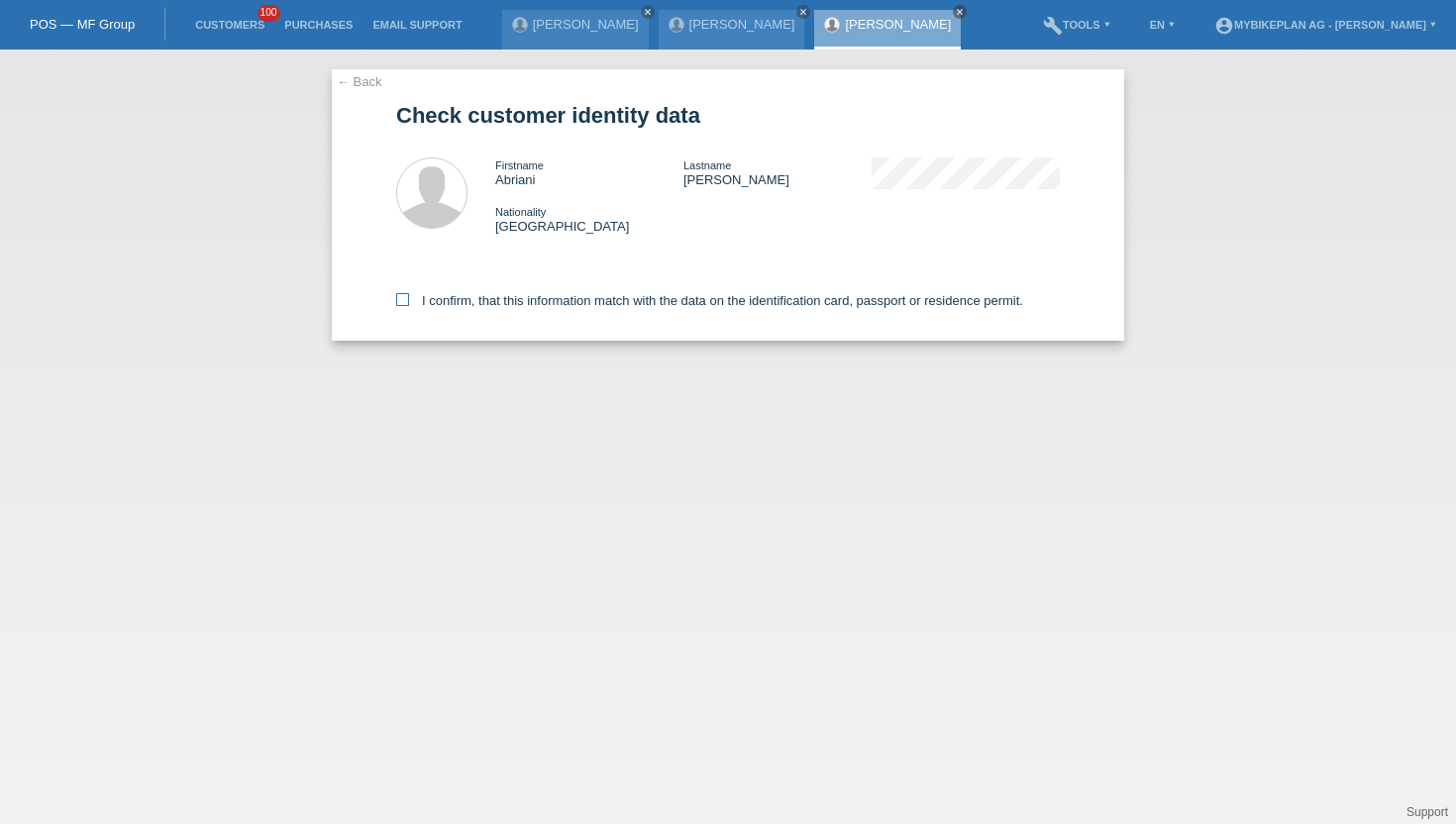click at bounding box center [402, 299] 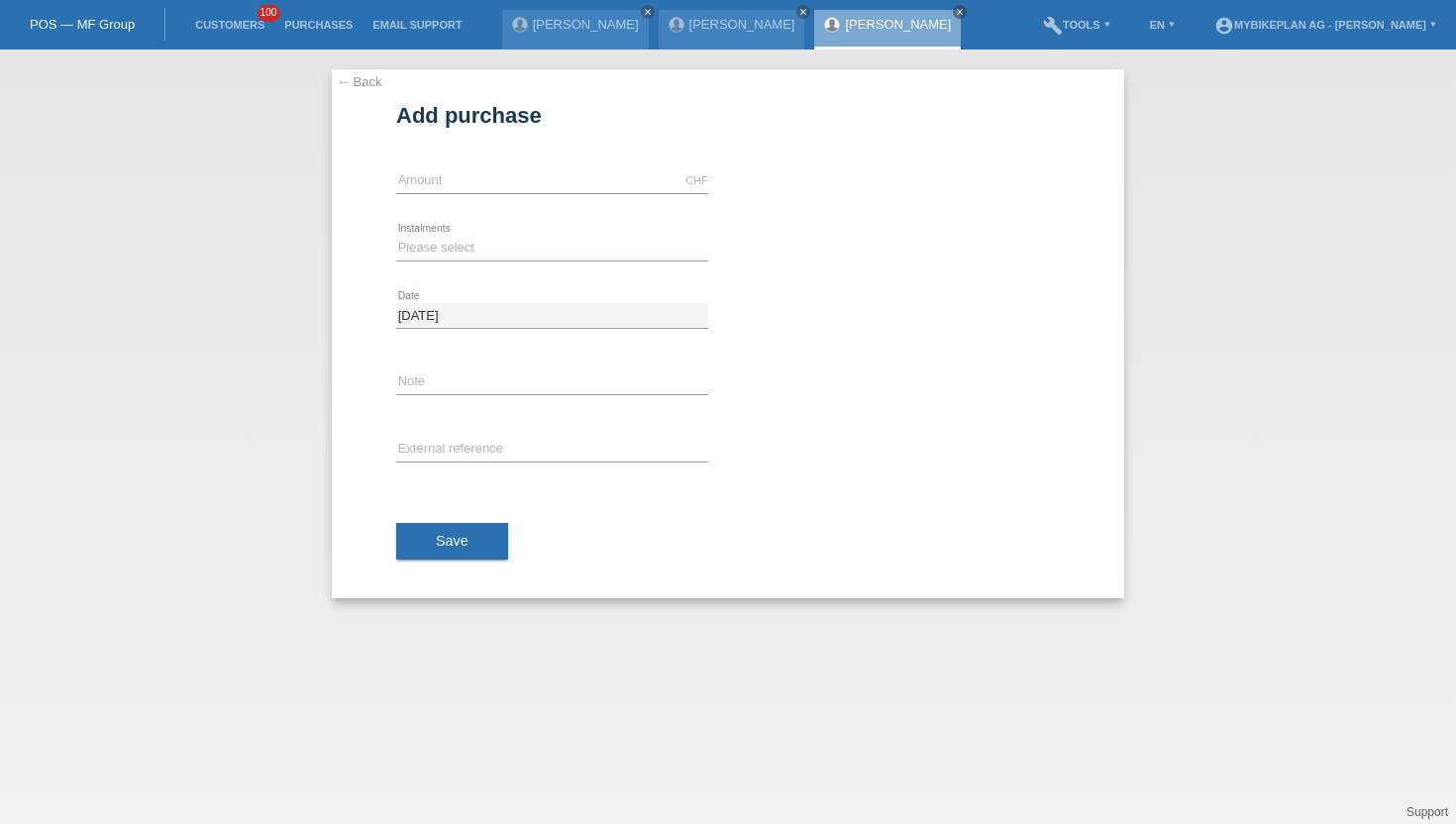 scroll, scrollTop: 0, scrollLeft: 0, axis: both 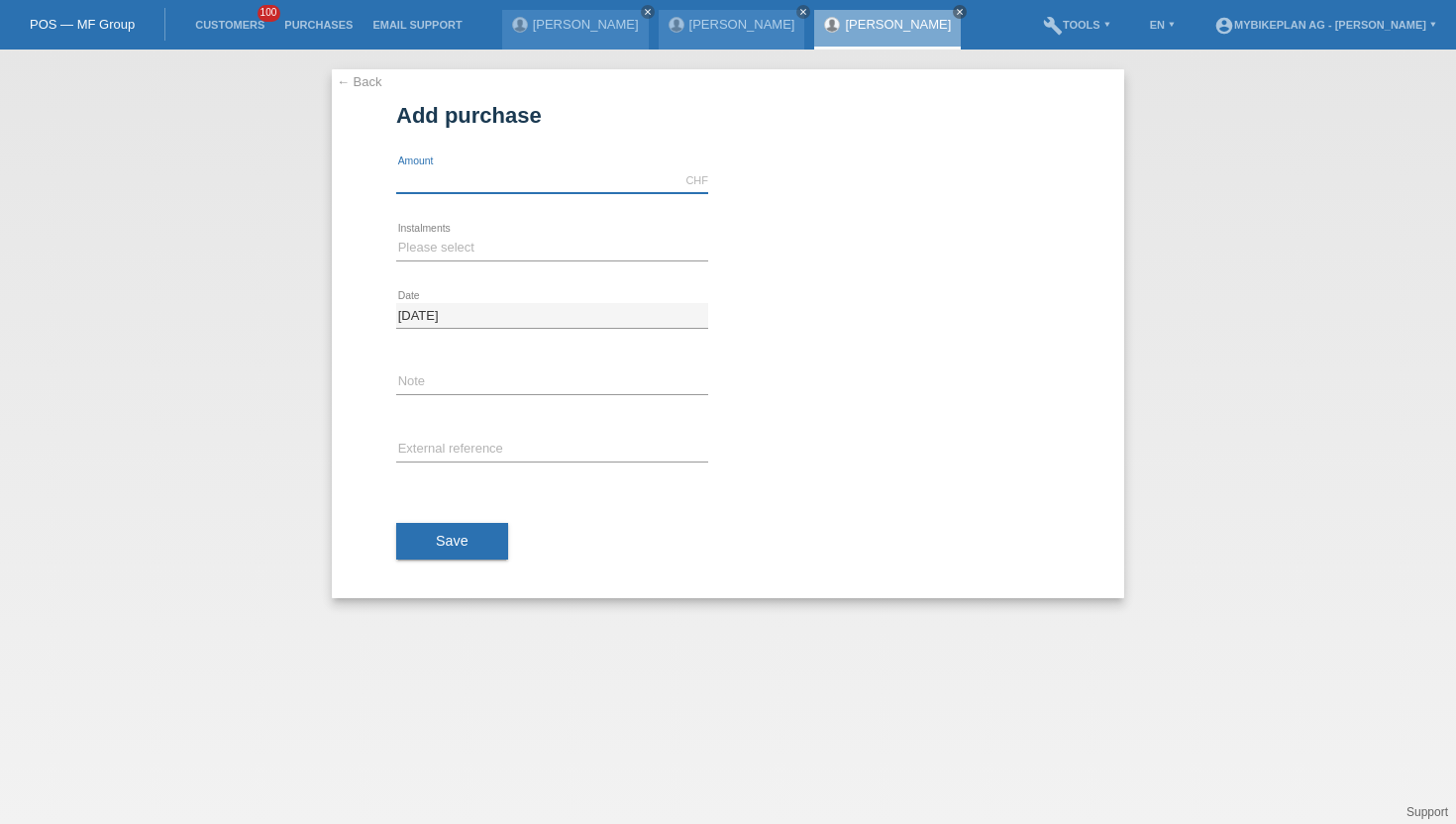 click at bounding box center (552, 180) 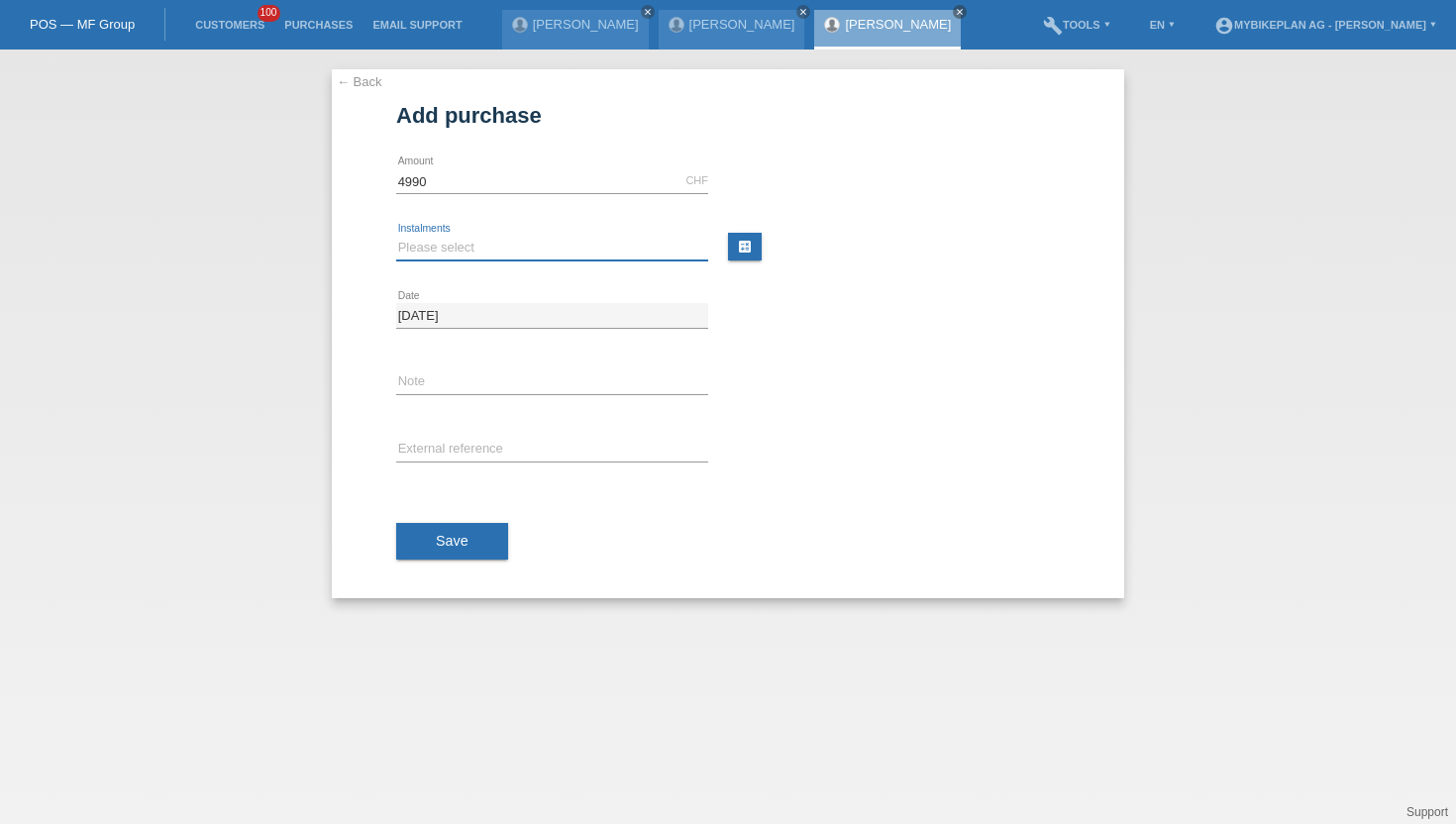 type on "4990.00" 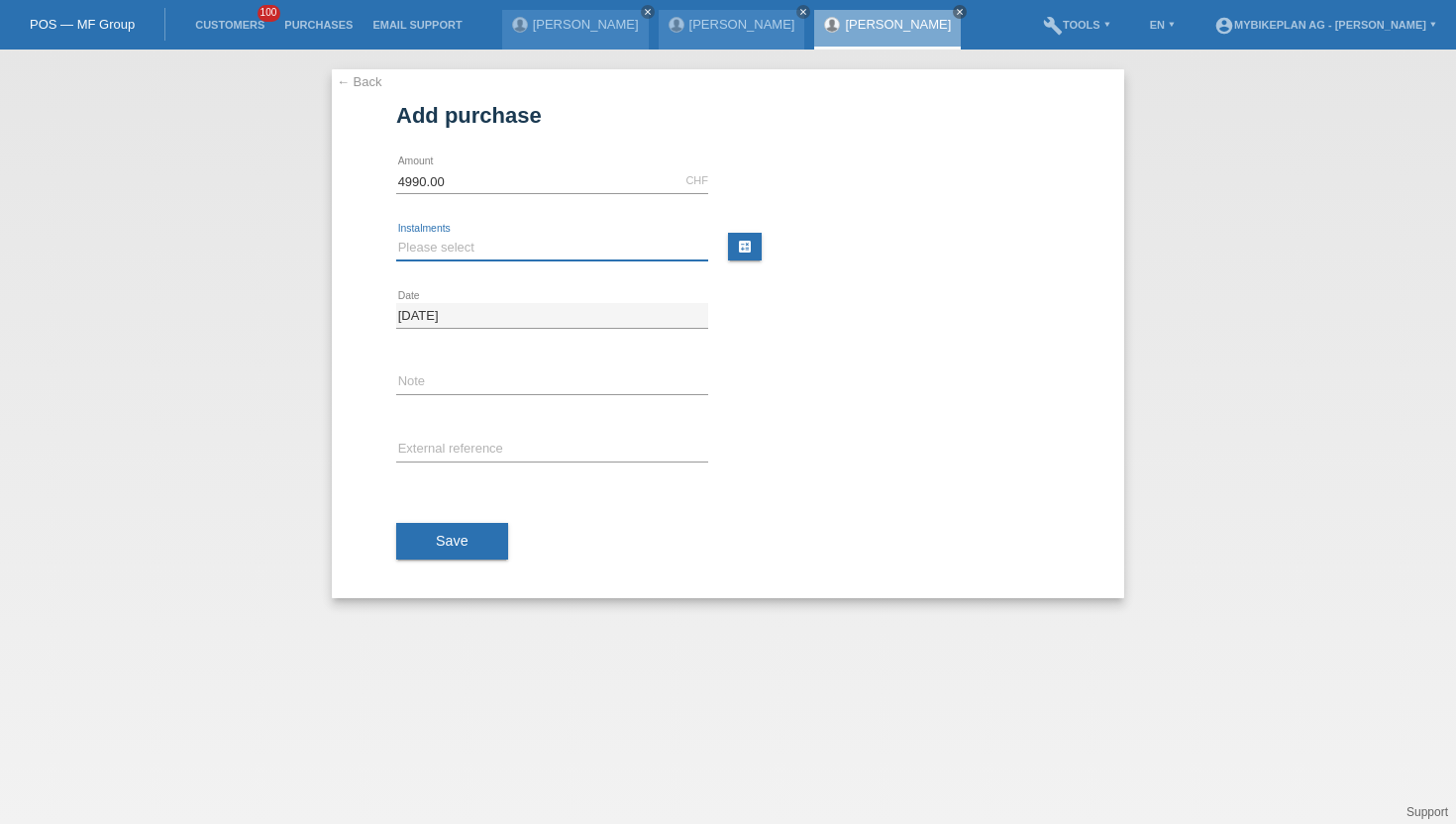 select on "487" 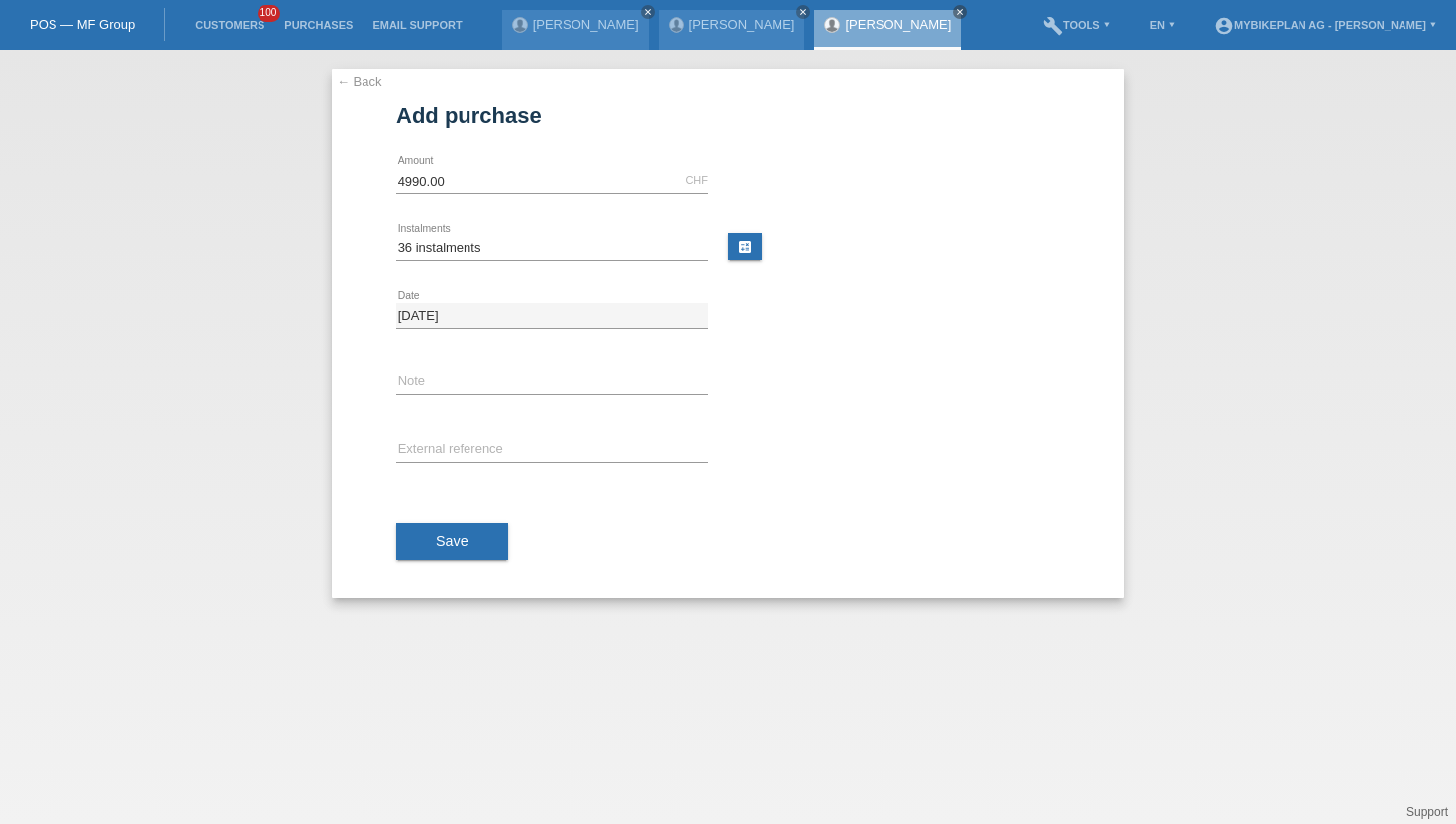 click on "error
External reference" at bounding box center [552, 451] 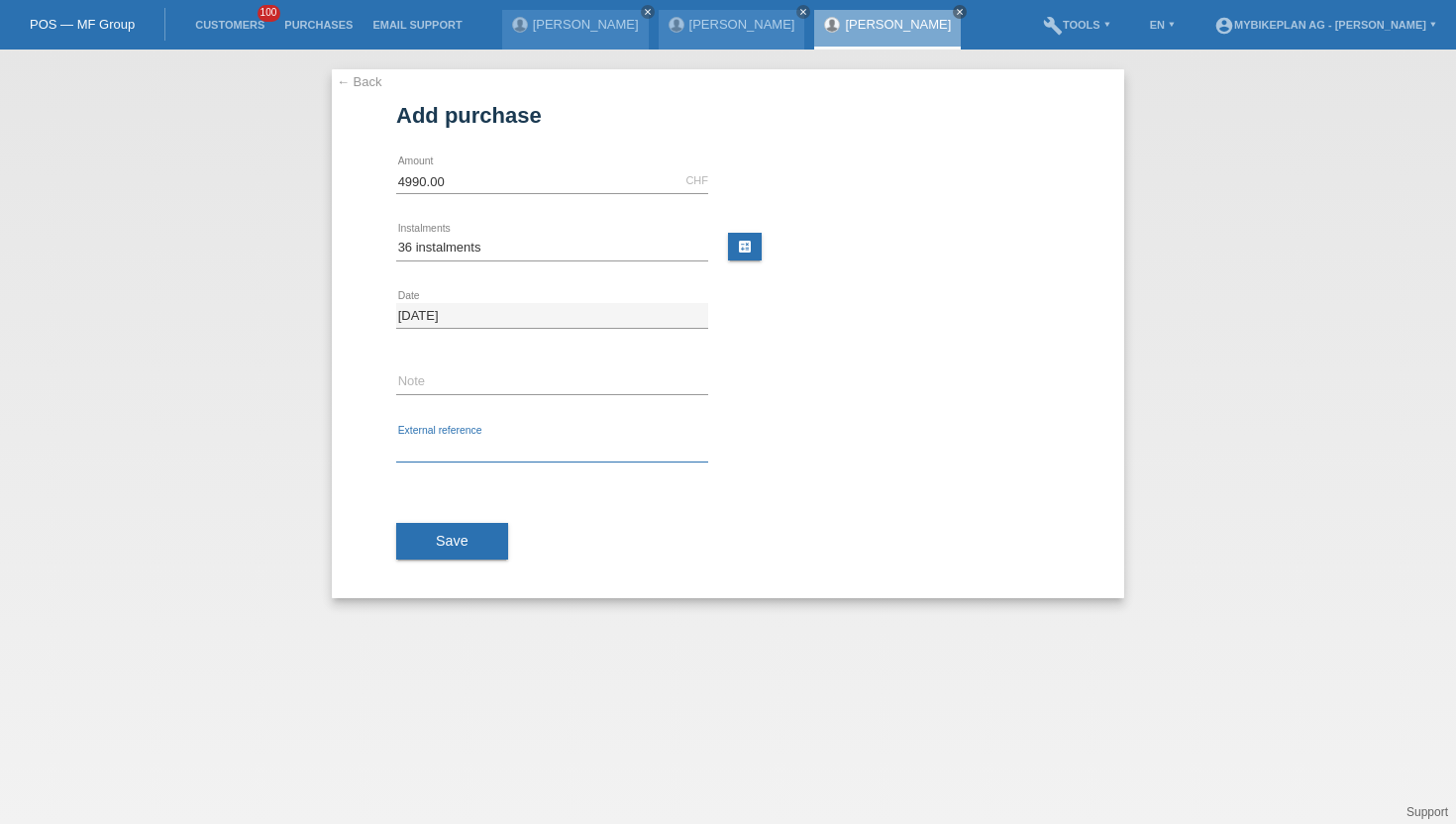 click at bounding box center (552, 450) 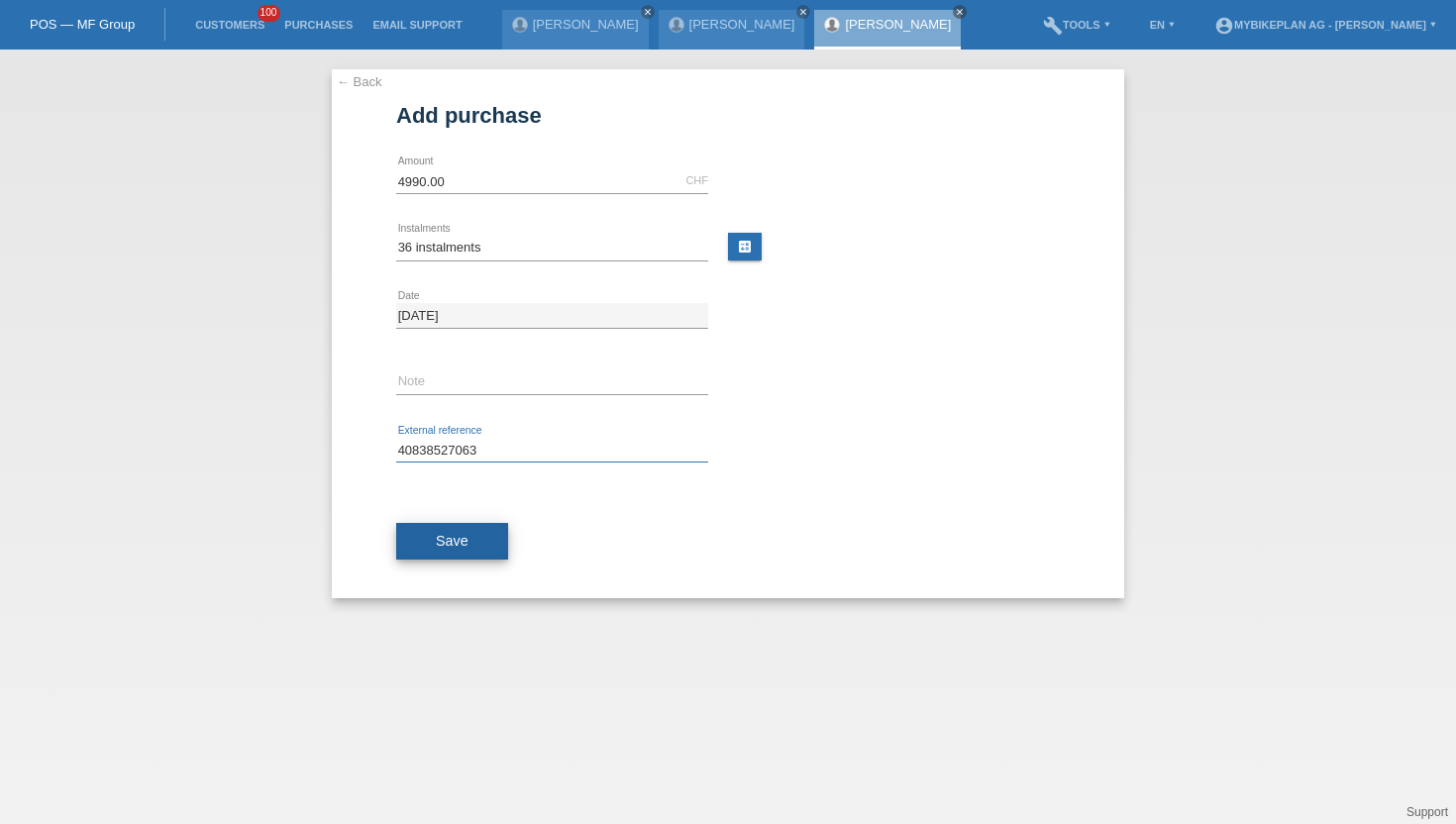 type on "40838527063" 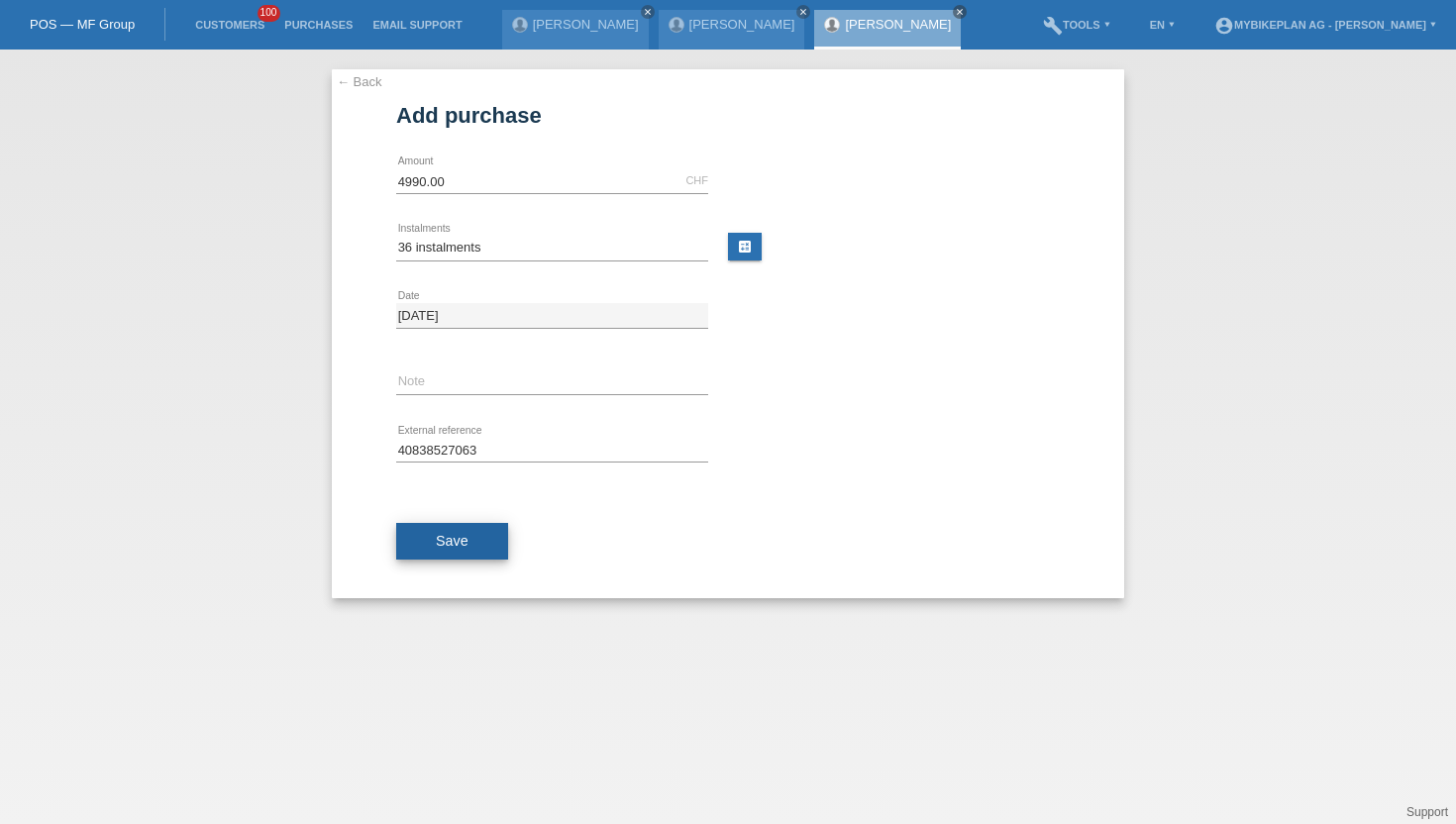 click on "Save" at bounding box center (452, 542) 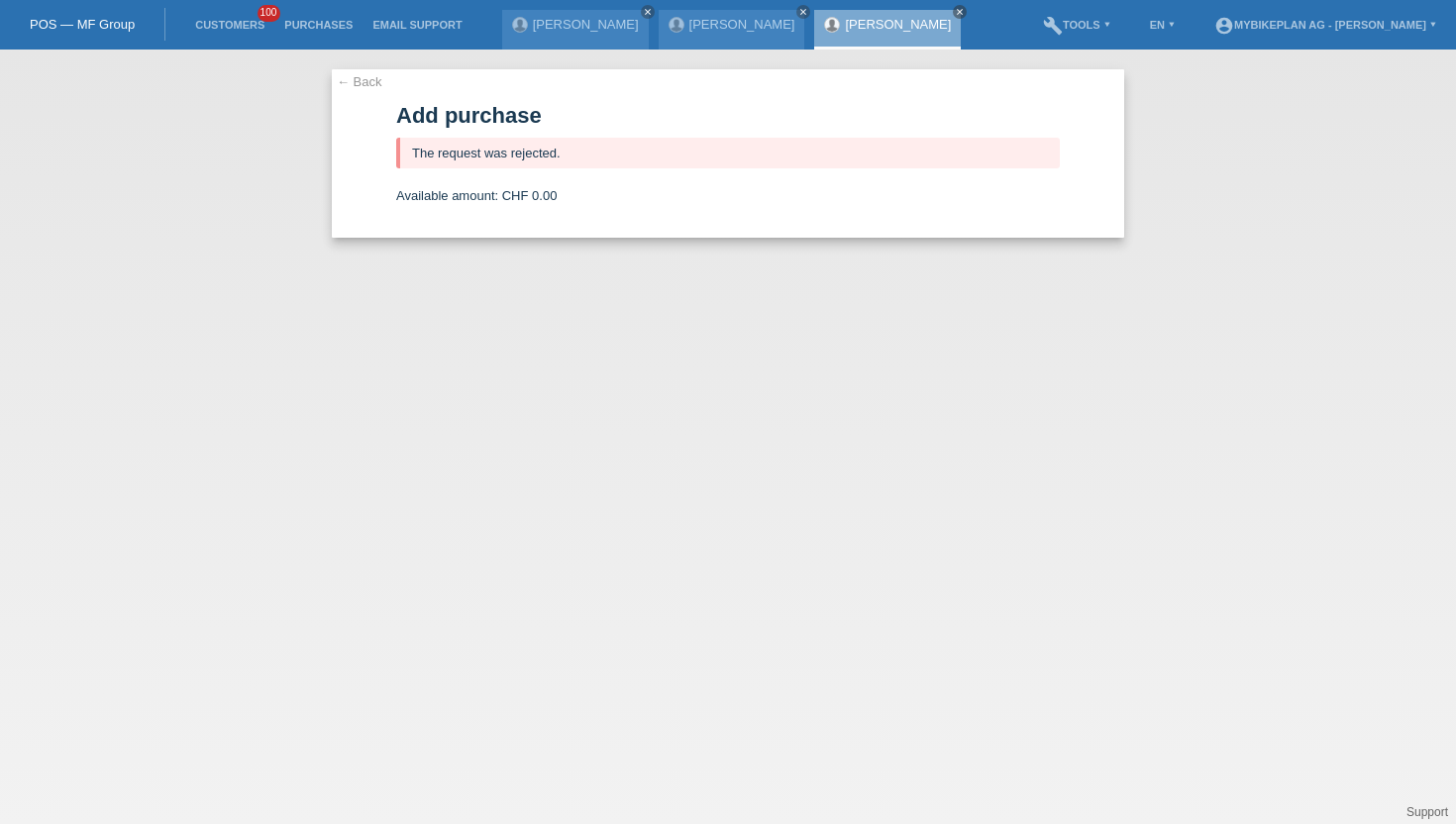 click on "Customers
100" at bounding box center [230, 25] 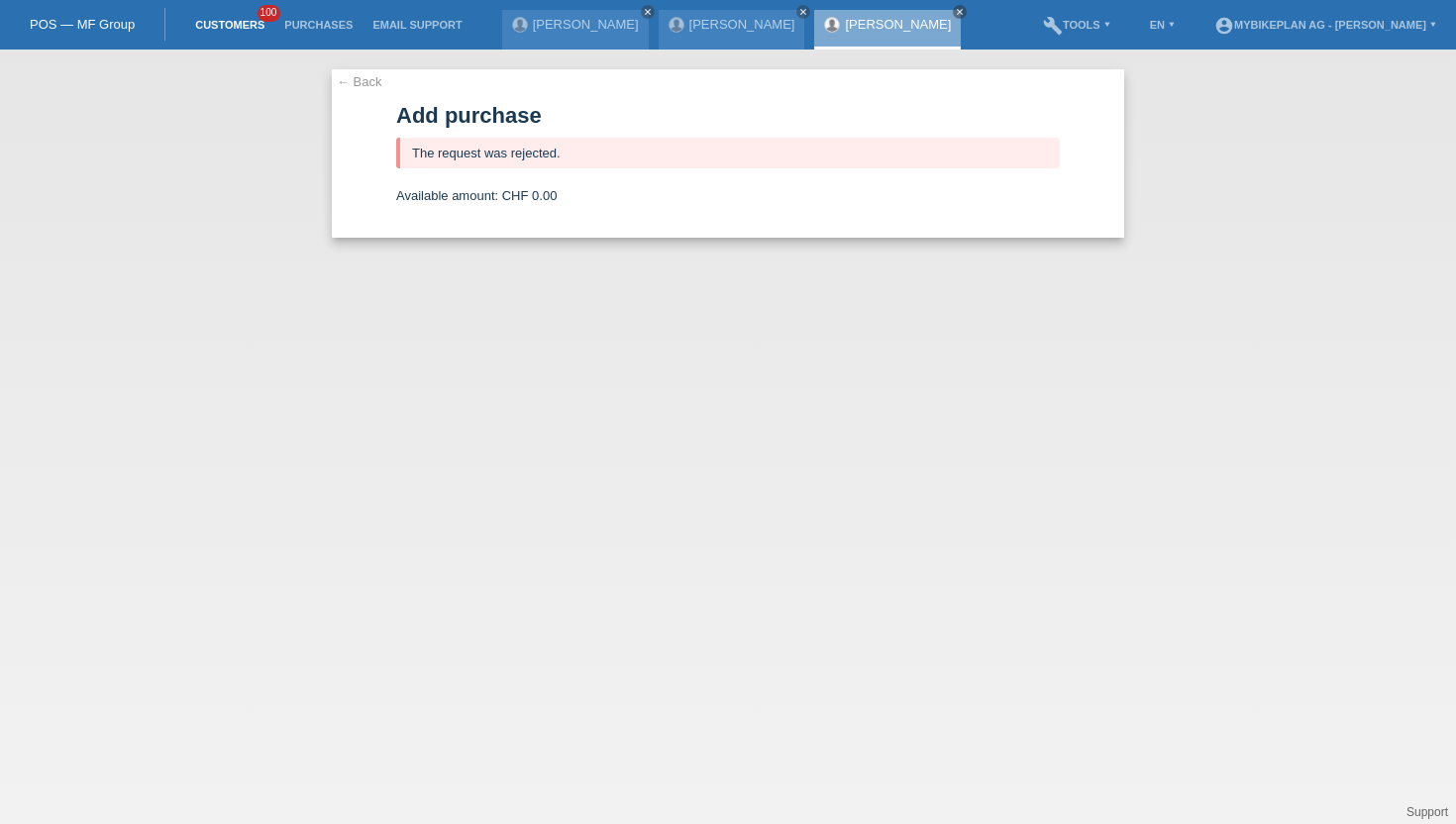 click on "Customers" at bounding box center (230, 25) 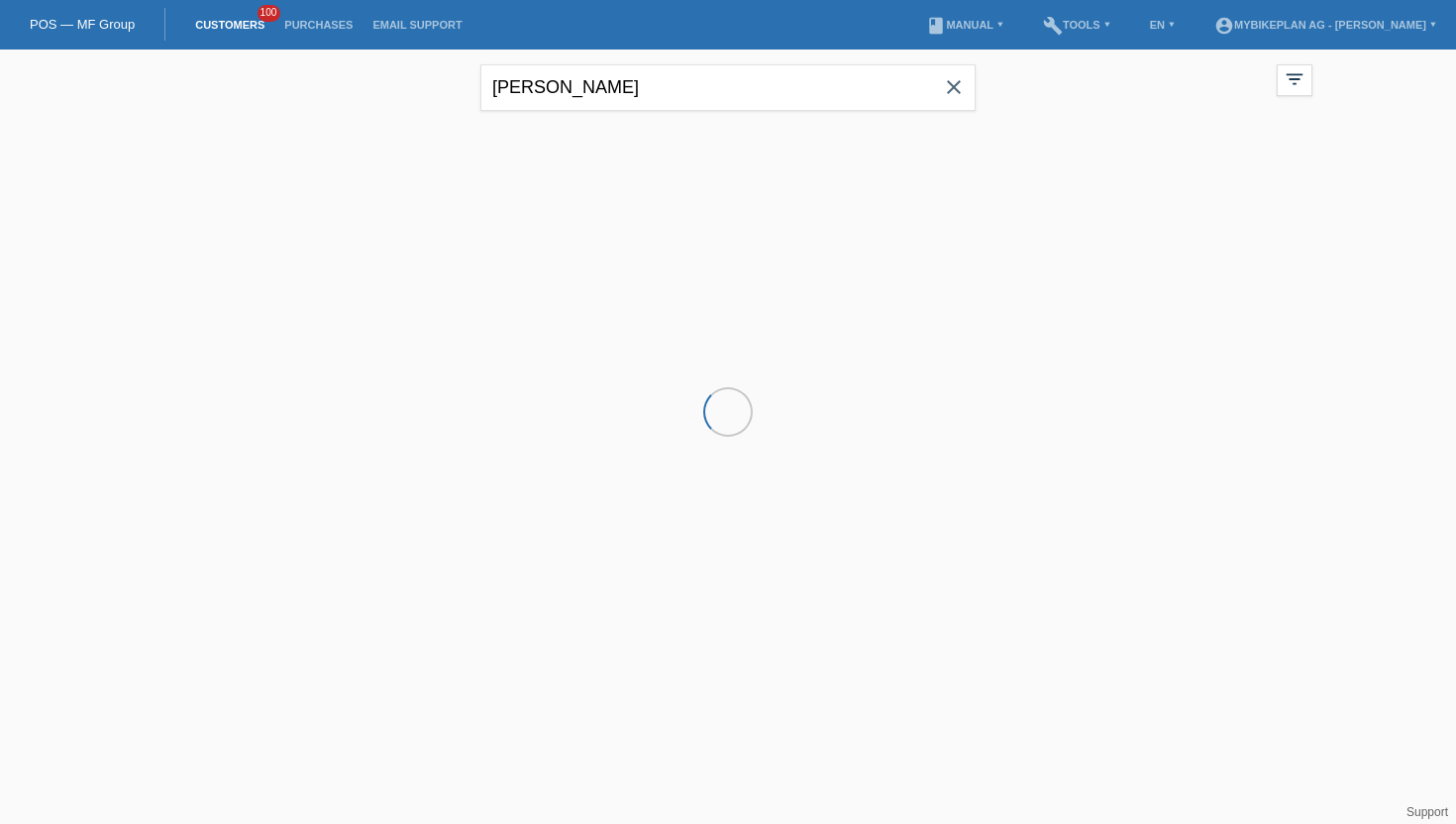 scroll, scrollTop: 0, scrollLeft: 0, axis: both 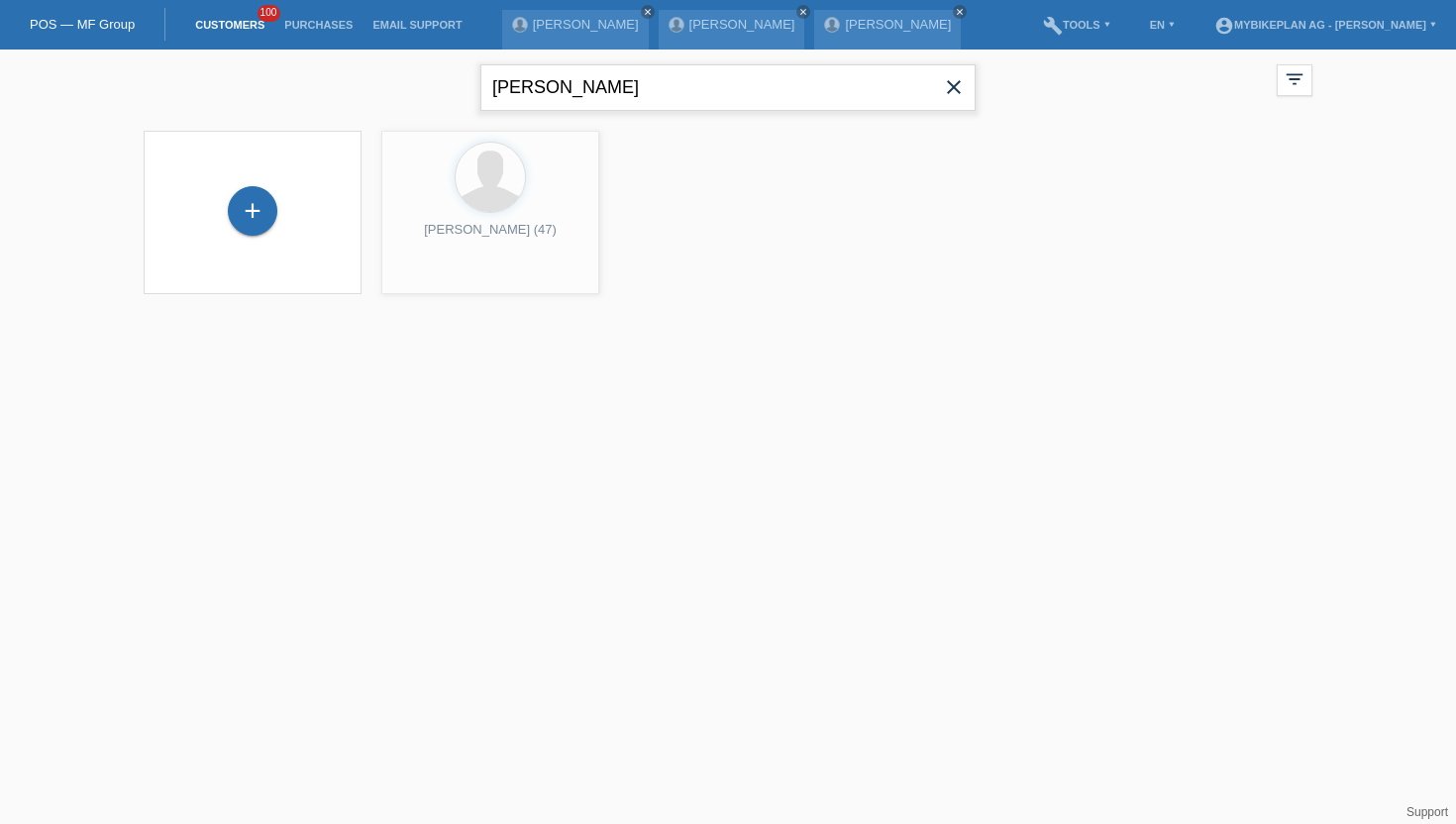 drag, startPoint x: 605, startPoint y: 91, endPoint x: 438, endPoint y: 90, distance: 167.00299 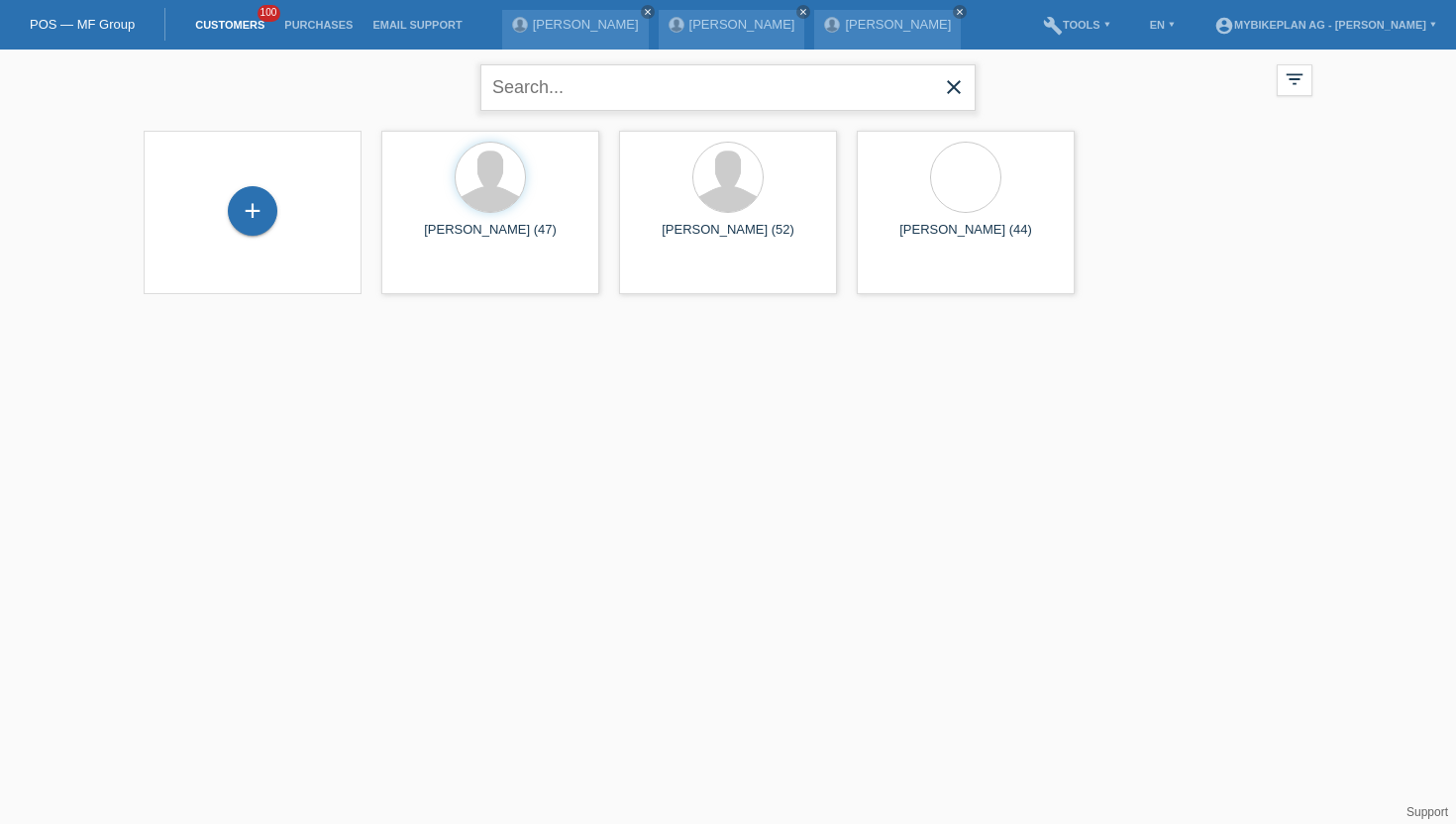 paste on "[PERSON_NAME]" 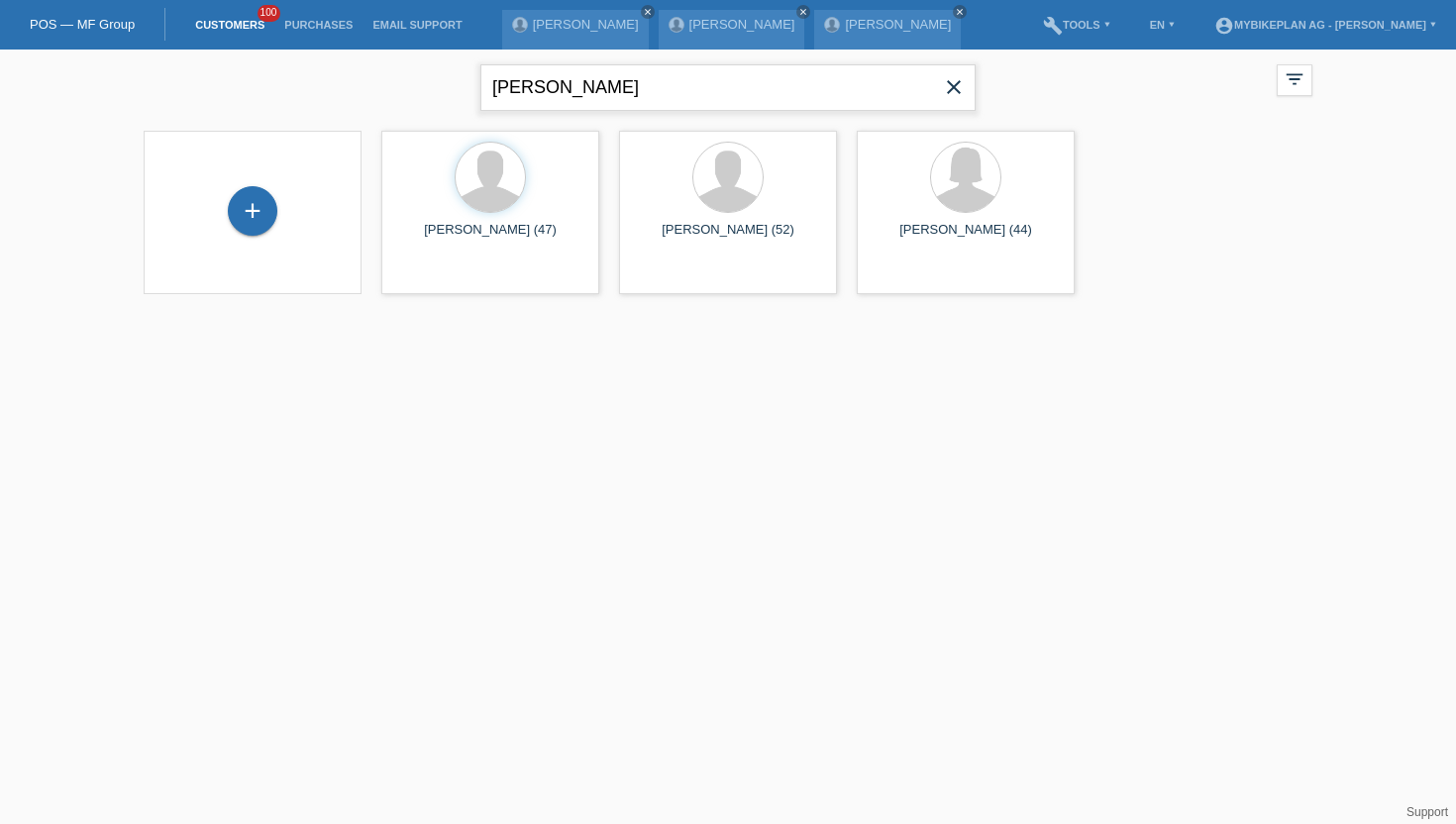 type on "[PERSON_NAME]" 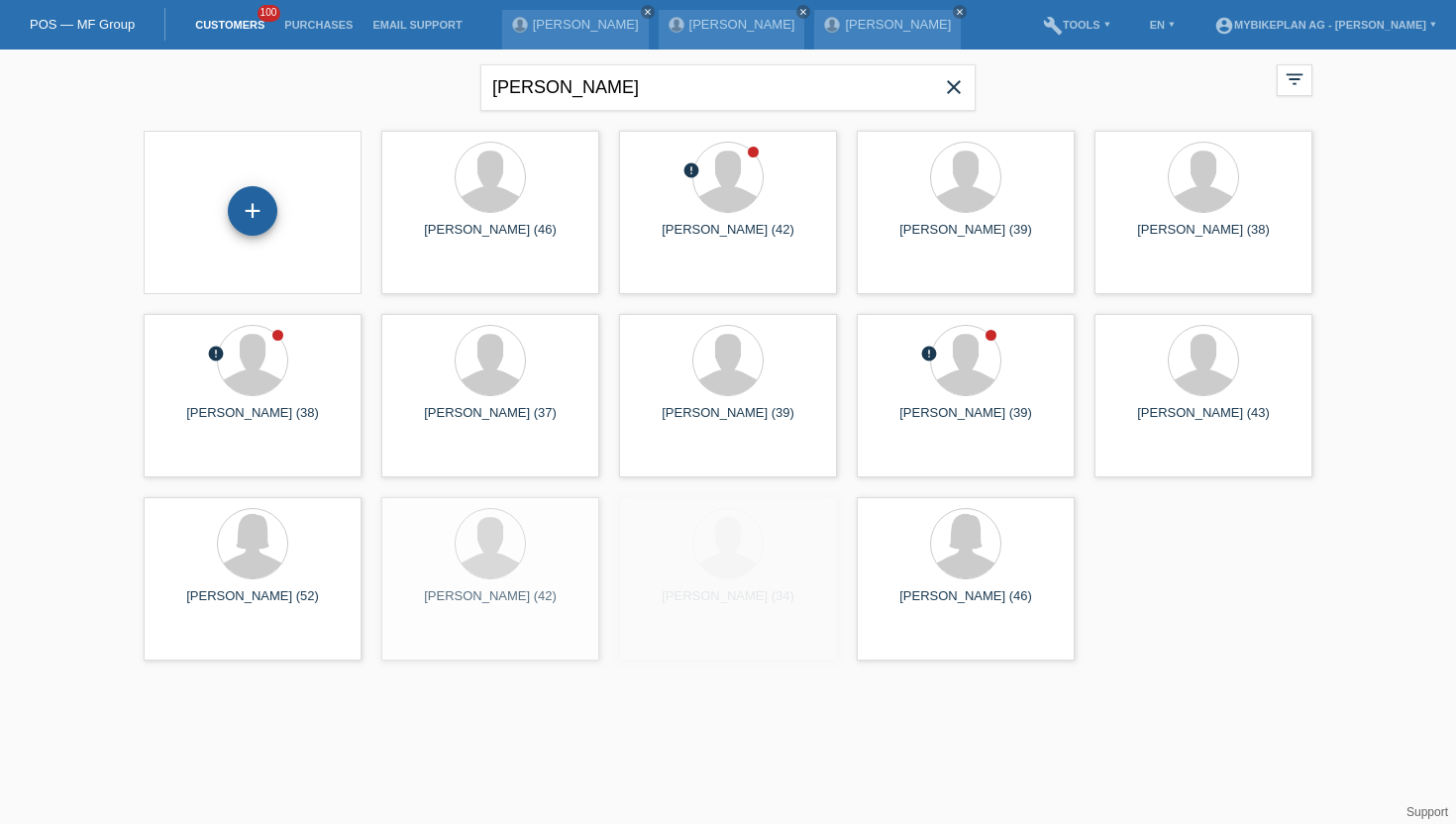 click on "+" at bounding box center (253, 211) 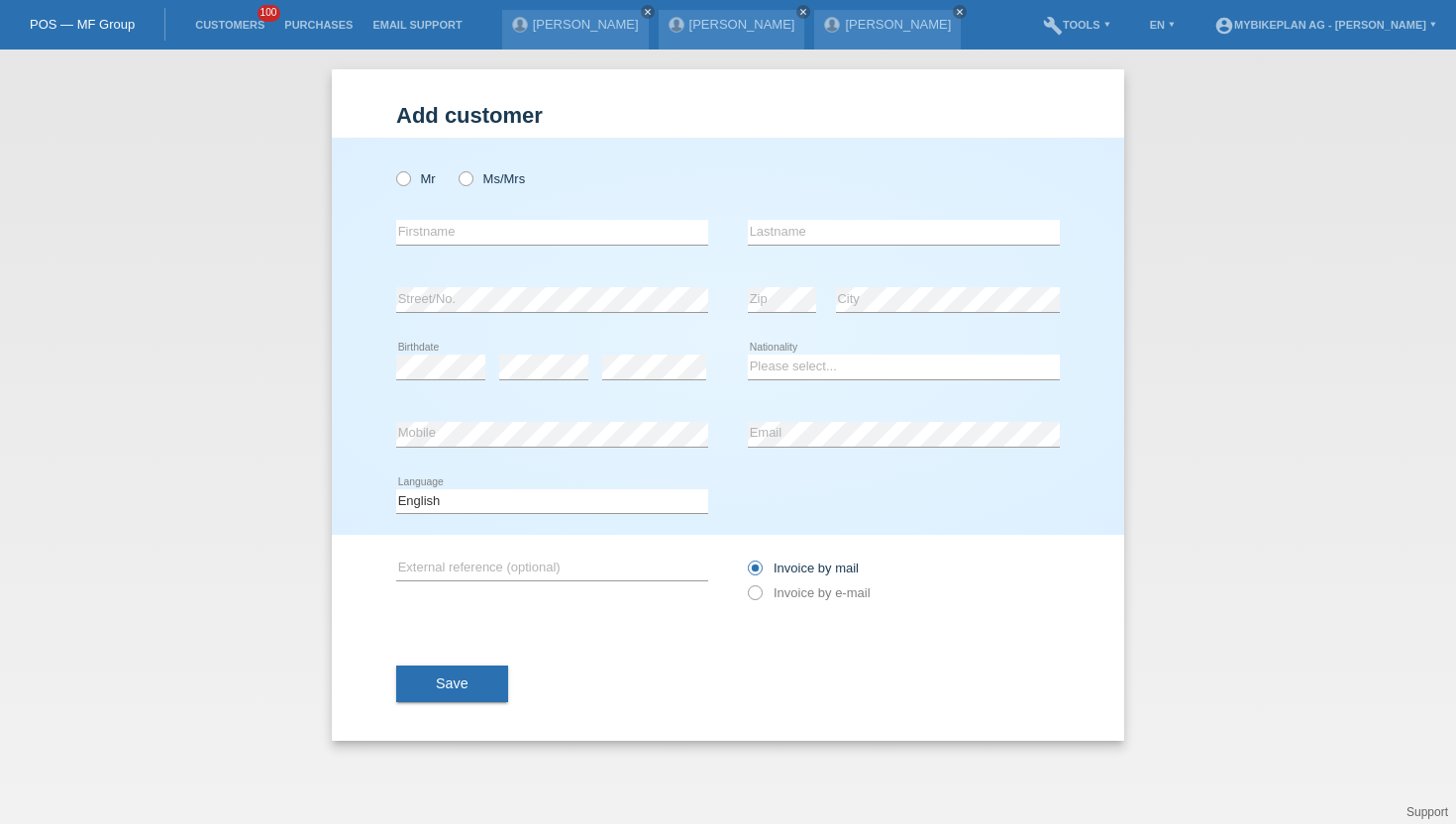 scroll, scrollTop: 0, scrollLeft: 0, axis: both 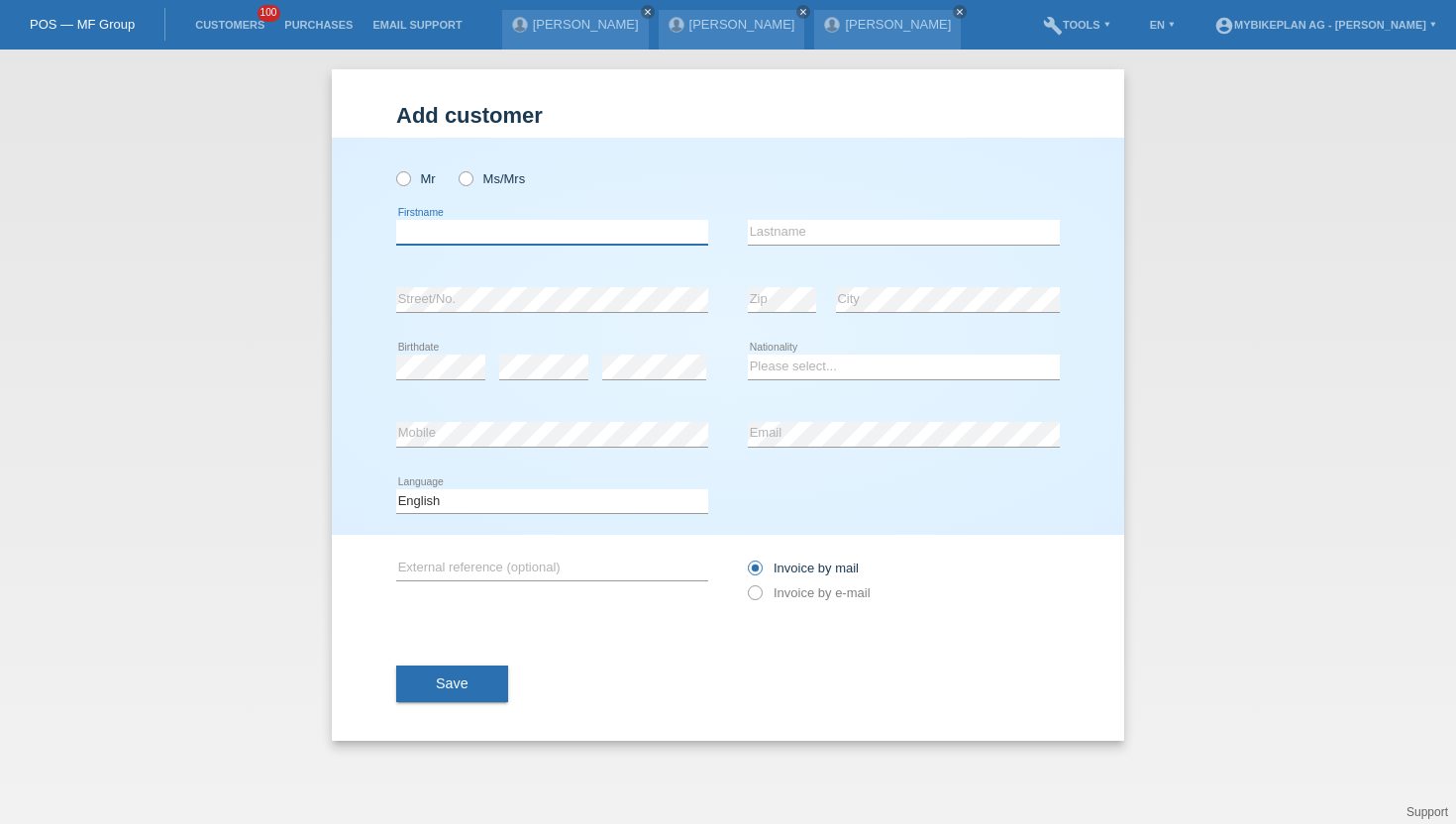 click at bounding box center [552, 232] 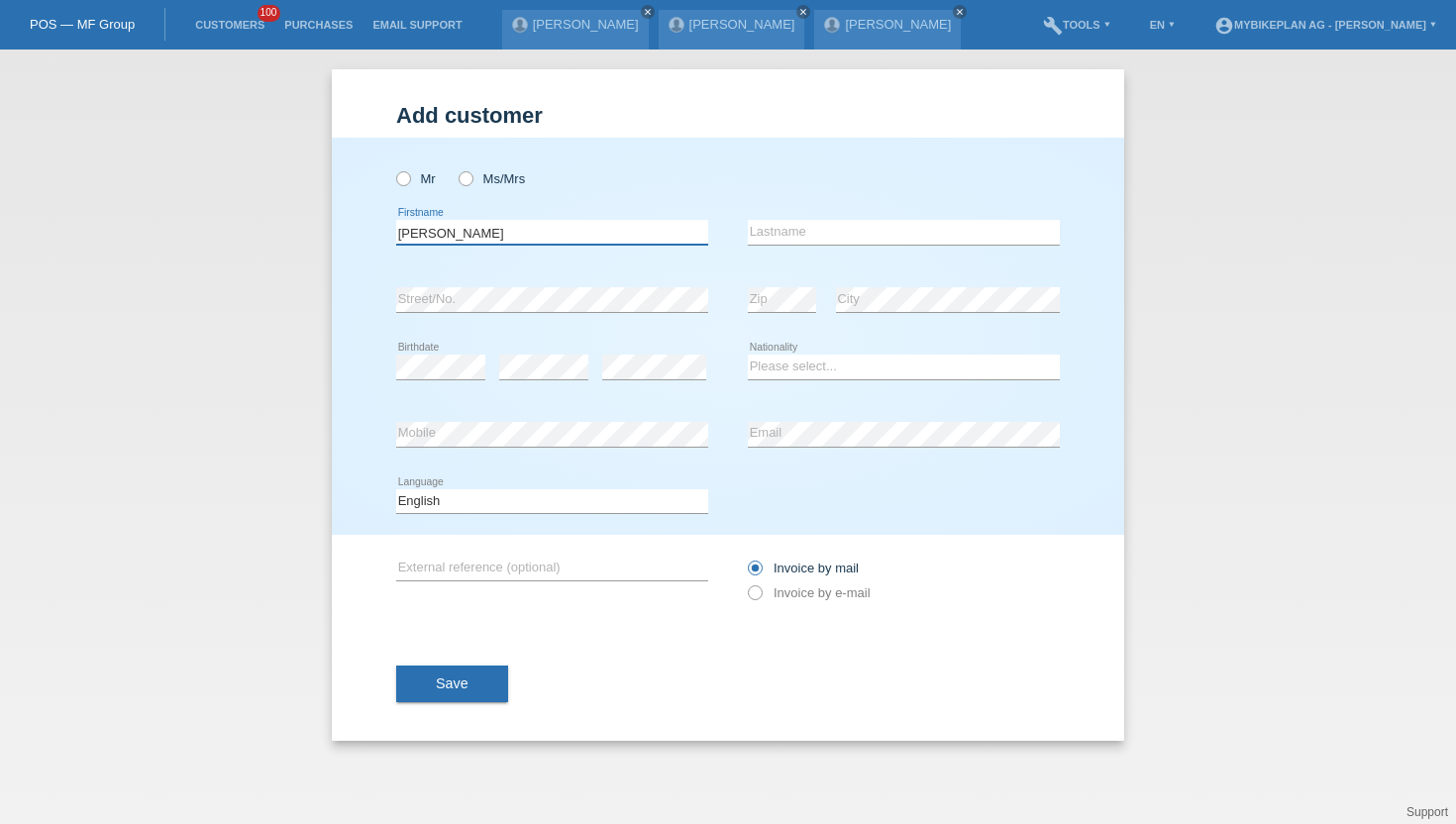 click on "[PERSON_NAME]" at bounding box center (552, 232) 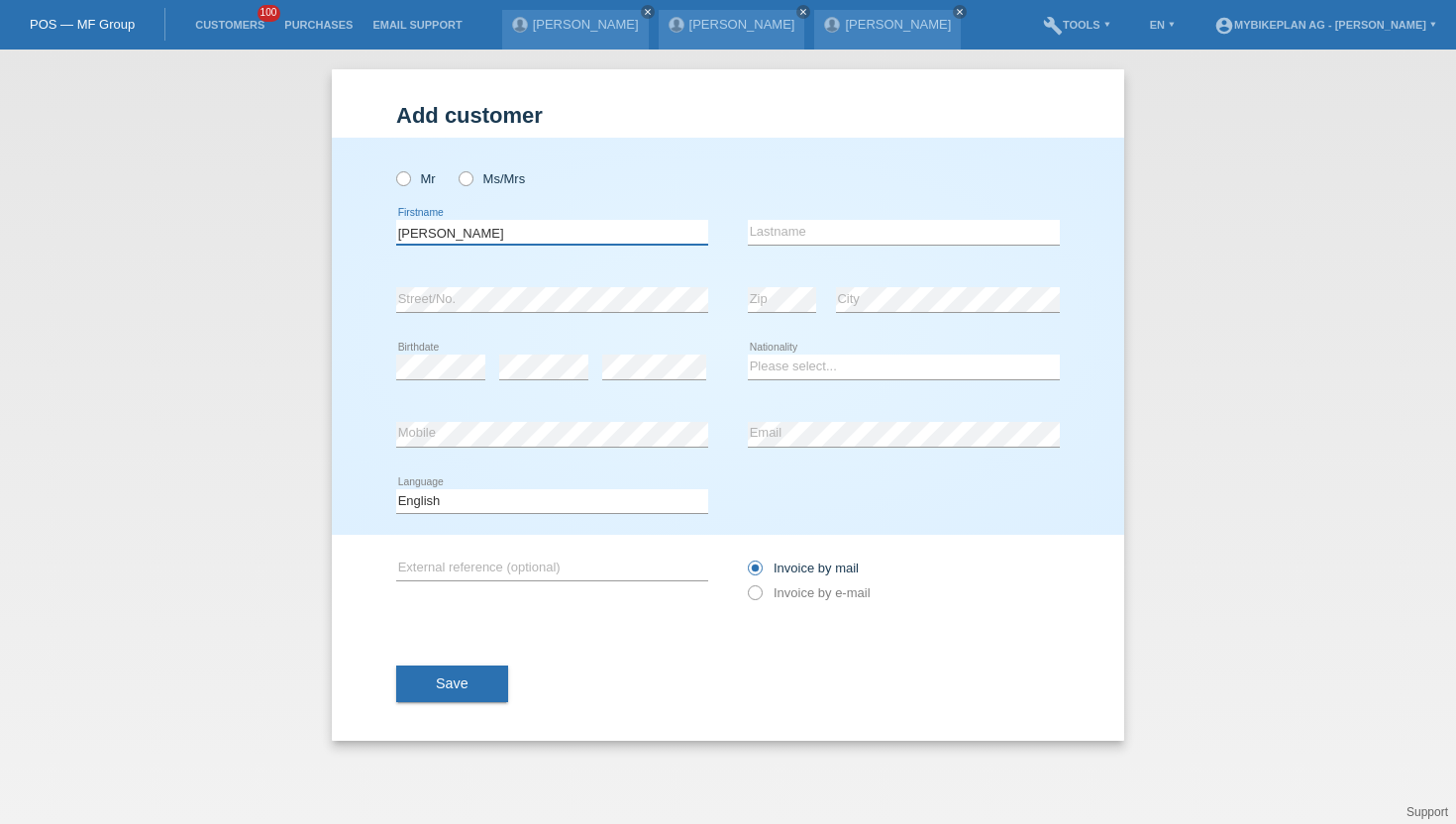 type on "[PERSON_NAME]" 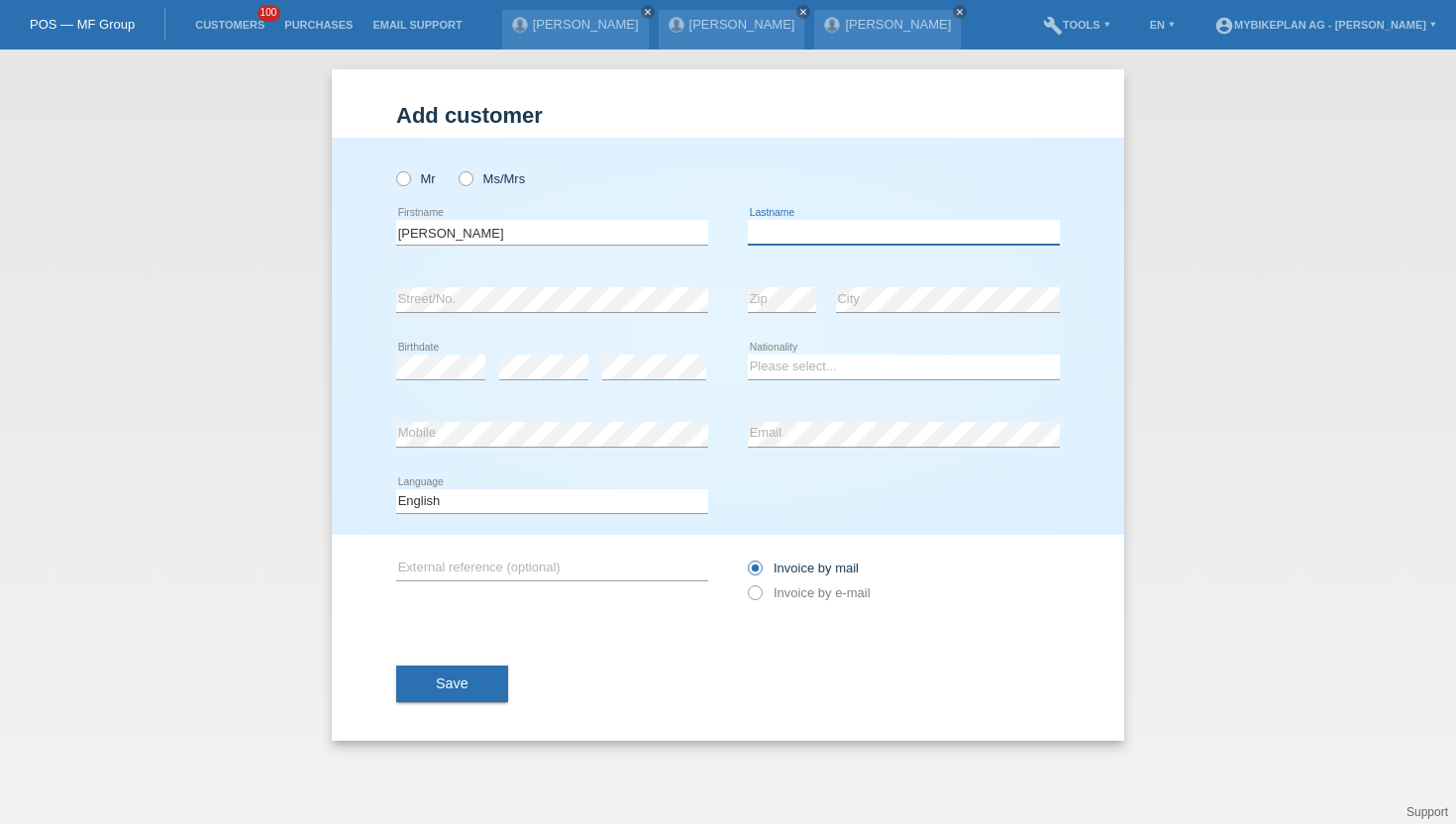 click at bounding box center [903, 232] 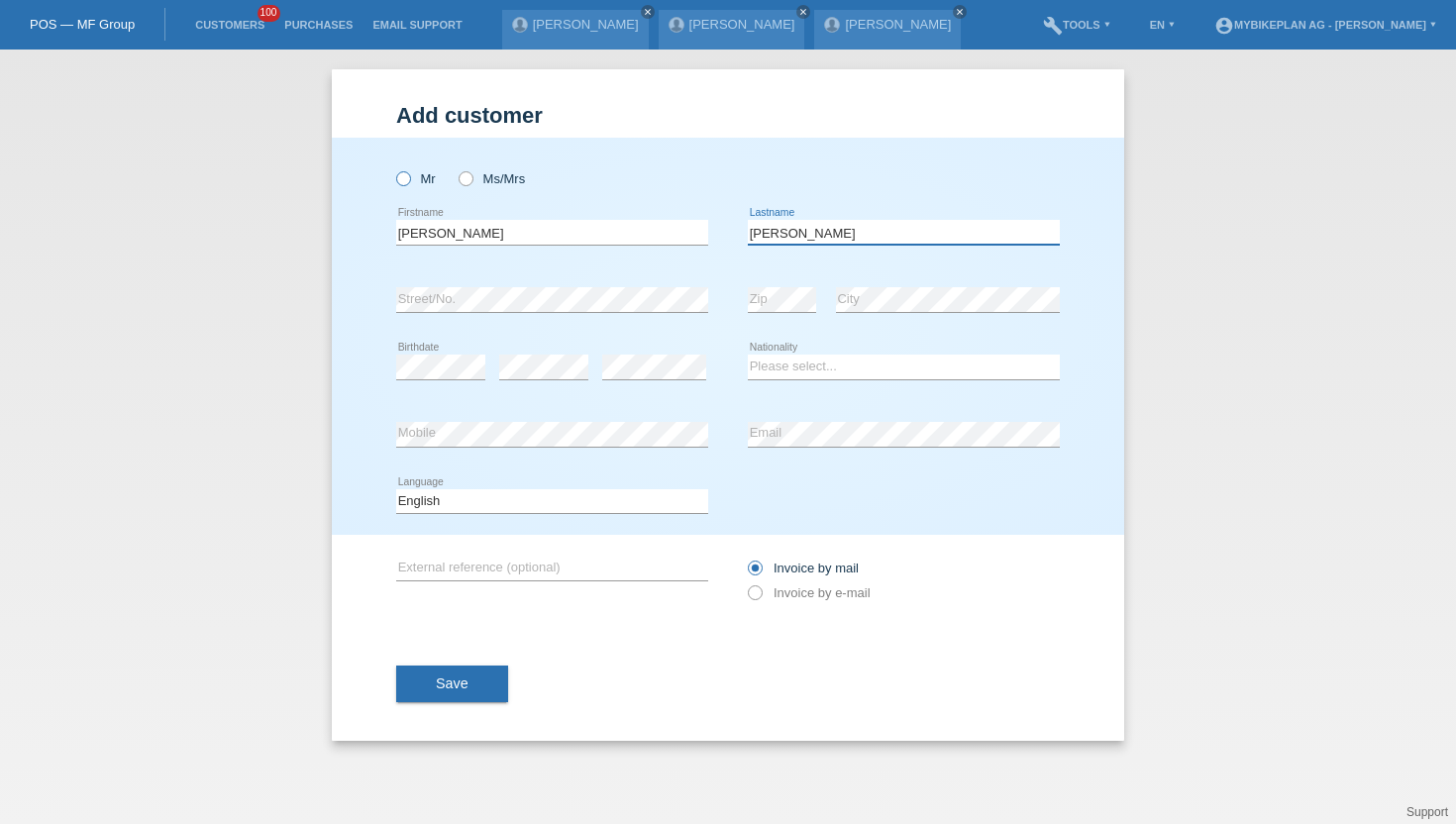 type on "[PERSON_NAME]" 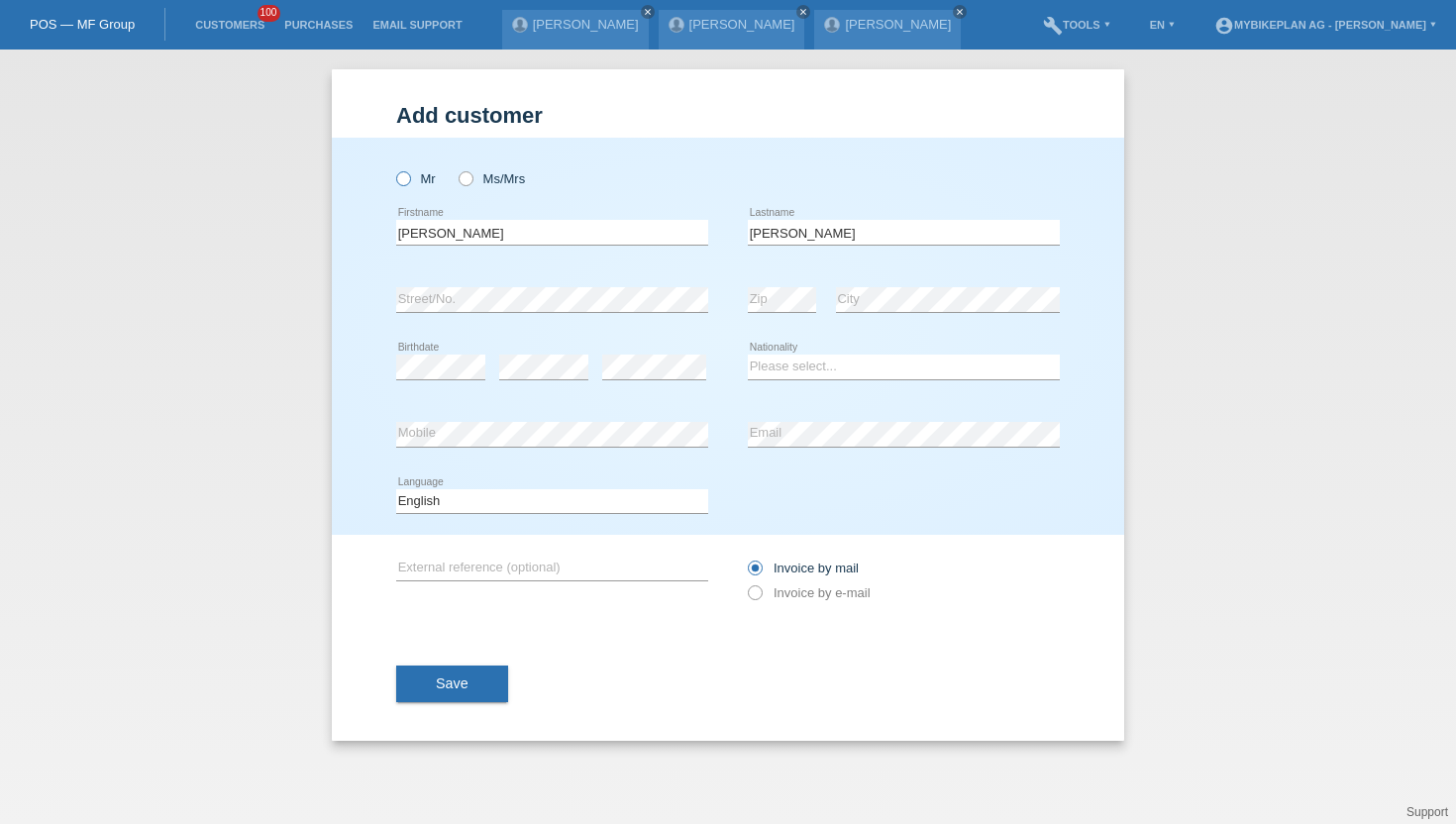 click at bounding box center [393, 168] 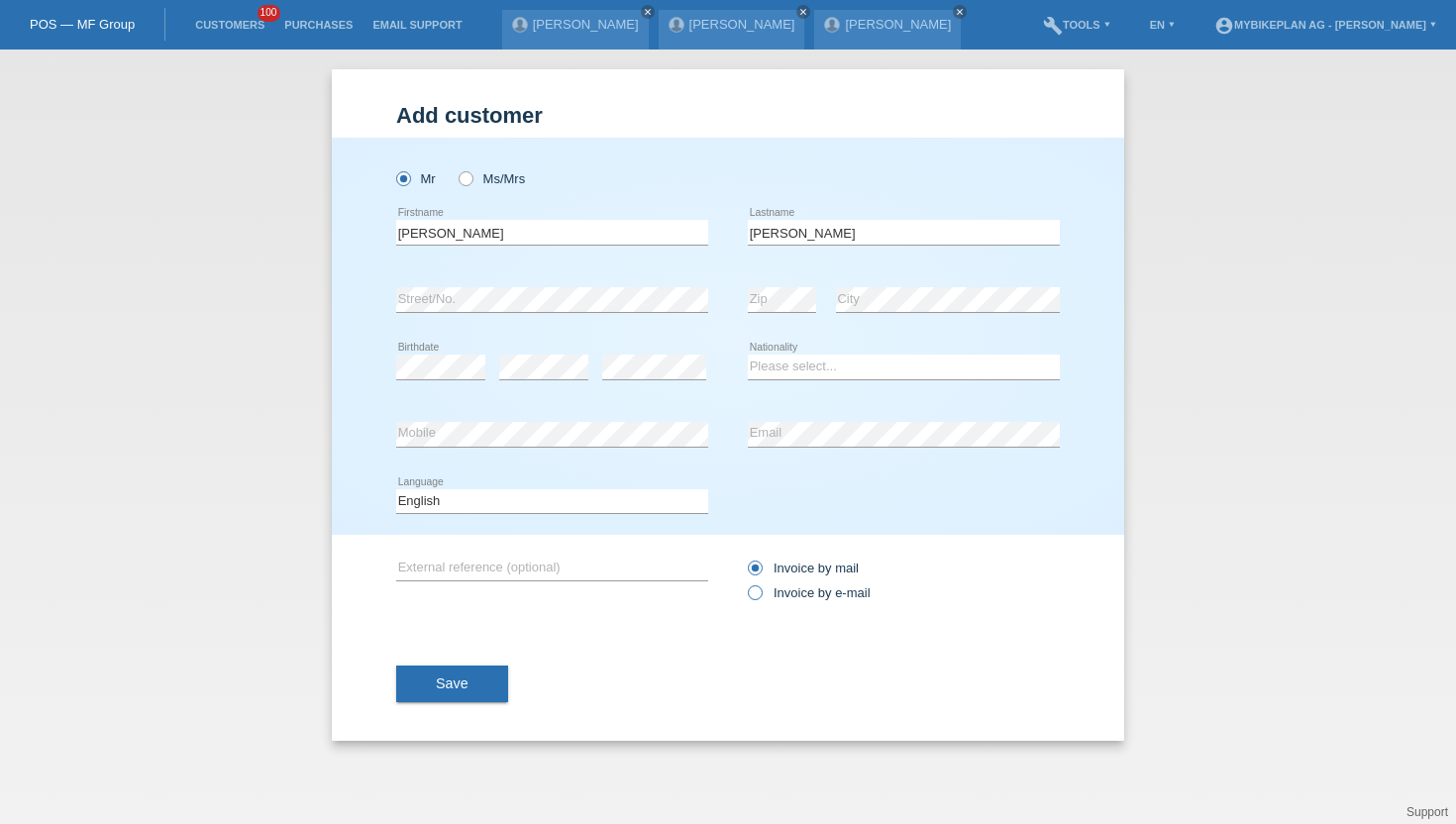 click at bounding box center (745, 582) 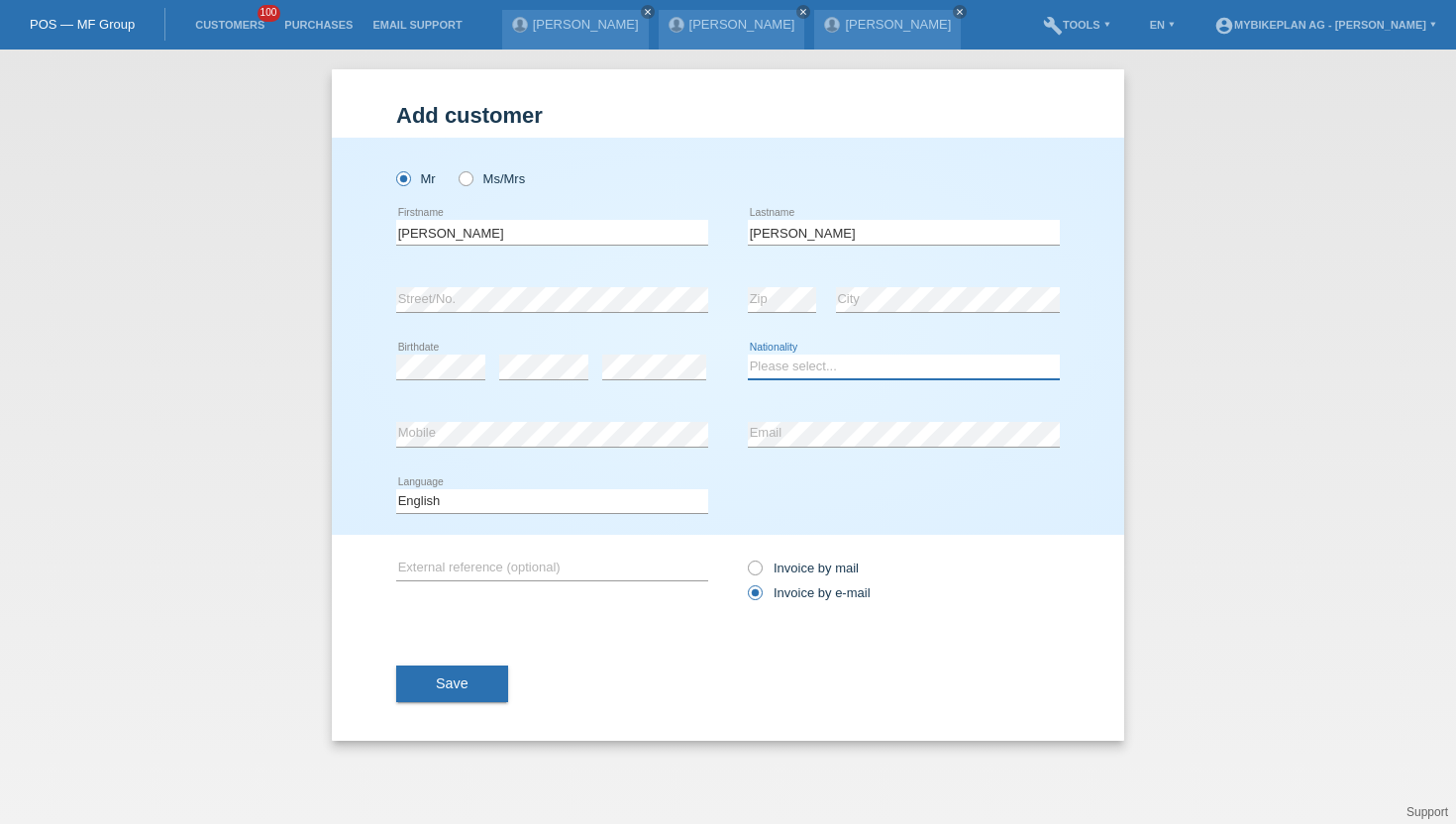 click on "Please select...
Switzerland
Austria
Germany
Liechtenstein
------------
Afghanistan
Åland Islands
Albania
Algeria
American Samoa Andorra Angola Anguilla Antarctica Antigua and Barbuda Argentina Armenia" at bounding box center (903, 366) 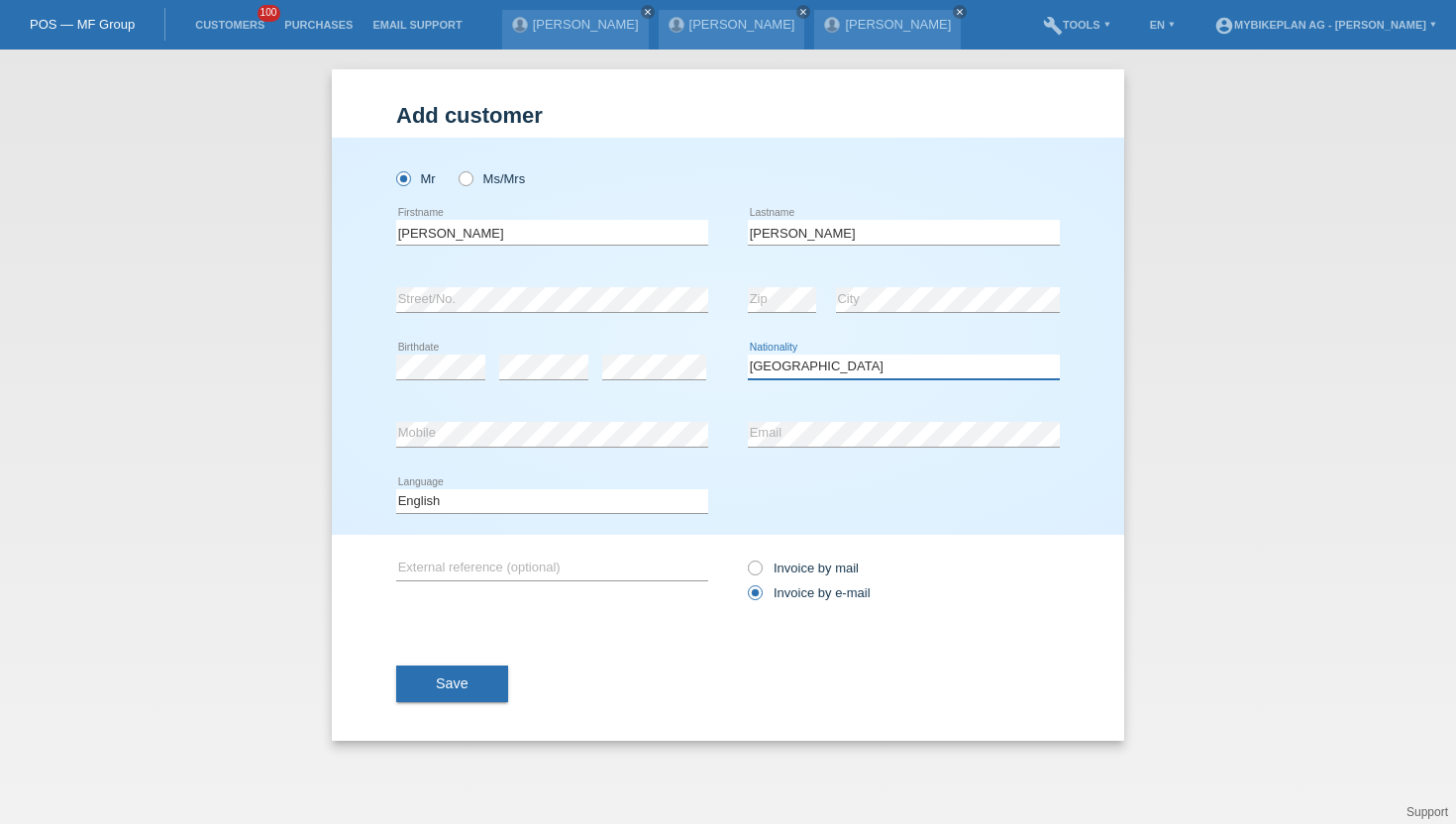 click on "Please select...
Switzerland
Austria
Germany
Liechtenstein
------------
Afghanistan
Åland Islands
Albania
Algeria
American Samoa Andorra Angola Anguilla Antarctica Antigua and Barbuda Argentina Armenia" at bounding box center [903, 366] 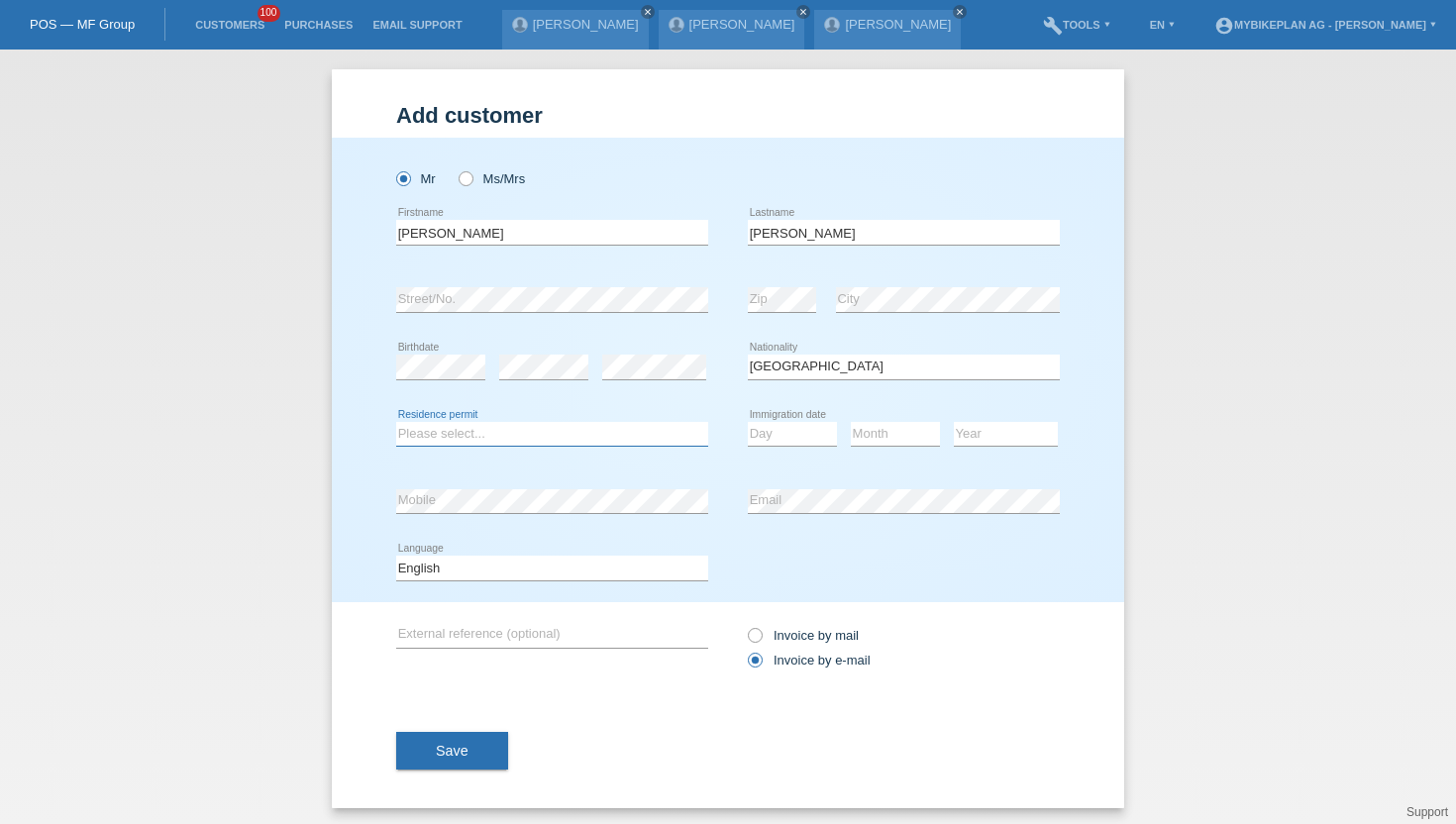 click on "Please select...
C
B
B - Refugee status
Other" at bounding box center (552, 434) 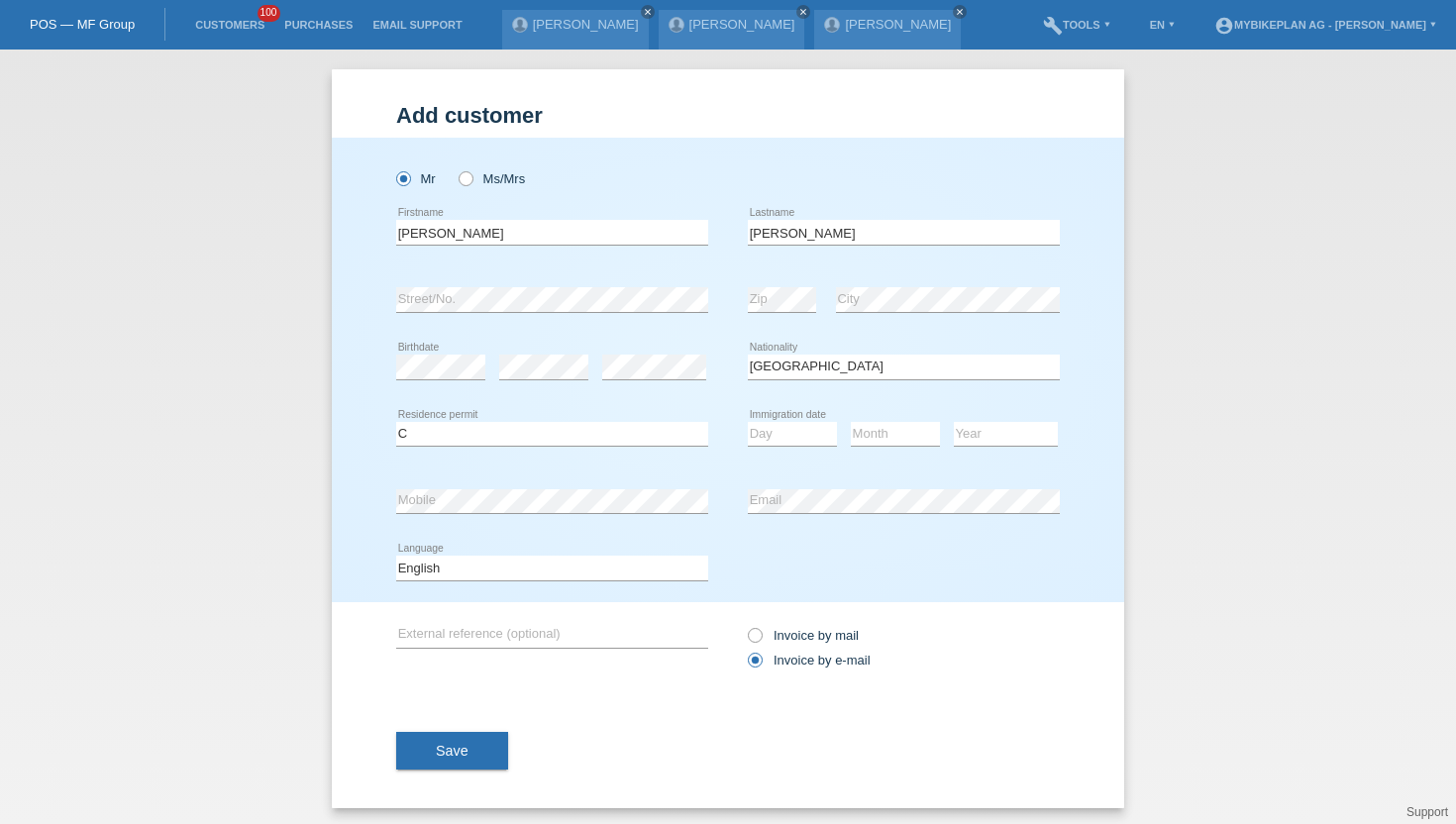 click on "Day
01
02
03
04
05
06
07
08
09 10 11 12 13 14 15 16" at bounding box center [792, 435] 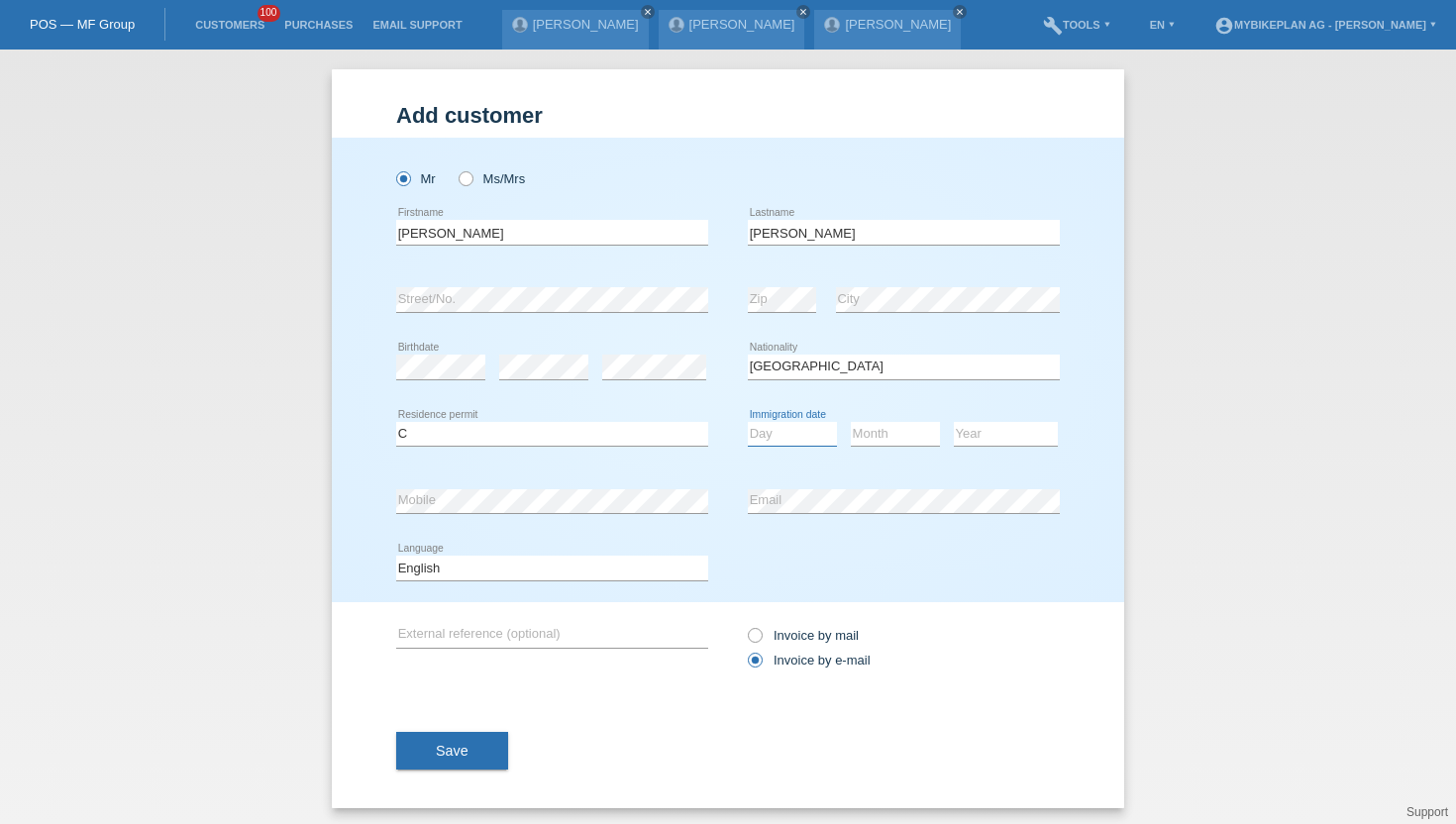 click on "Day
01
02
03
04
05
06
07
08
09
10 11" at bounding box center (792, 434) 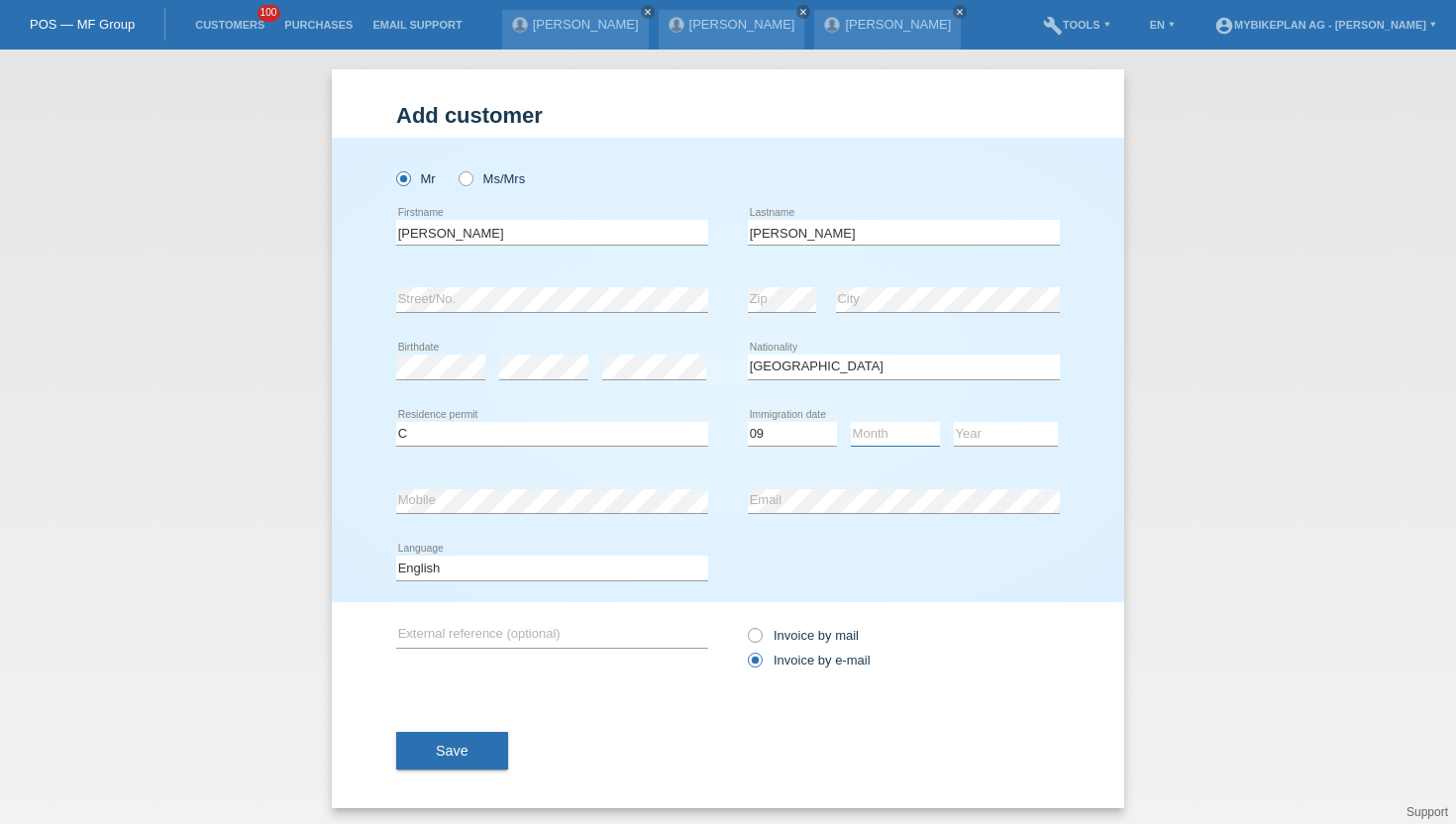 click on "Month
01
02
03
04
05
06
07
08
09
10 11" at bounding box center (895, 434) 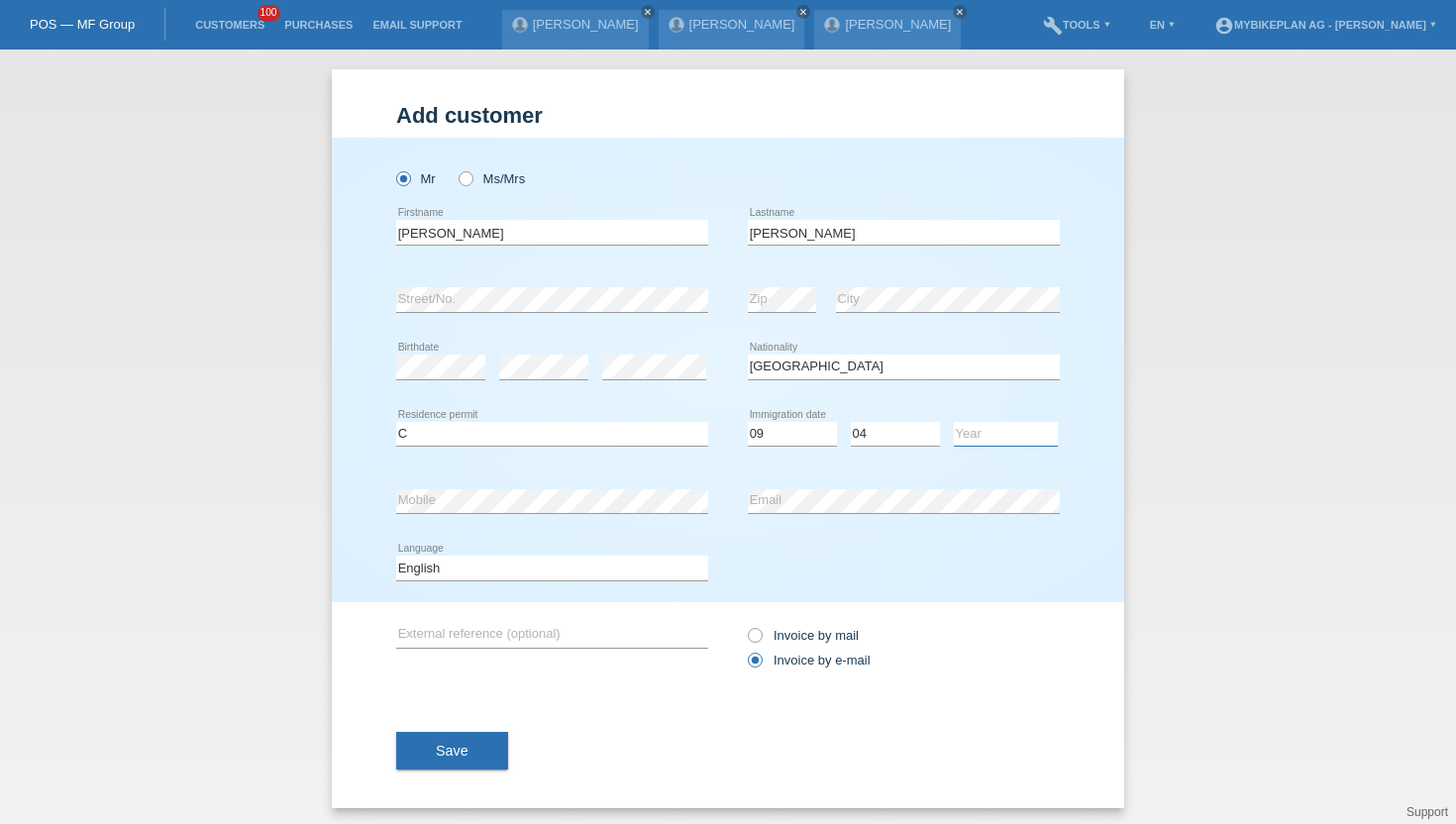 click on "Year
2025
2024
2023
2022
2021
2020
2019
2018
2017 2016 2015 2014 2013 2012 2011 2010 2009 2008 2007 2006 2005 2004 2003 2002 2001" at bounding box center [1005, 434] 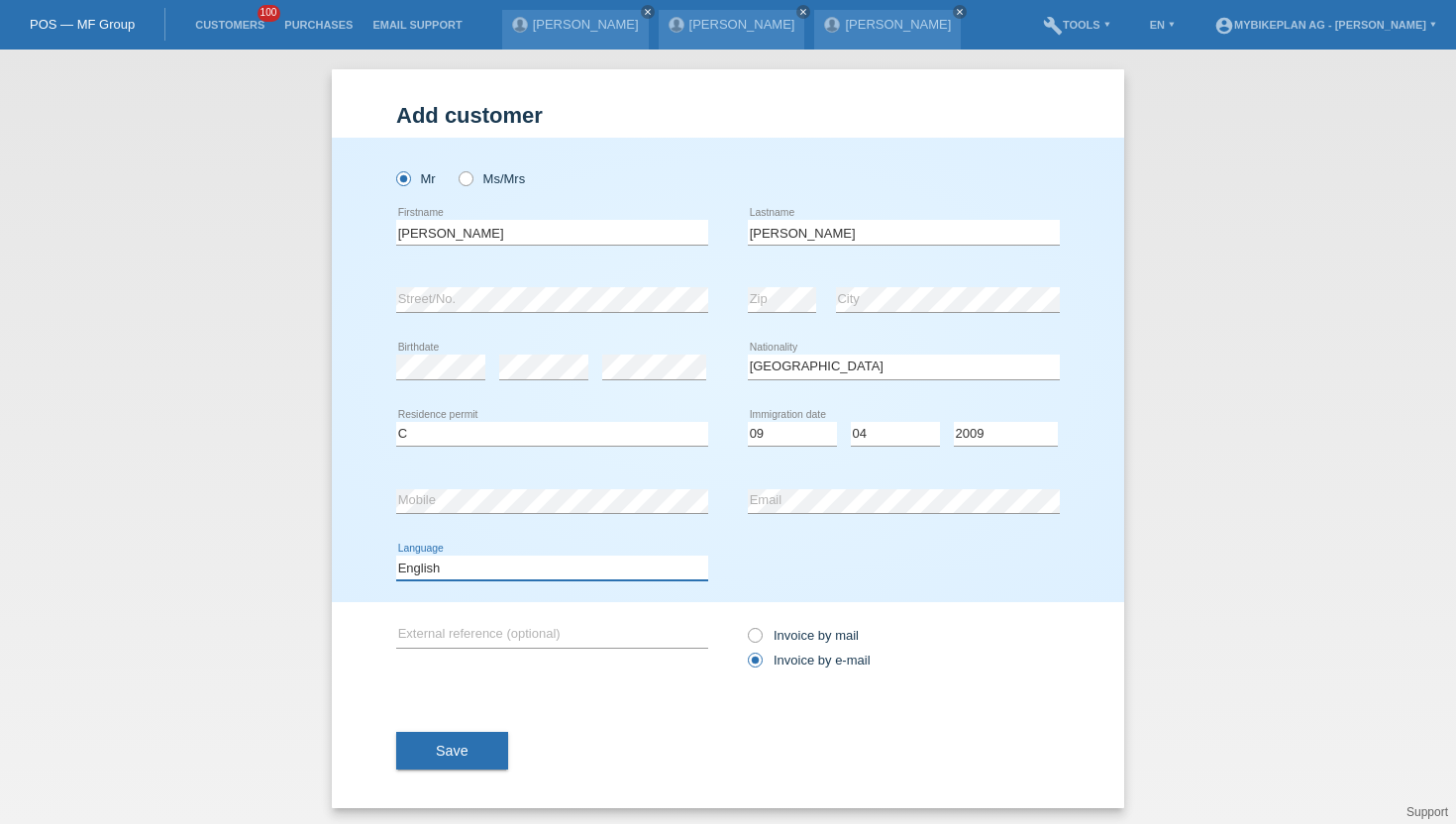 click on "Deutsch
Français
Italiano
English" at bounding box center [552, 567] 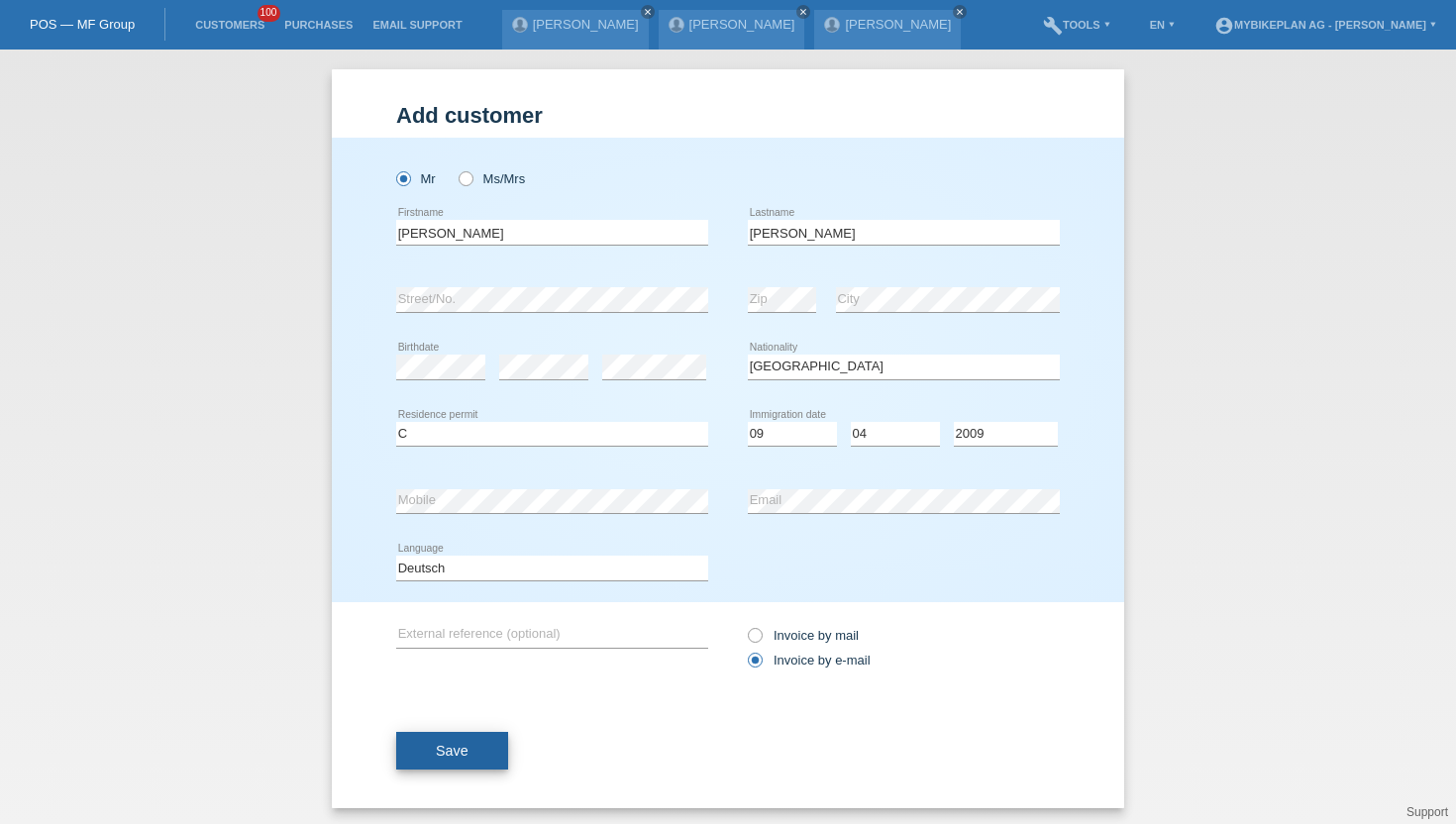 click on "Save" at bounding box center [452, 751] 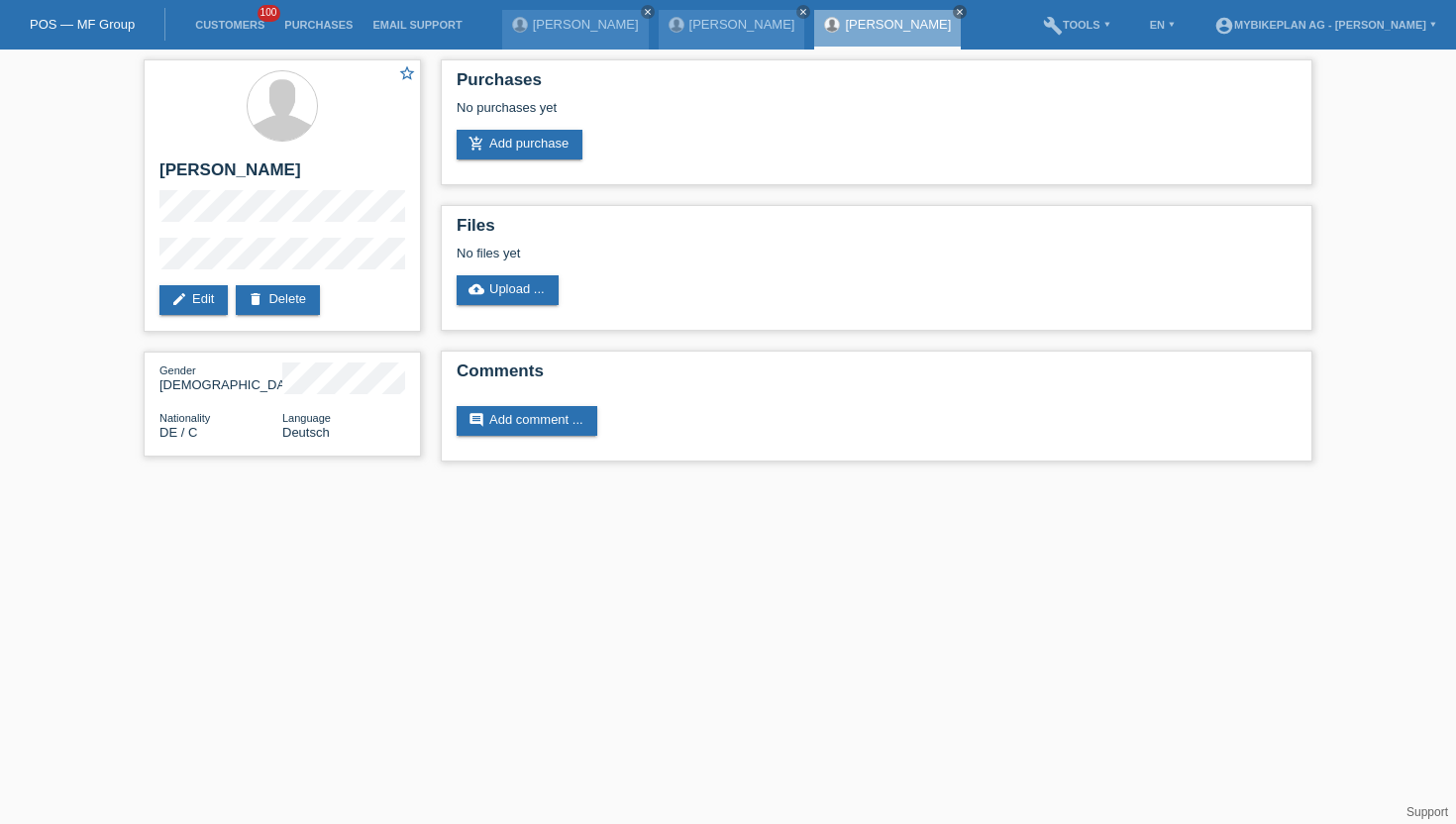 scroll, scrollTop: 0, scrollLeft: 0, axis: both 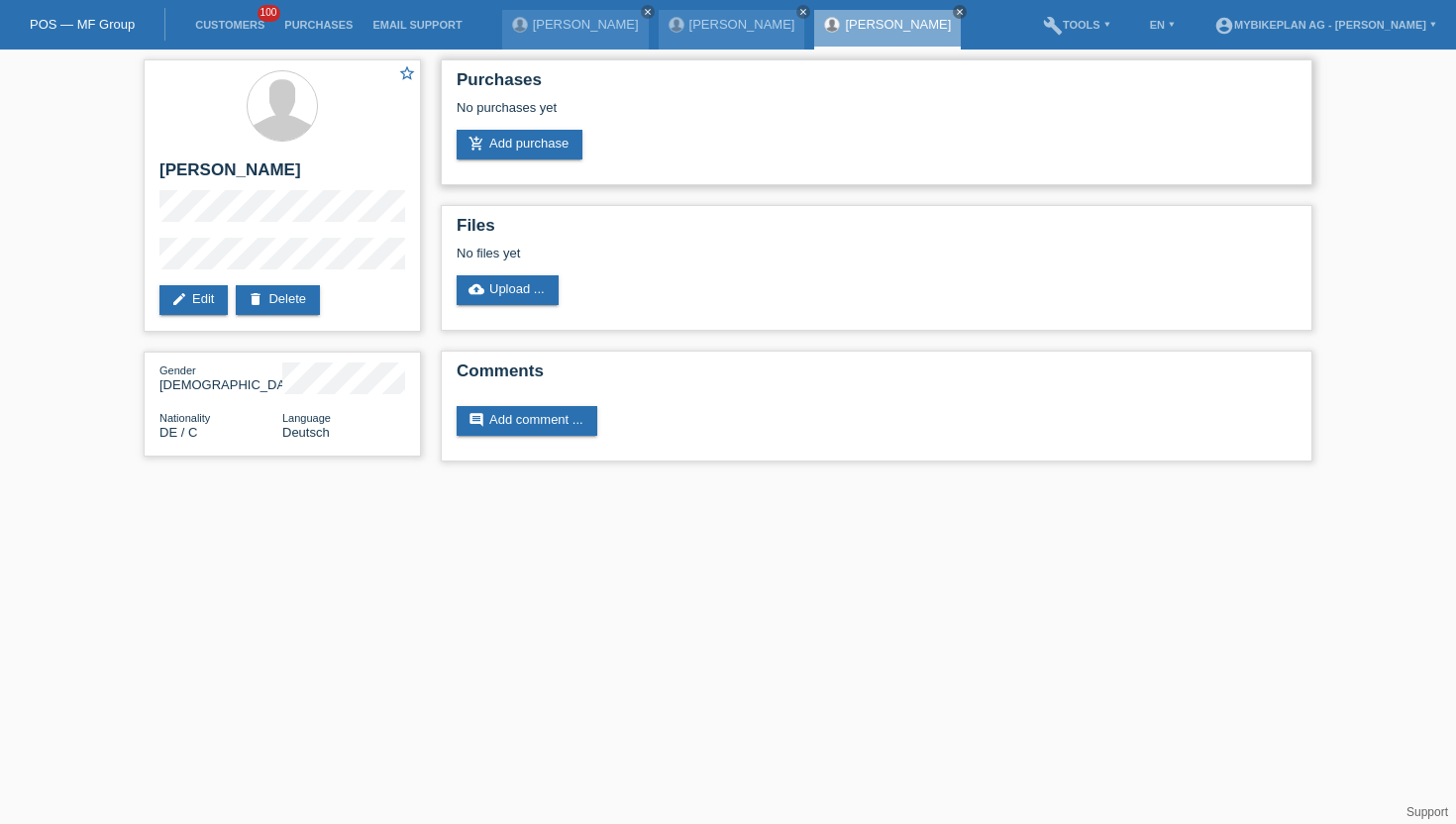 click on "No purchases yet" at bounding box center (877, 115) 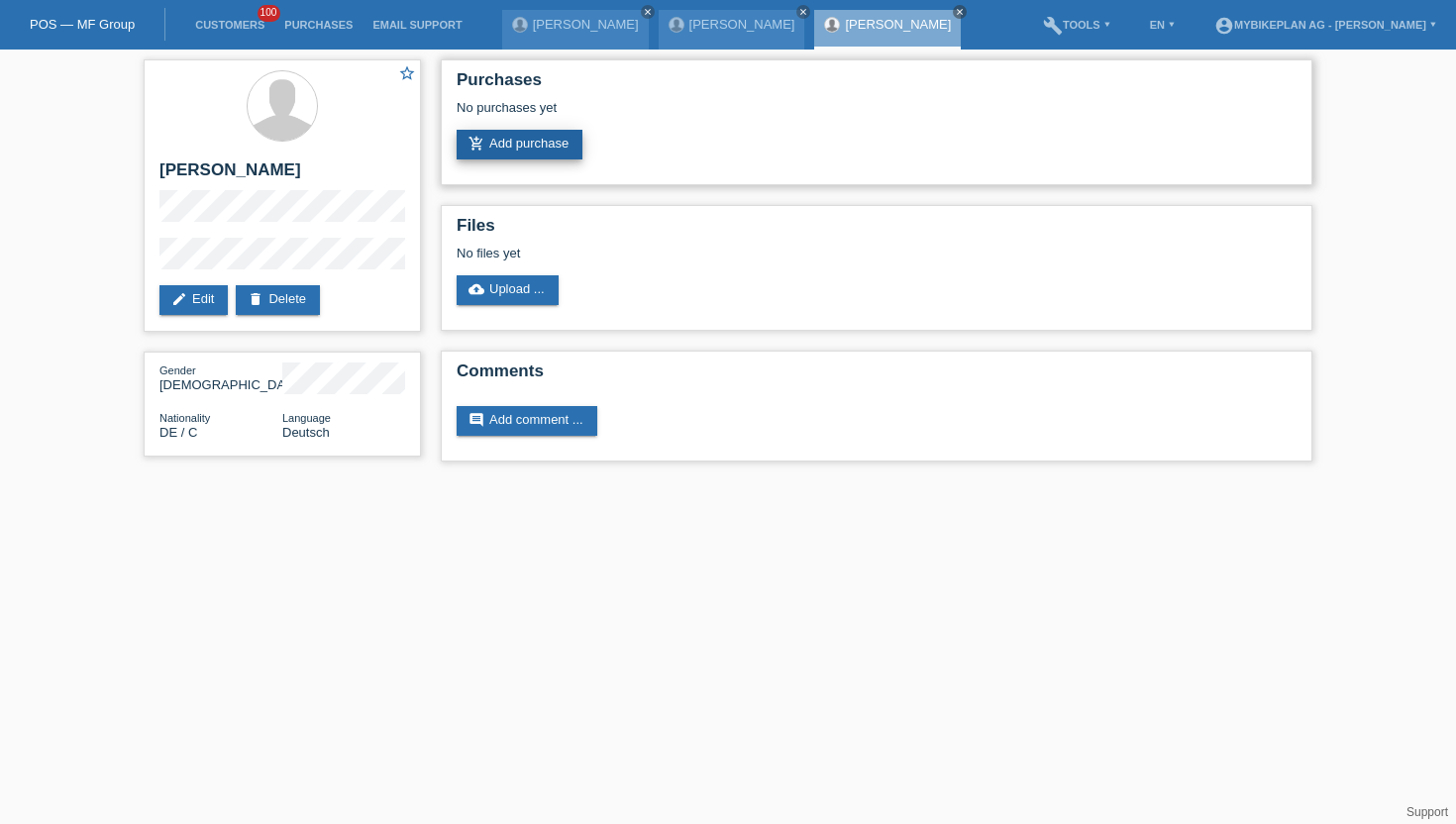 click on "add_shopping_cart  Add purchase" at bounding box center (519, 145) 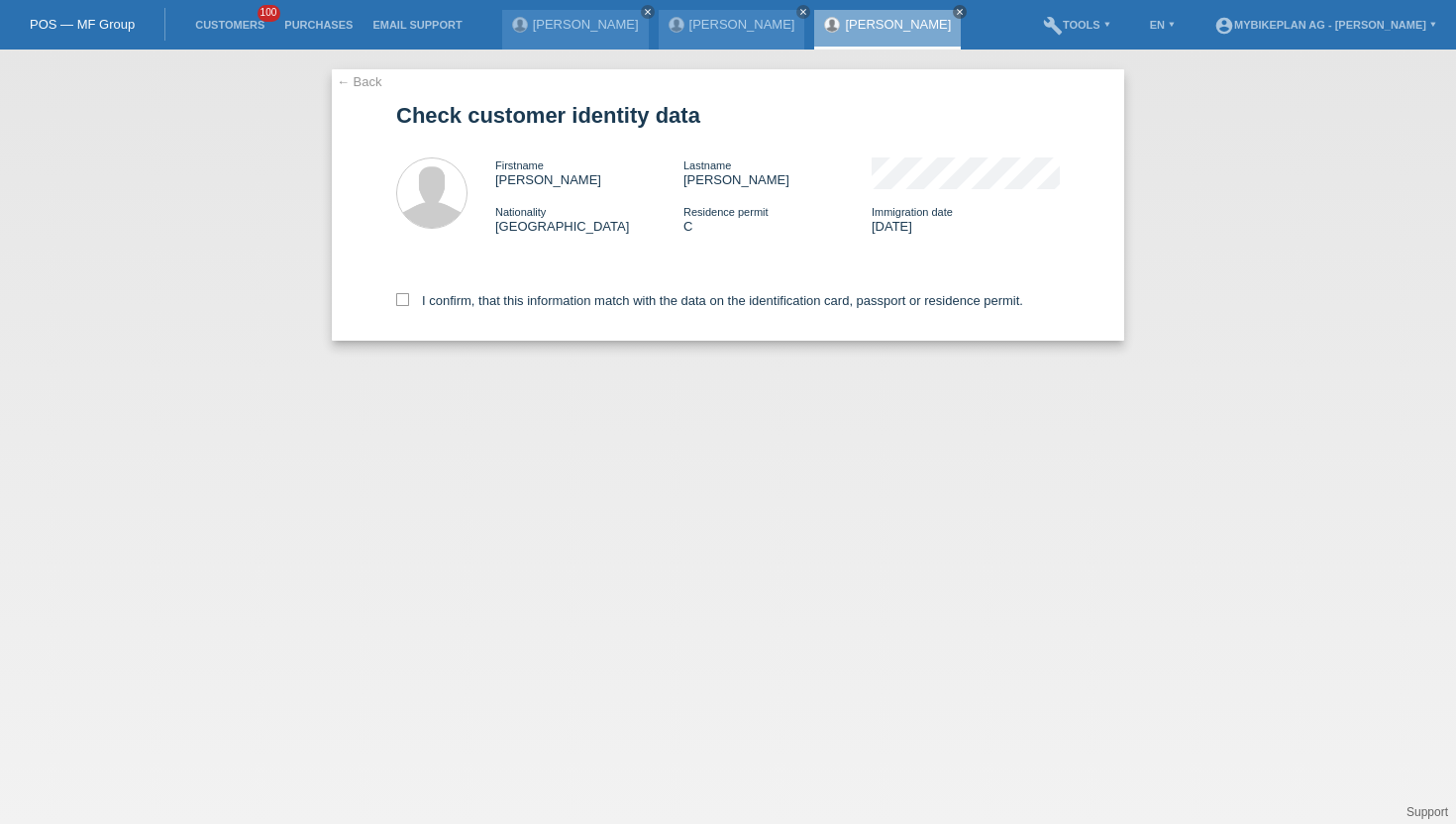 scroll, scrollTop: 0, scrollLeft: 0, axis: both 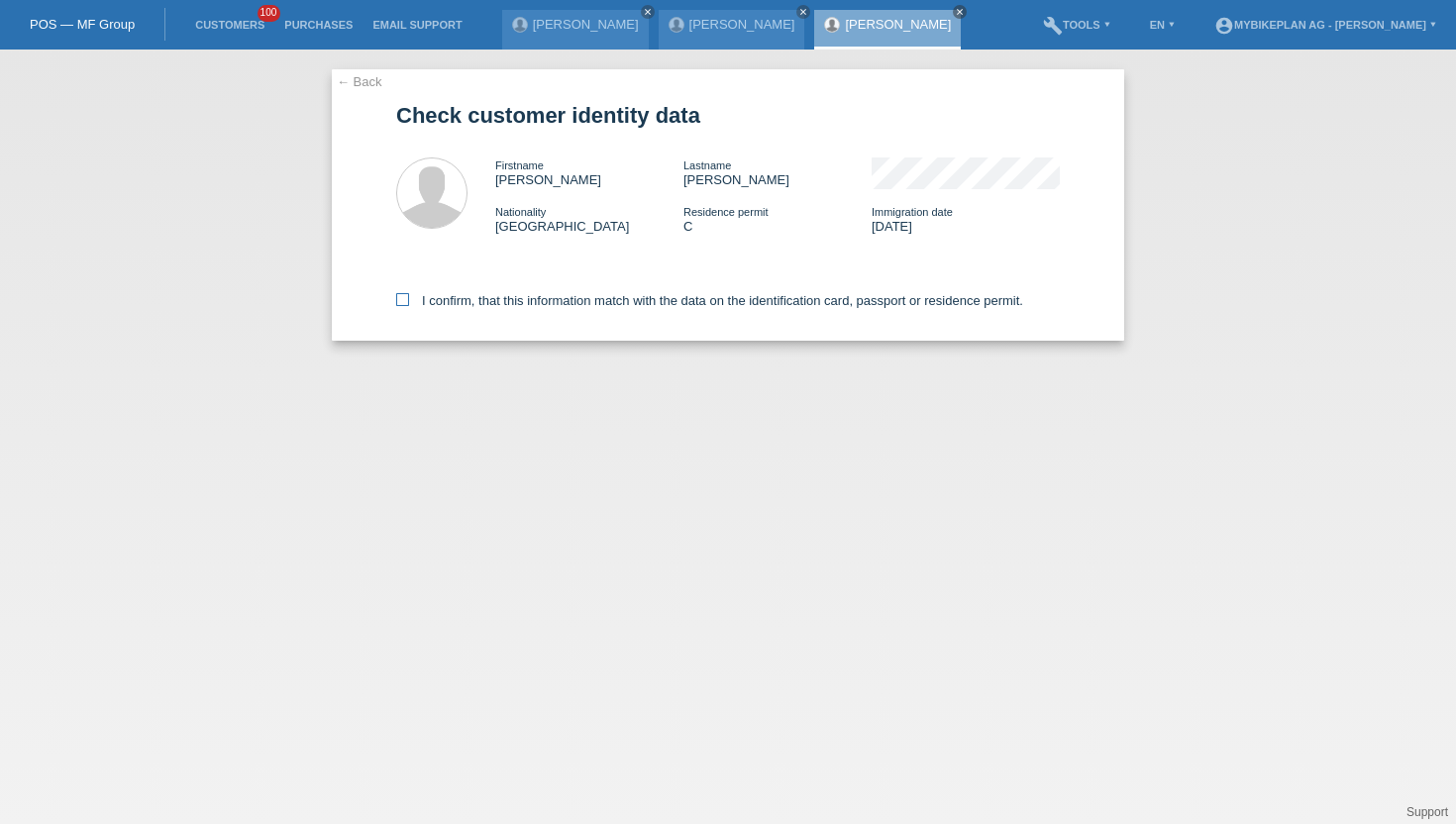 click at bounding box center [402, 299] 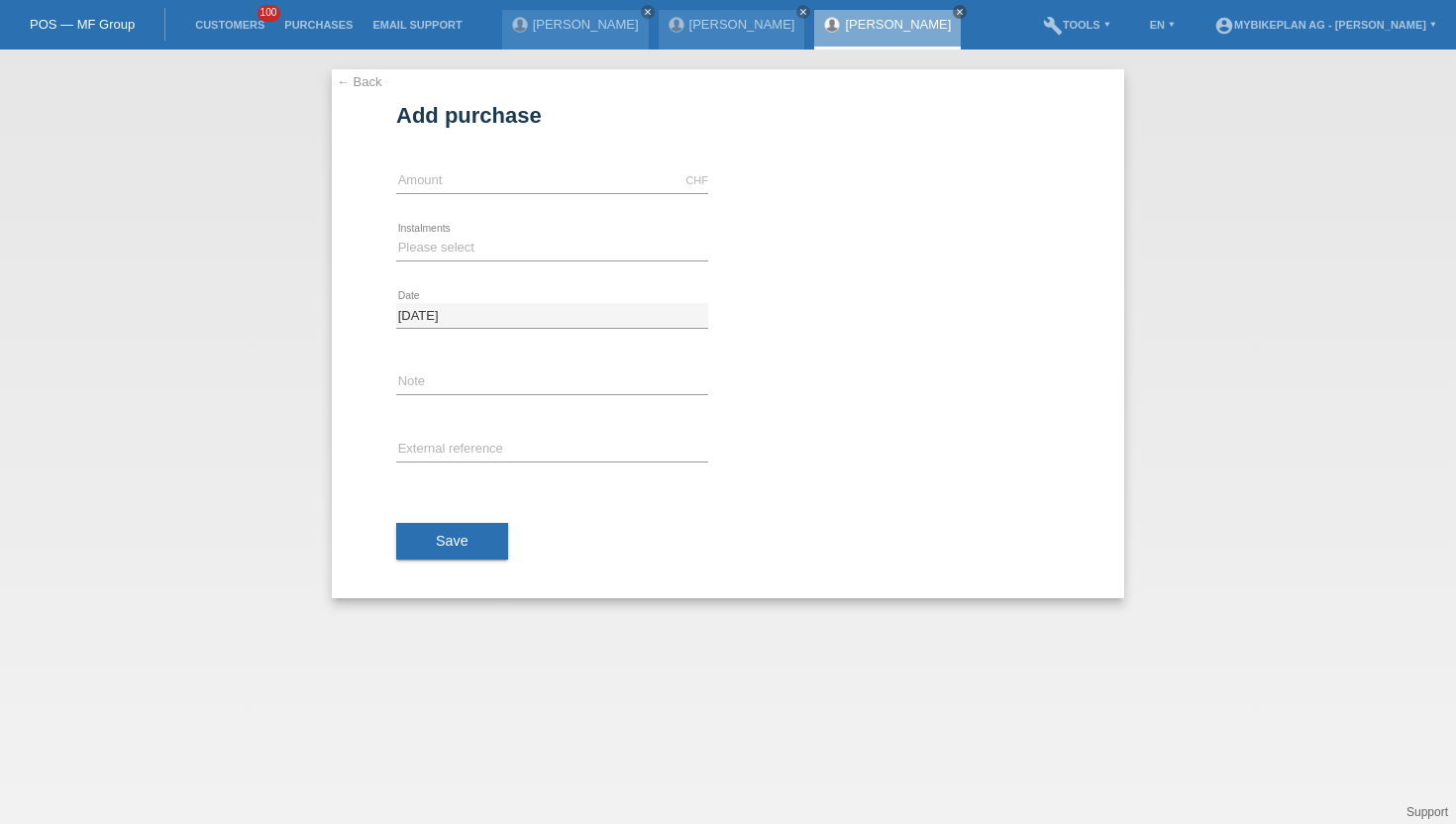 scroll, scrollTop: 0, scrollLeft: 0, axis: both 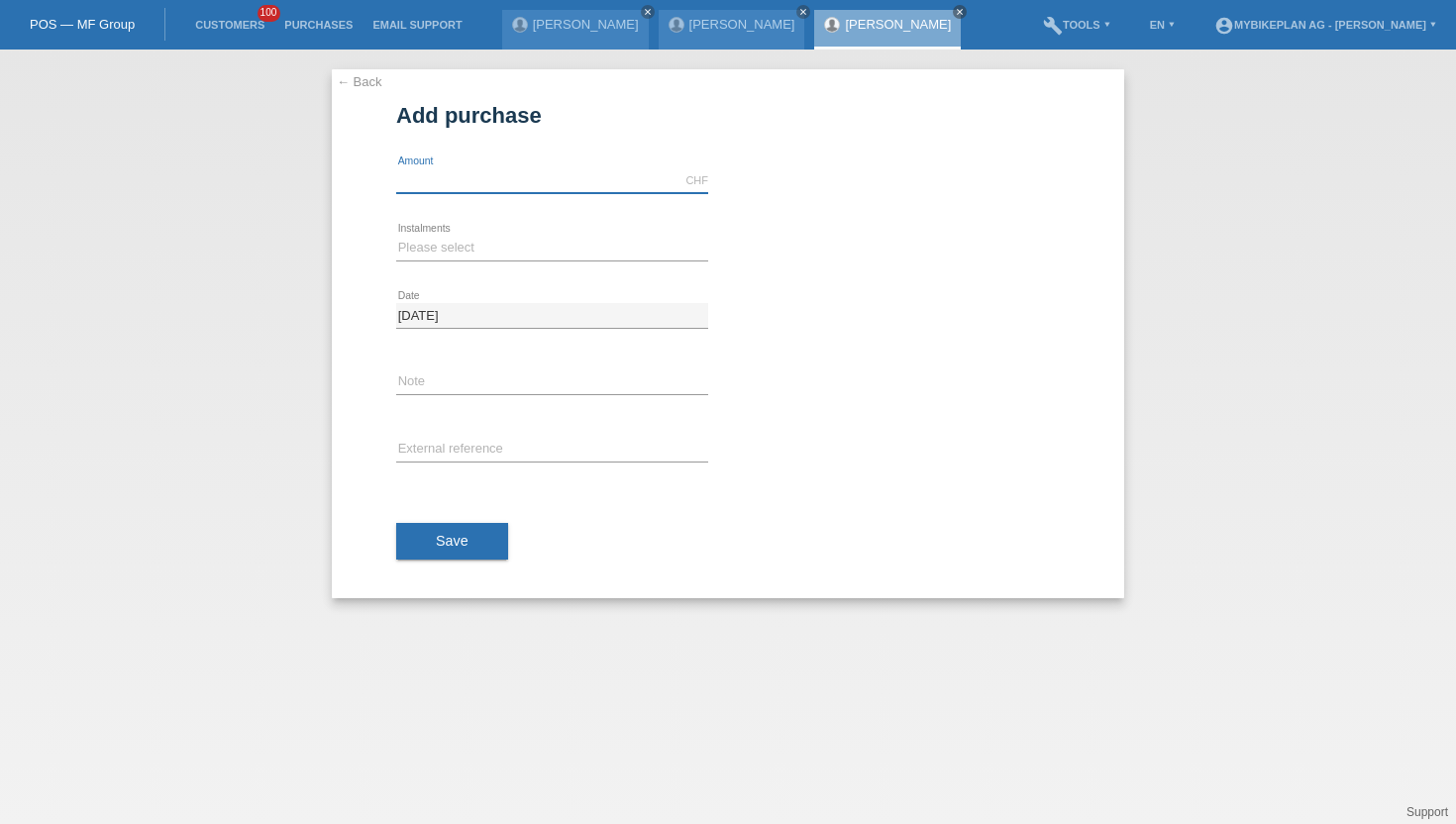 click at bounding box center [552, 180] 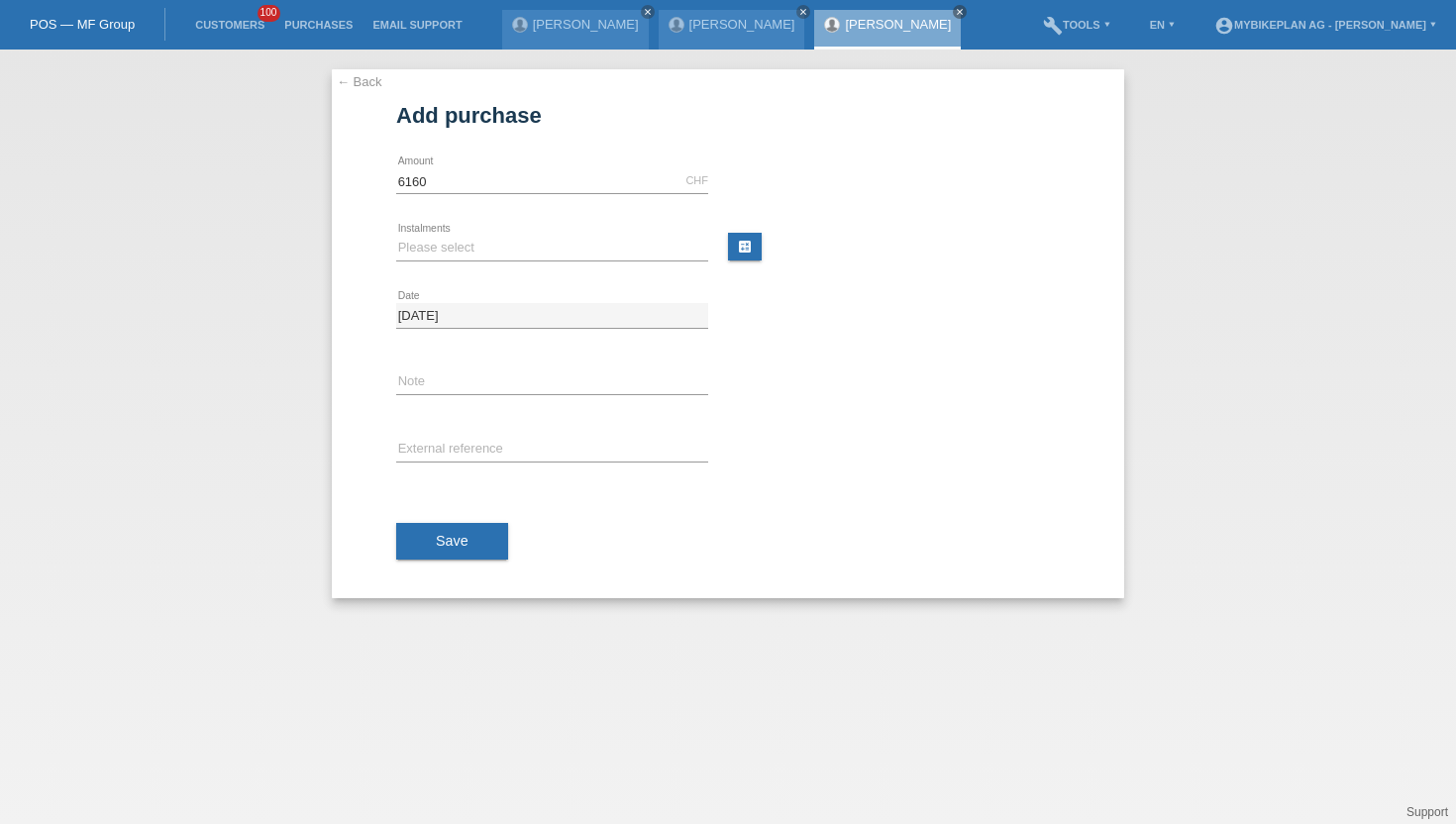 type on "6160.00" 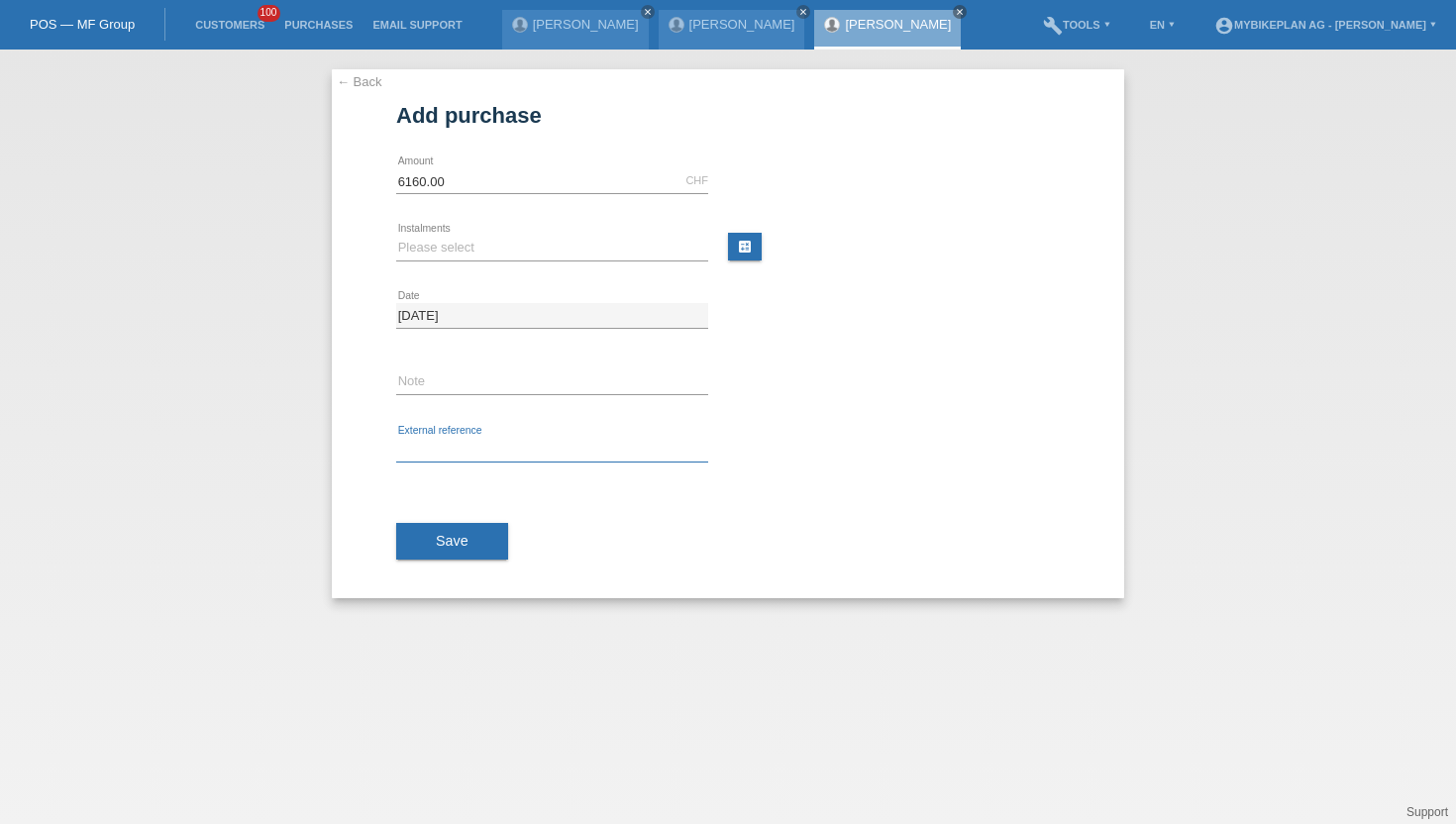click at bounding box center (552, 450) 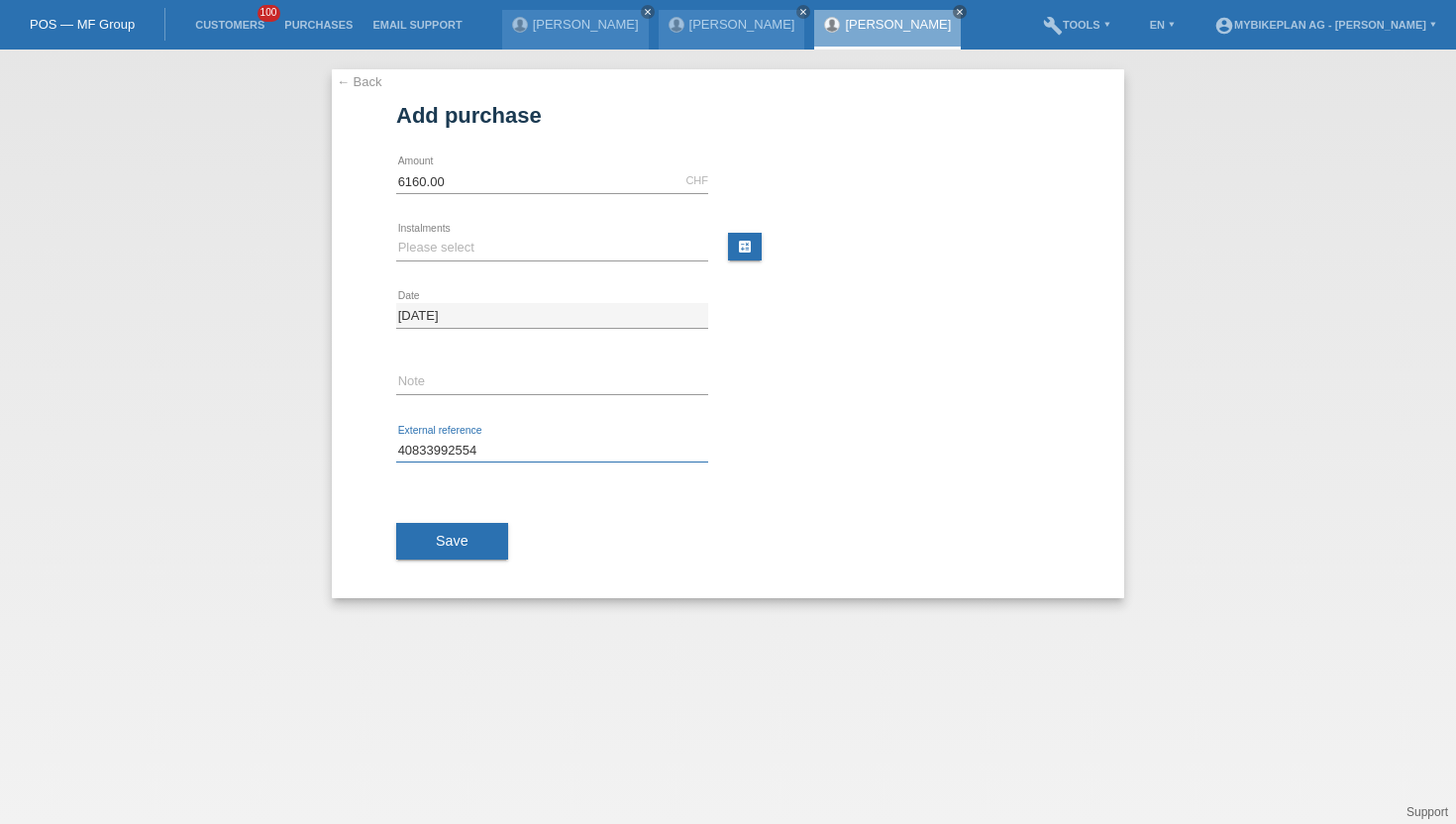 type on "40833992554" 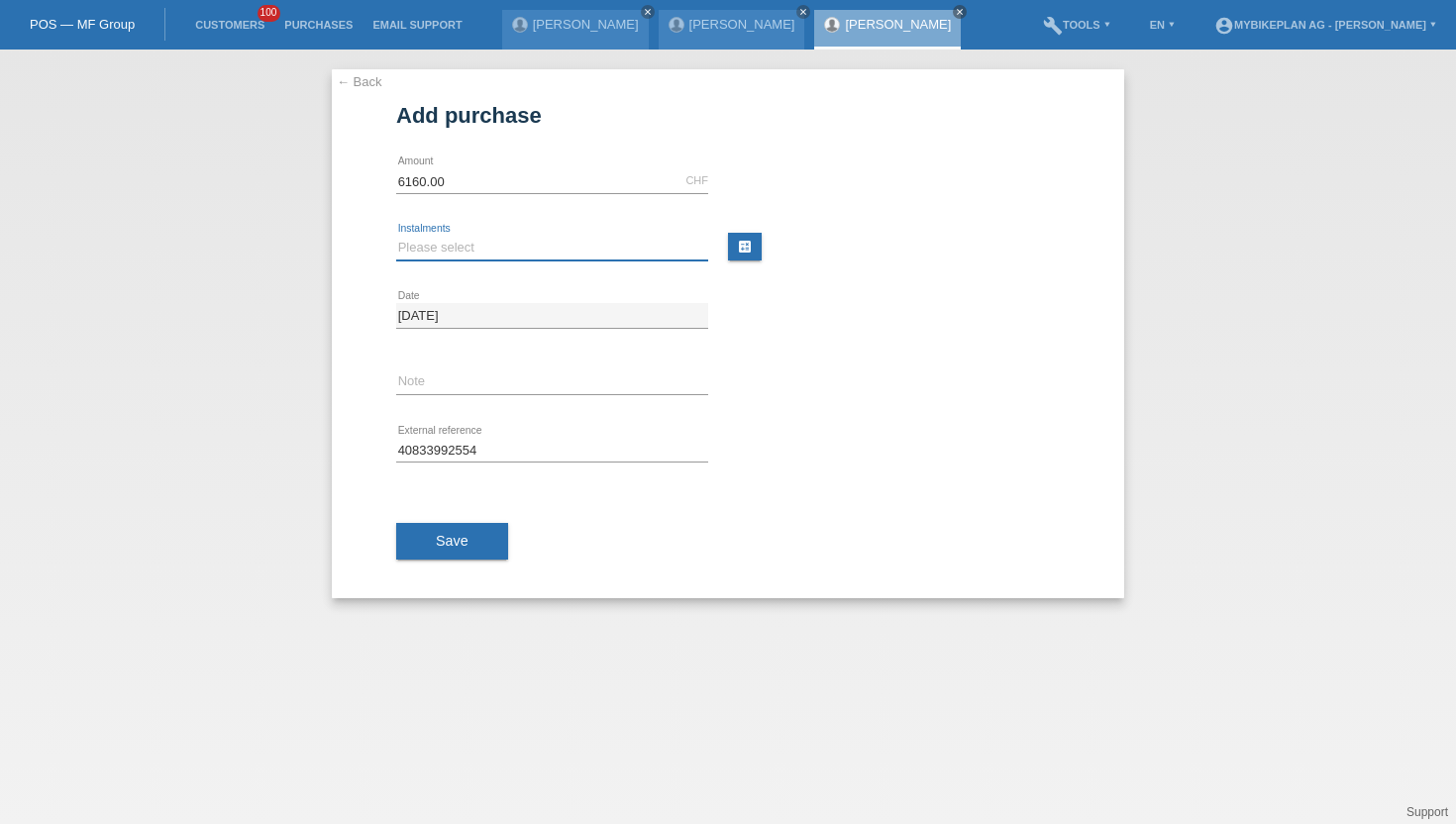click on "Please select
6 instalments
12 instalments
18 instalments
24 instalments
36 instalments
48 instalments" at bounding box center [552, 248] 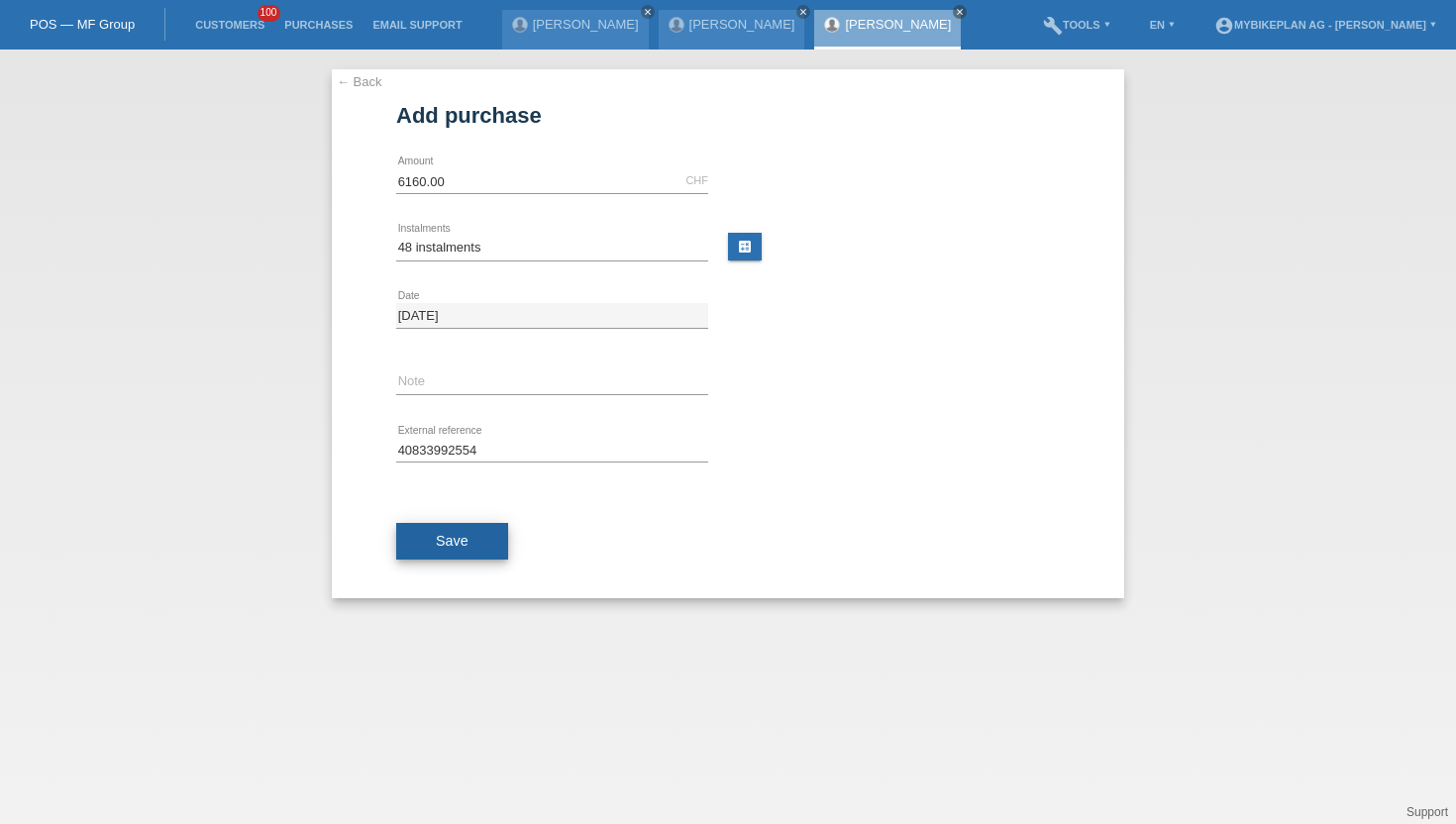 click on "Save" at bounding box center (452, 541) 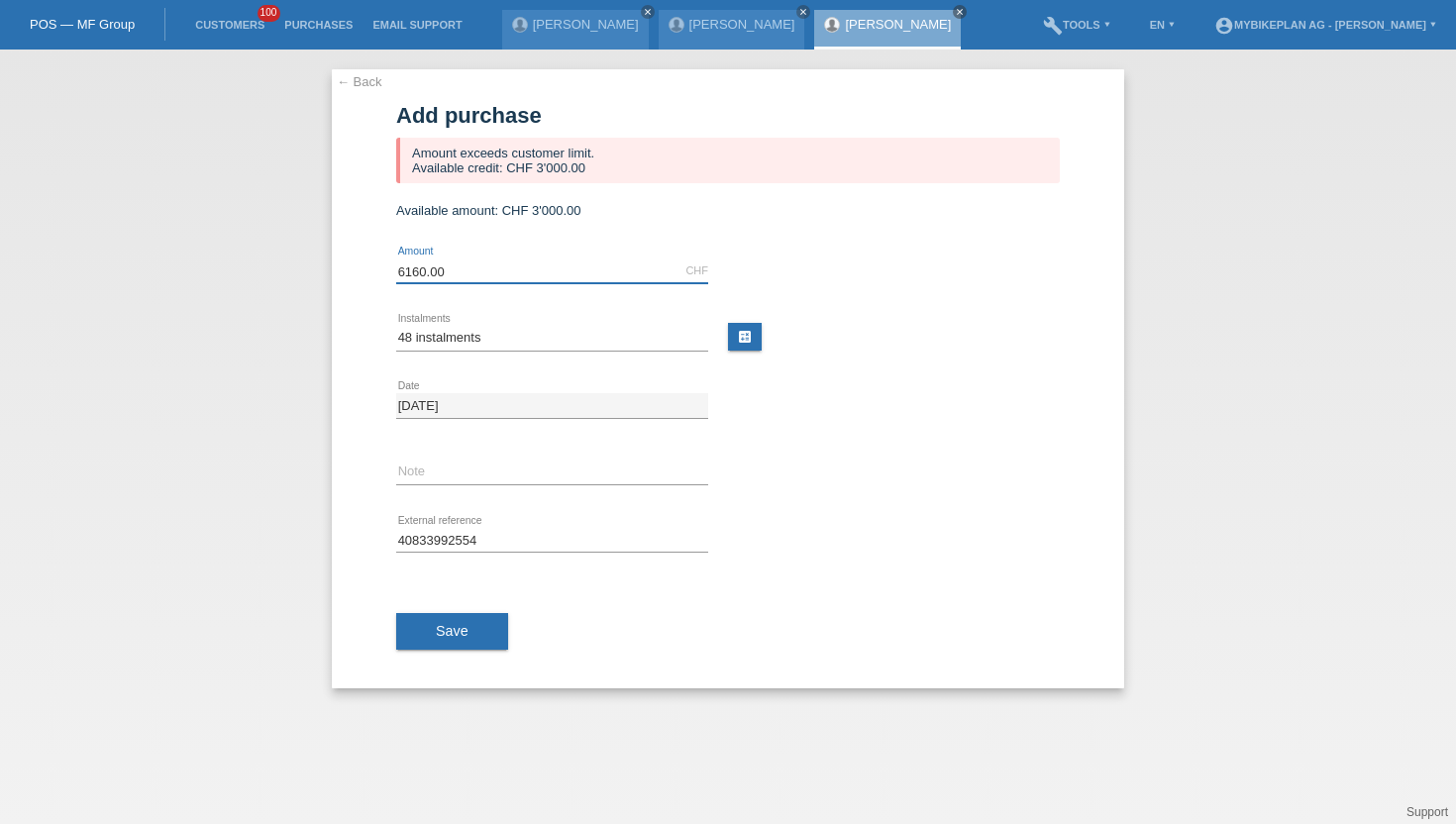 drag, startPoint x: 462, startPoint y: 271, endPoint x: 313, endPoint y: 269, distance: 149.01342 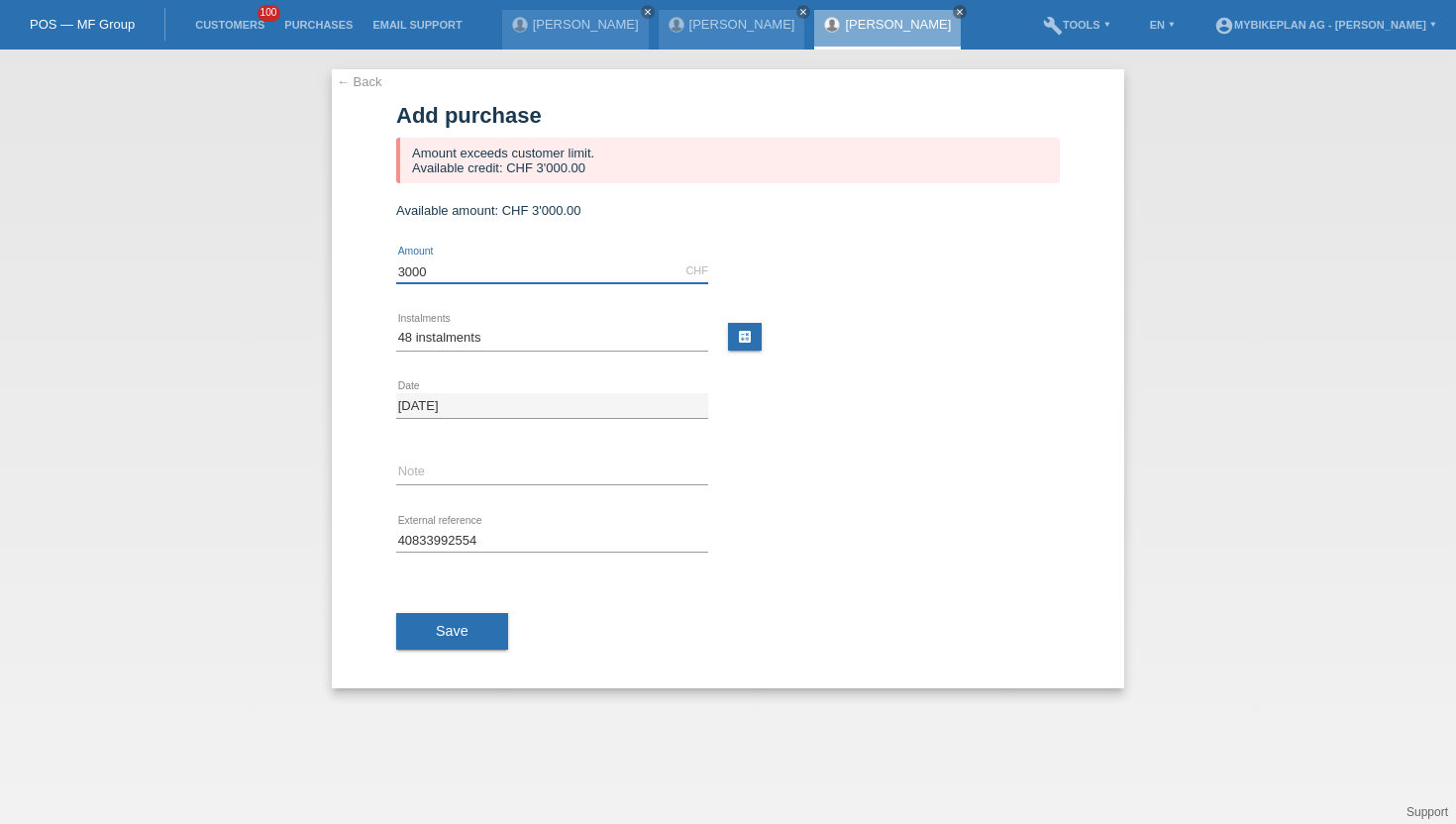 type on "3000.00" 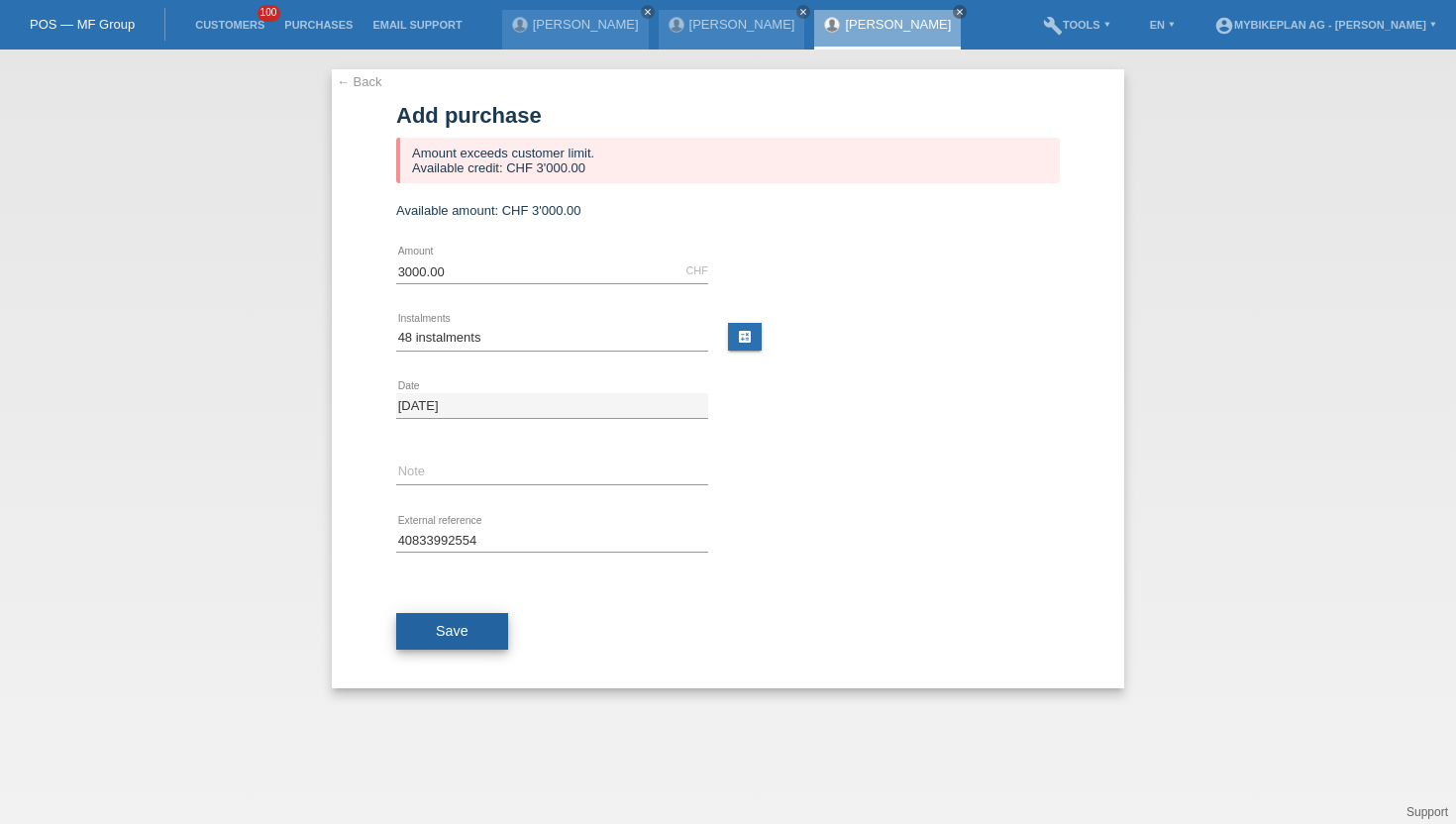 click on "Save" at bounding box center [452, 631] 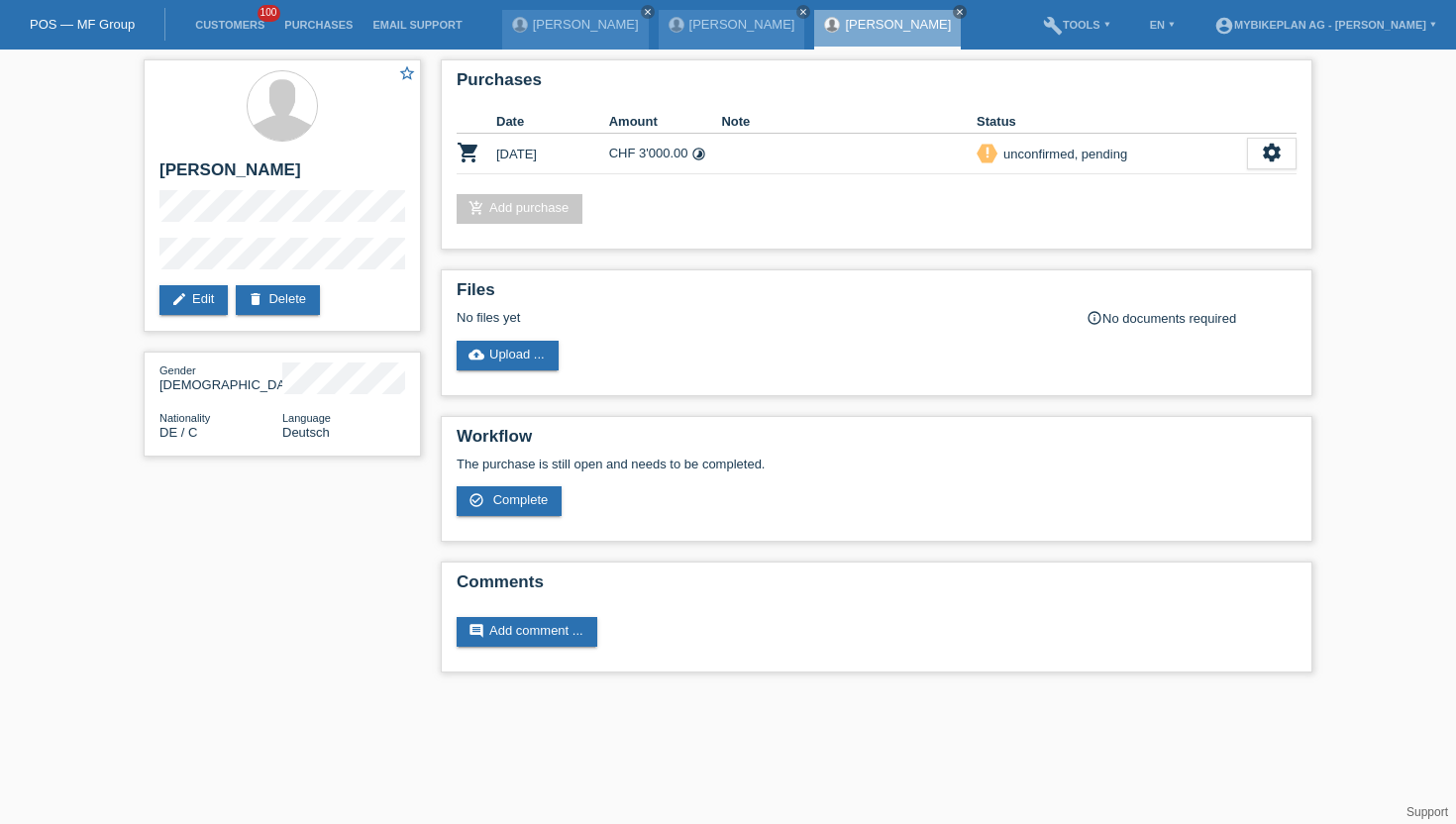 scroll, scrollTop: 0, scrollLeft: 0, axis: both 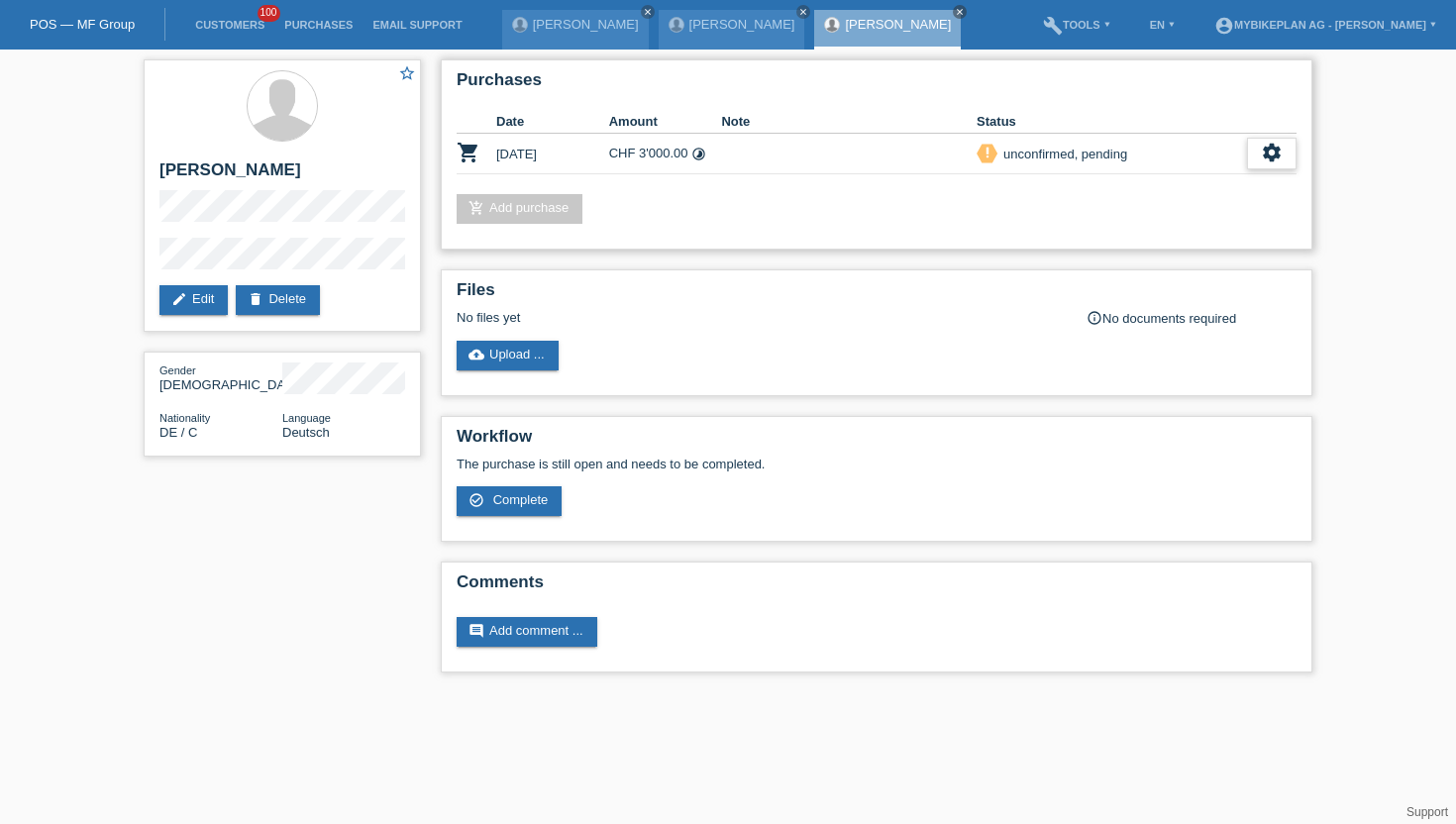 click on "settings" at bounding box center (1272, 153) 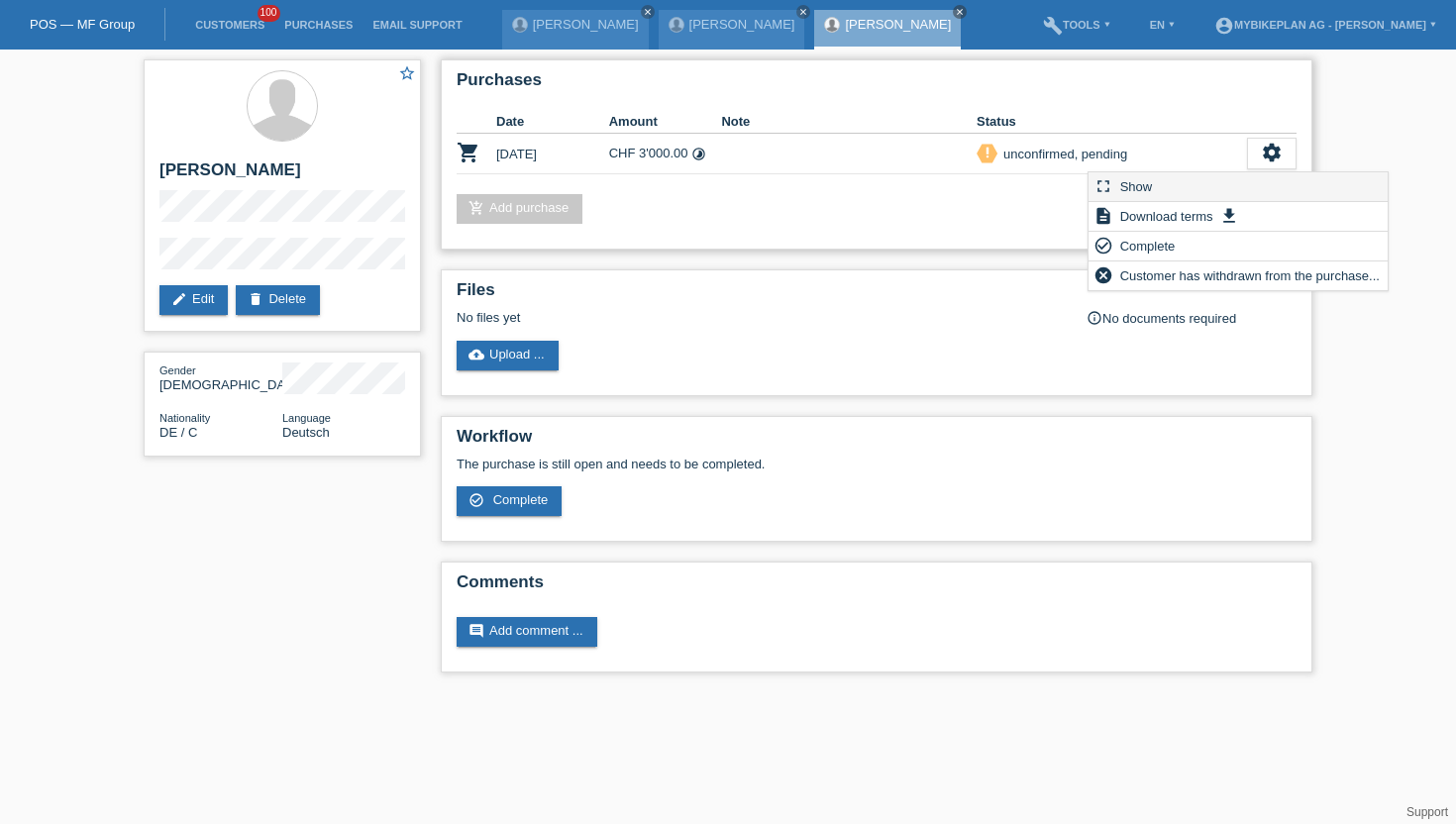 click on "Show" at bounding box center [1136, 186] 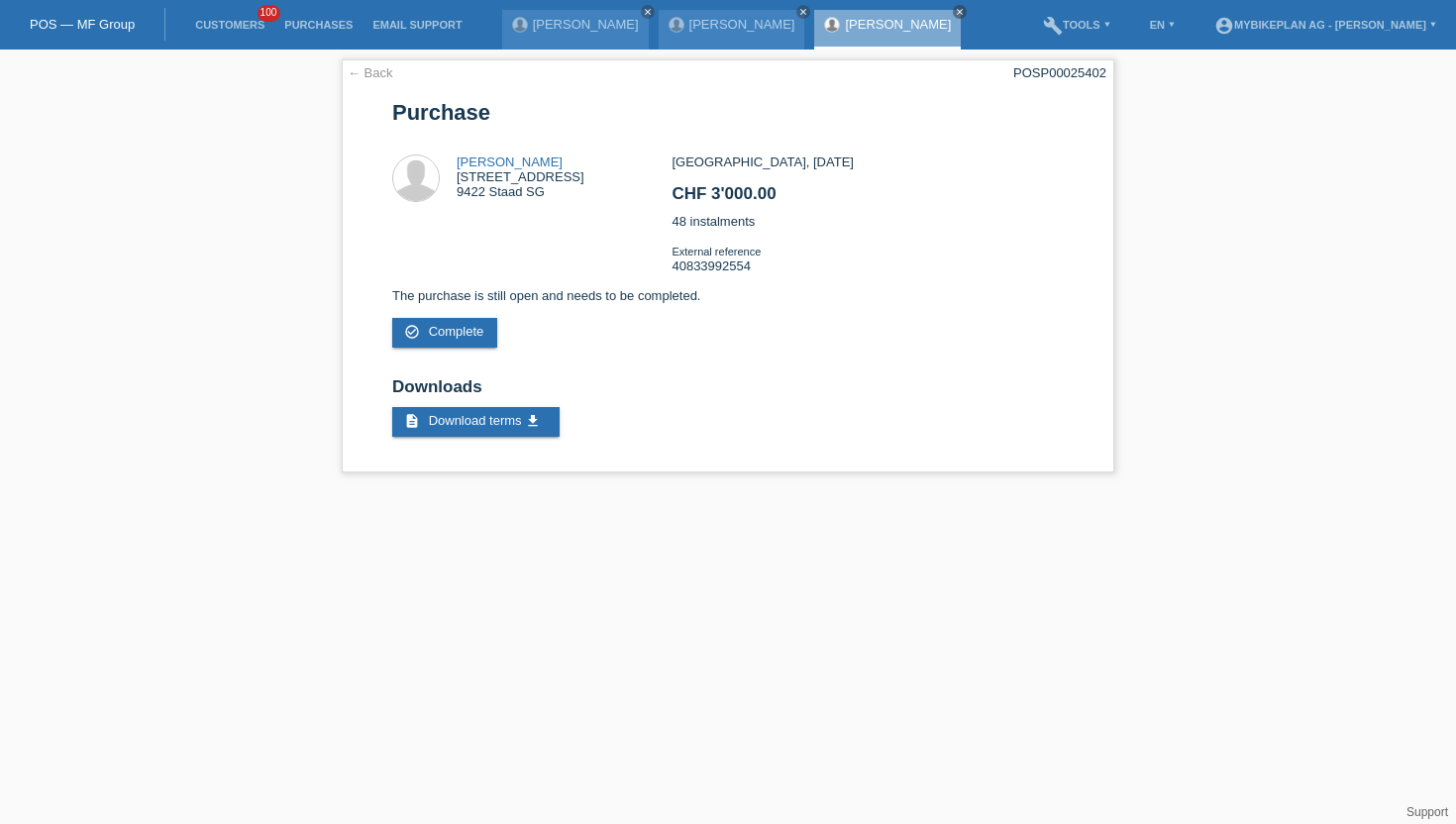 scroll, scrollTop: 0, scrollLeft: 0, axis: both 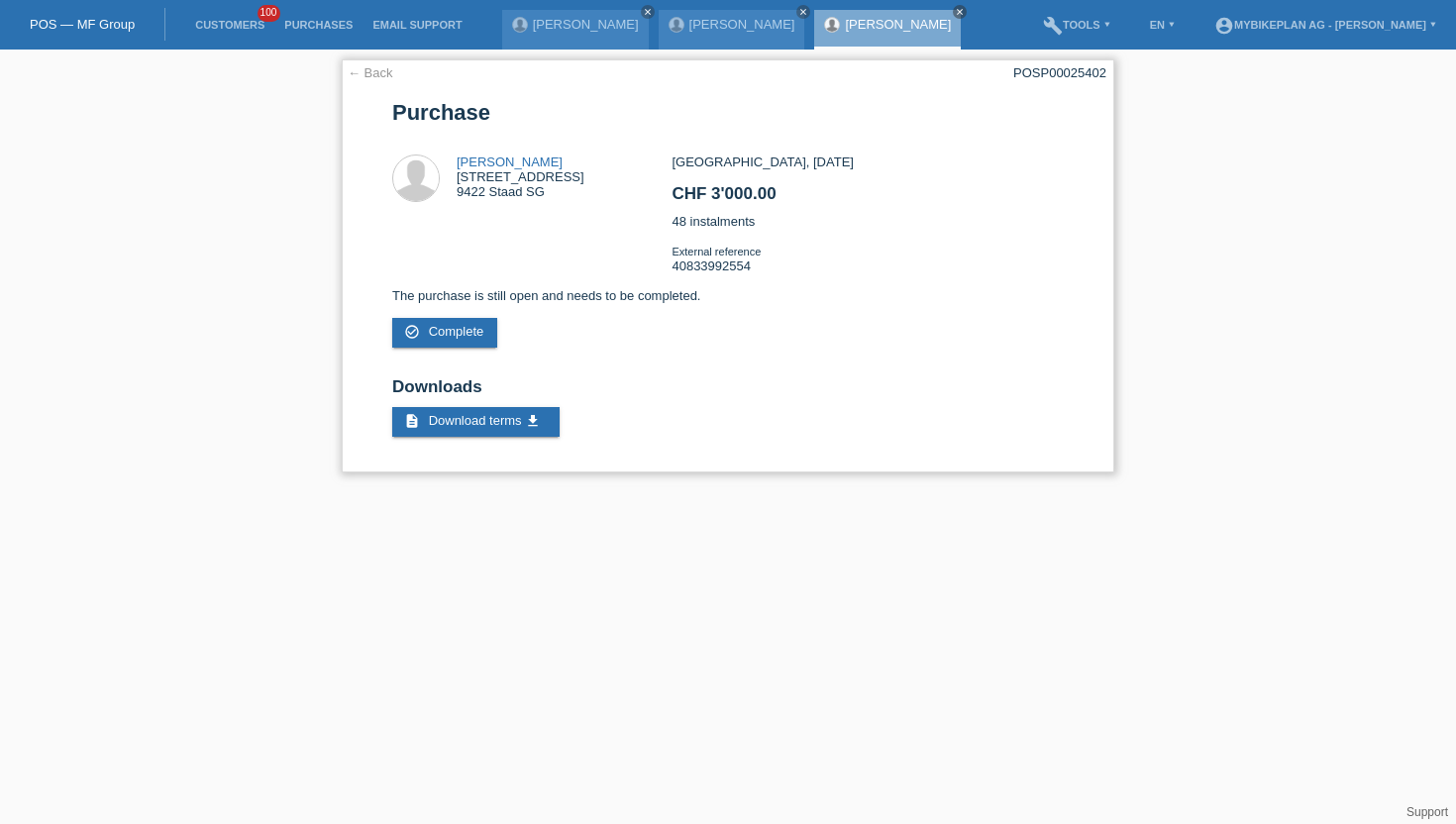 click on "POSP00025402" at bounding box center [1060, 72] 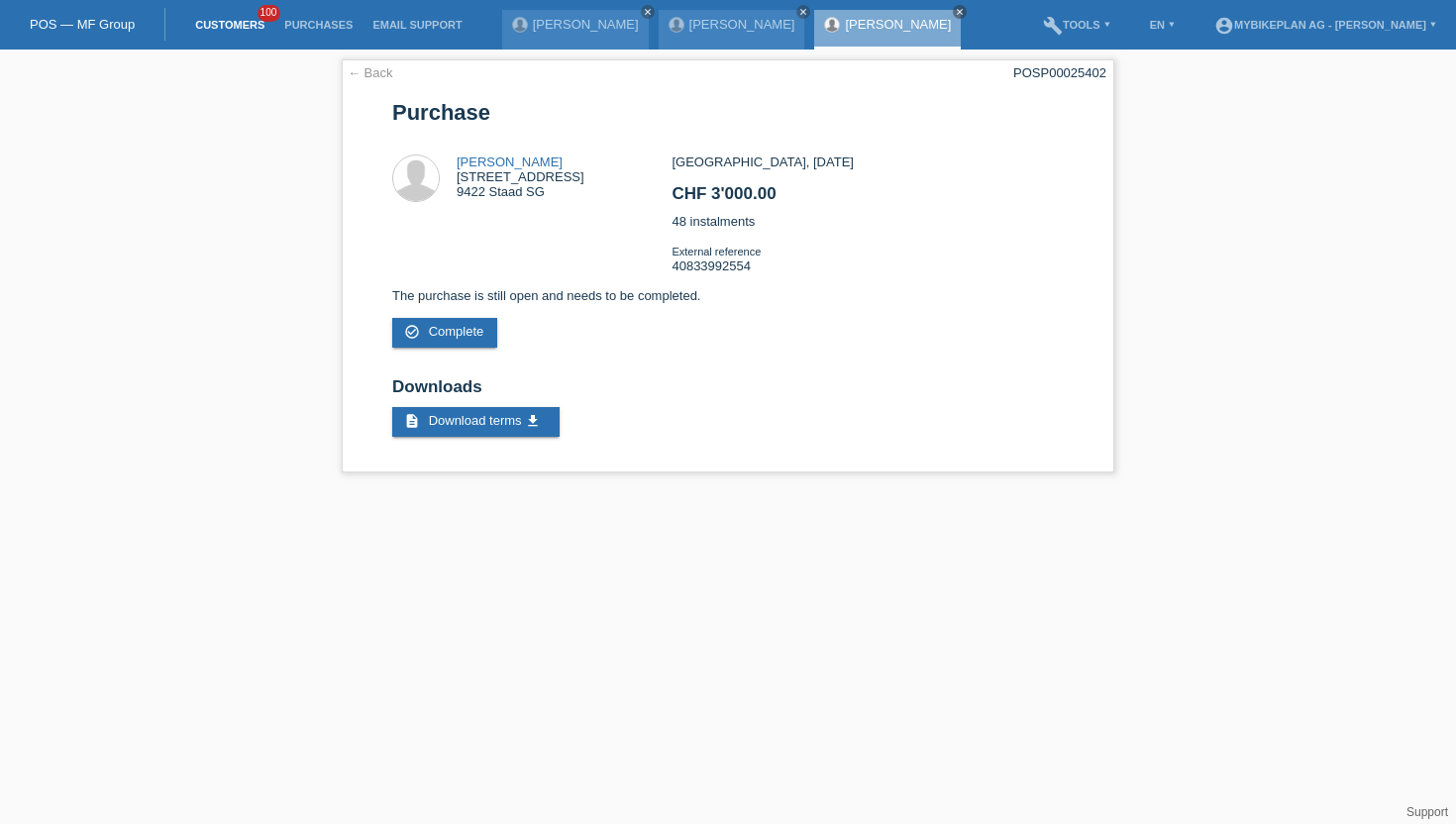 click on "Customers" at bounding box center [230, 25] 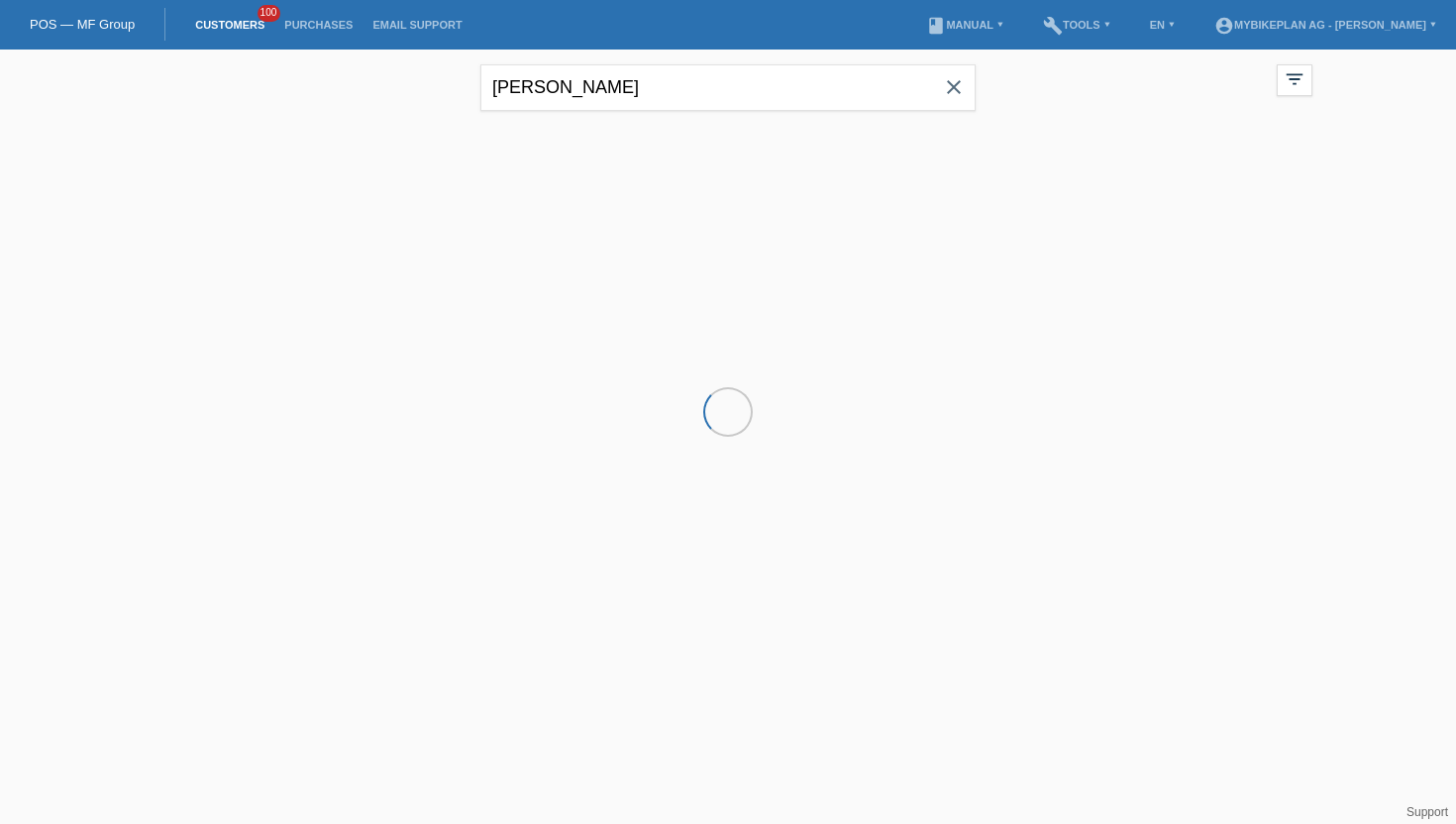 scroll, scrollTop: 0, scrollLeft: 0, axis: both 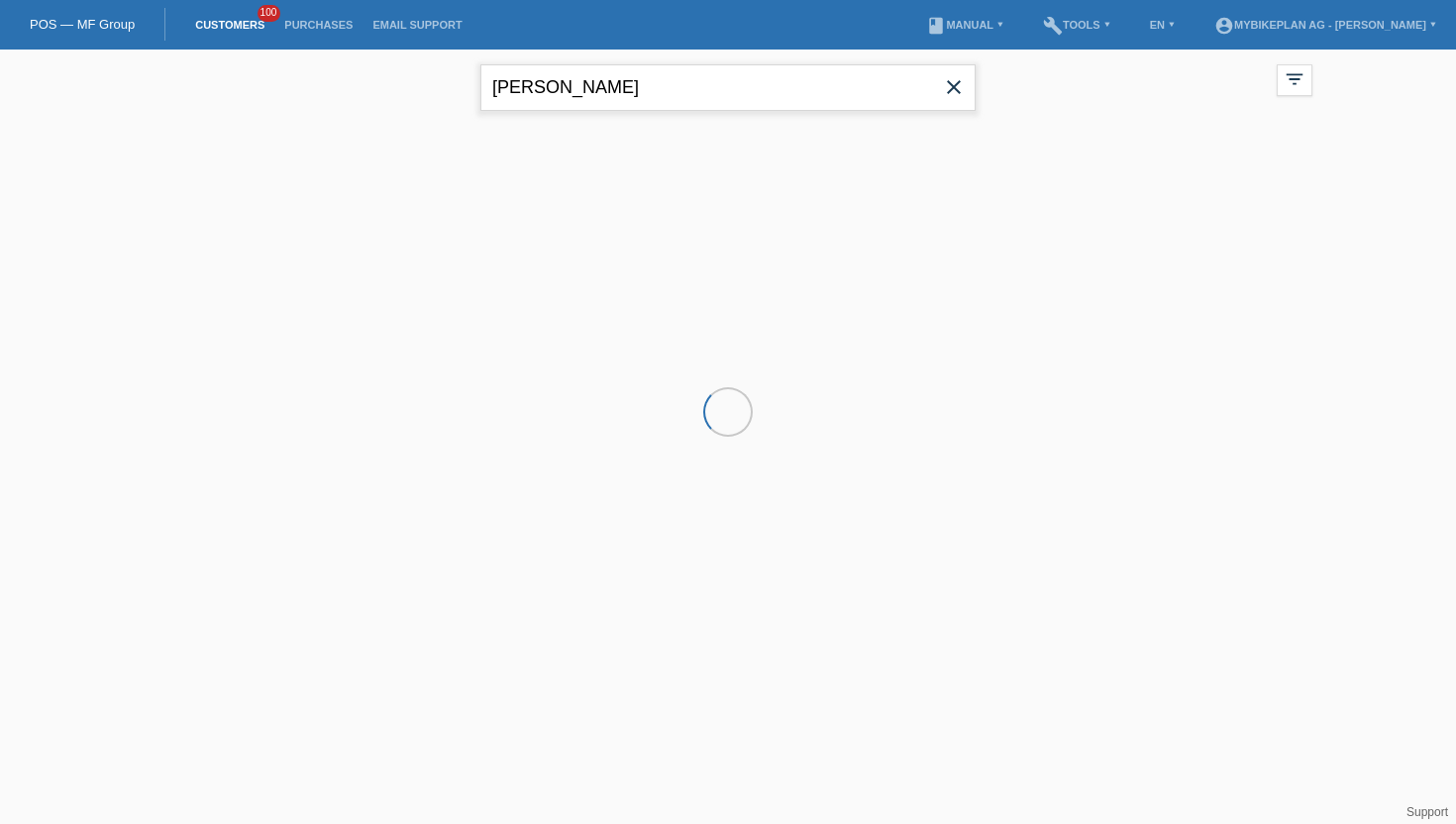 drag, startPoint x: 655, startPoint y: 96, endPoint x: 454, endPoint y: 78, distance: 201.80436 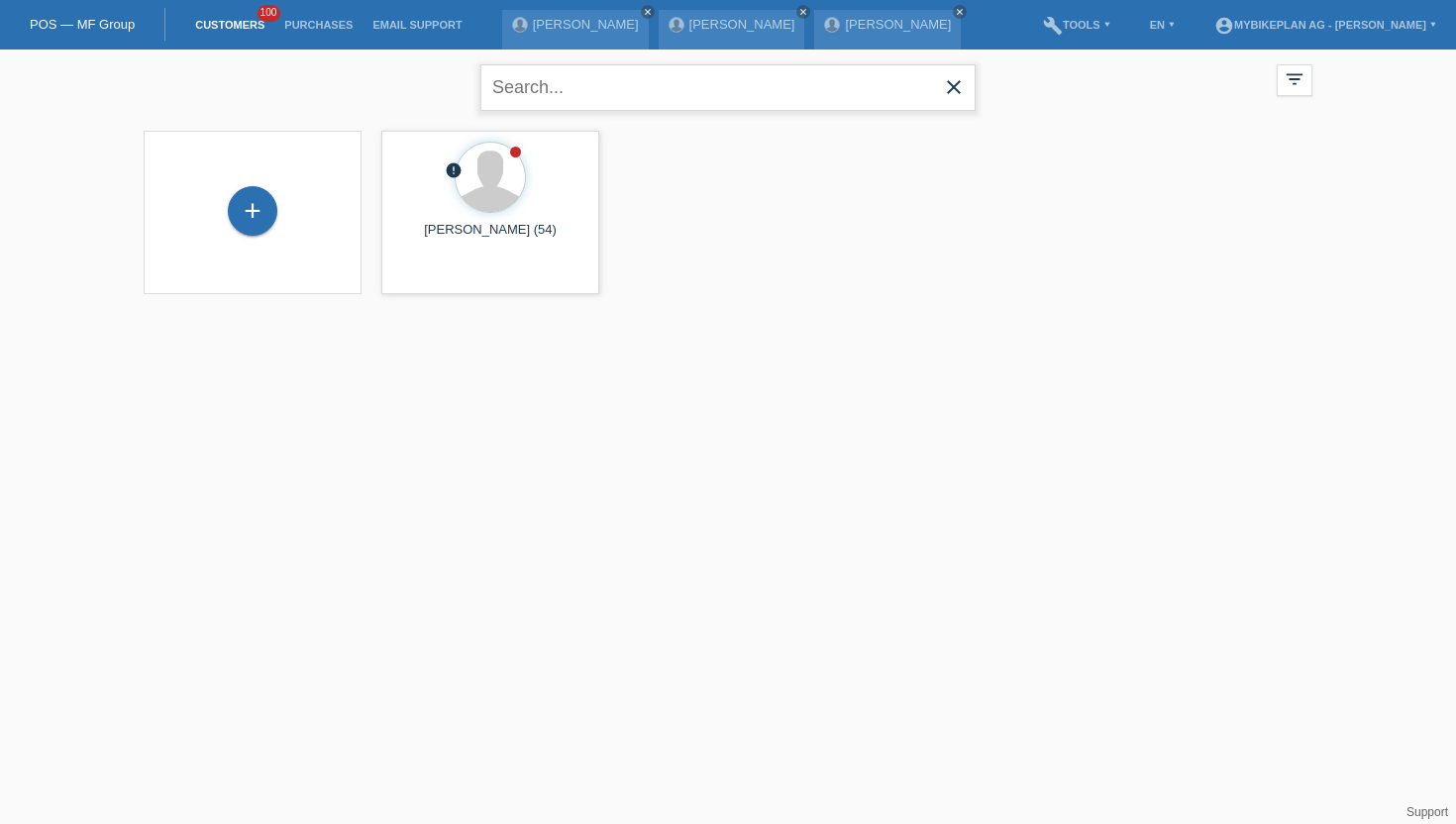 paste on "[PERSON_NAME] [PERSON_NAME]" 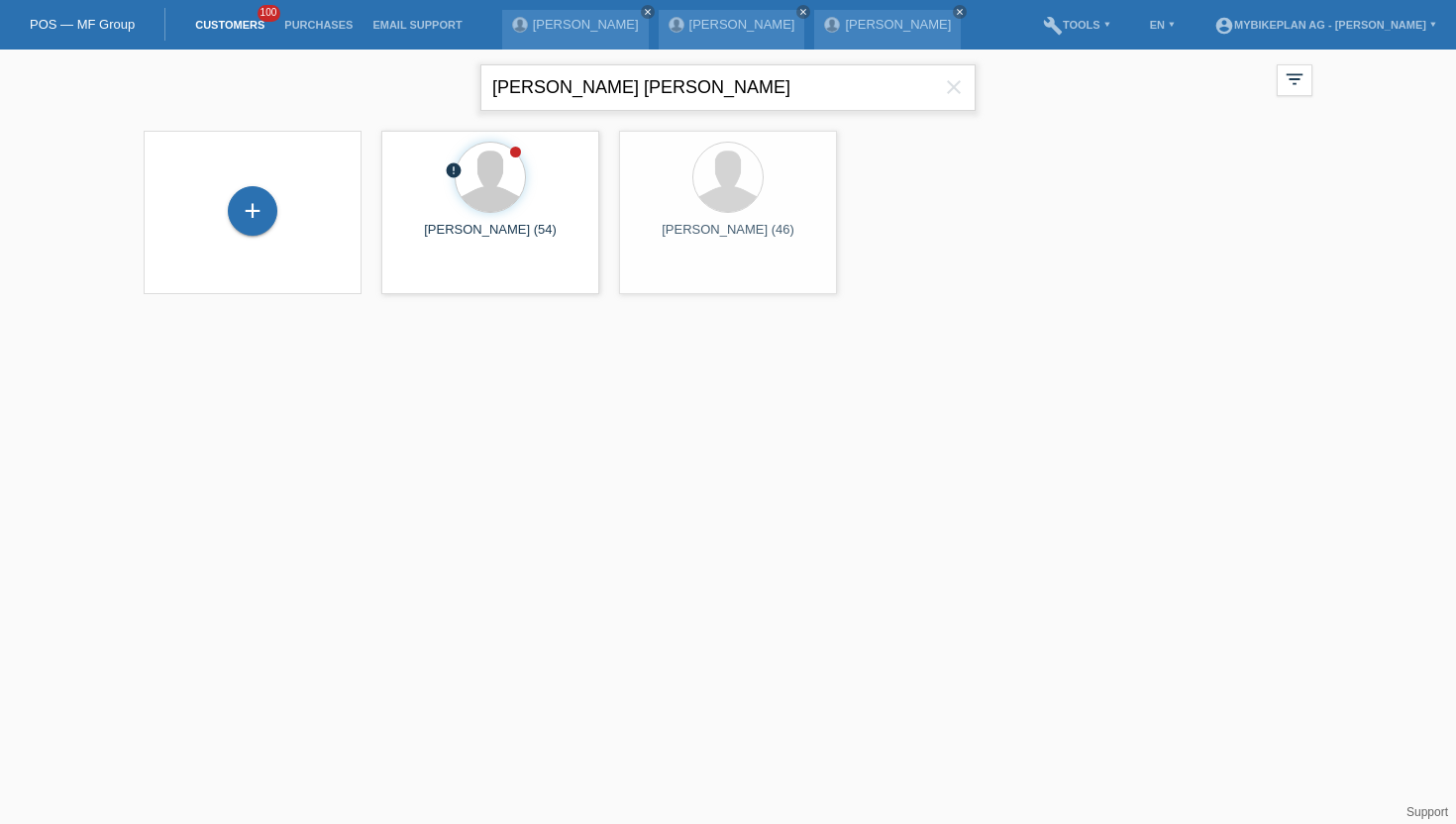 type on "[PERSON_NAME] [PERSON_NAME]" 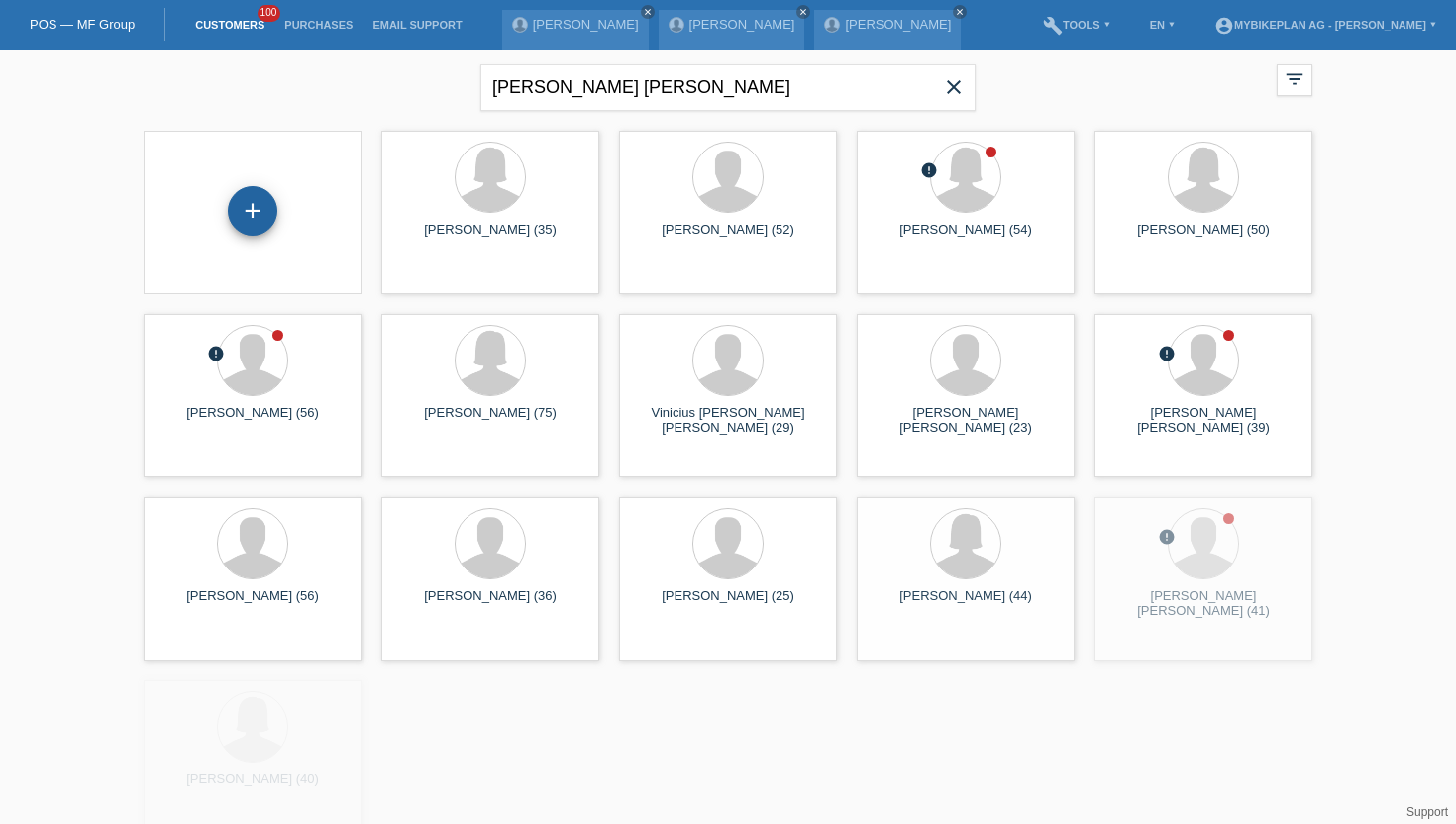 click on "+" at bounding box center (253, 211) 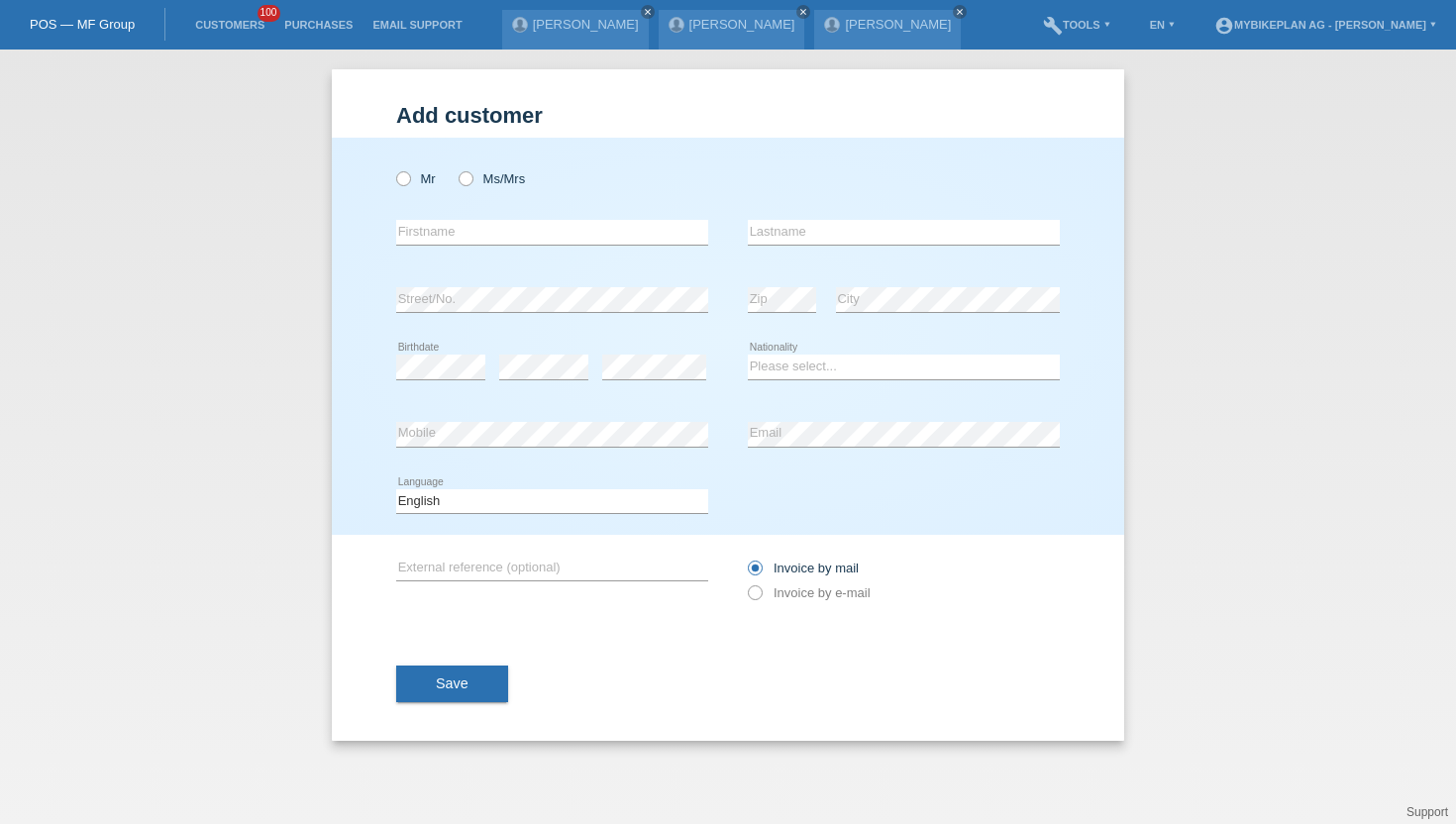 scroll, scrollTop: 0, scrollLeft: 0, axis: both 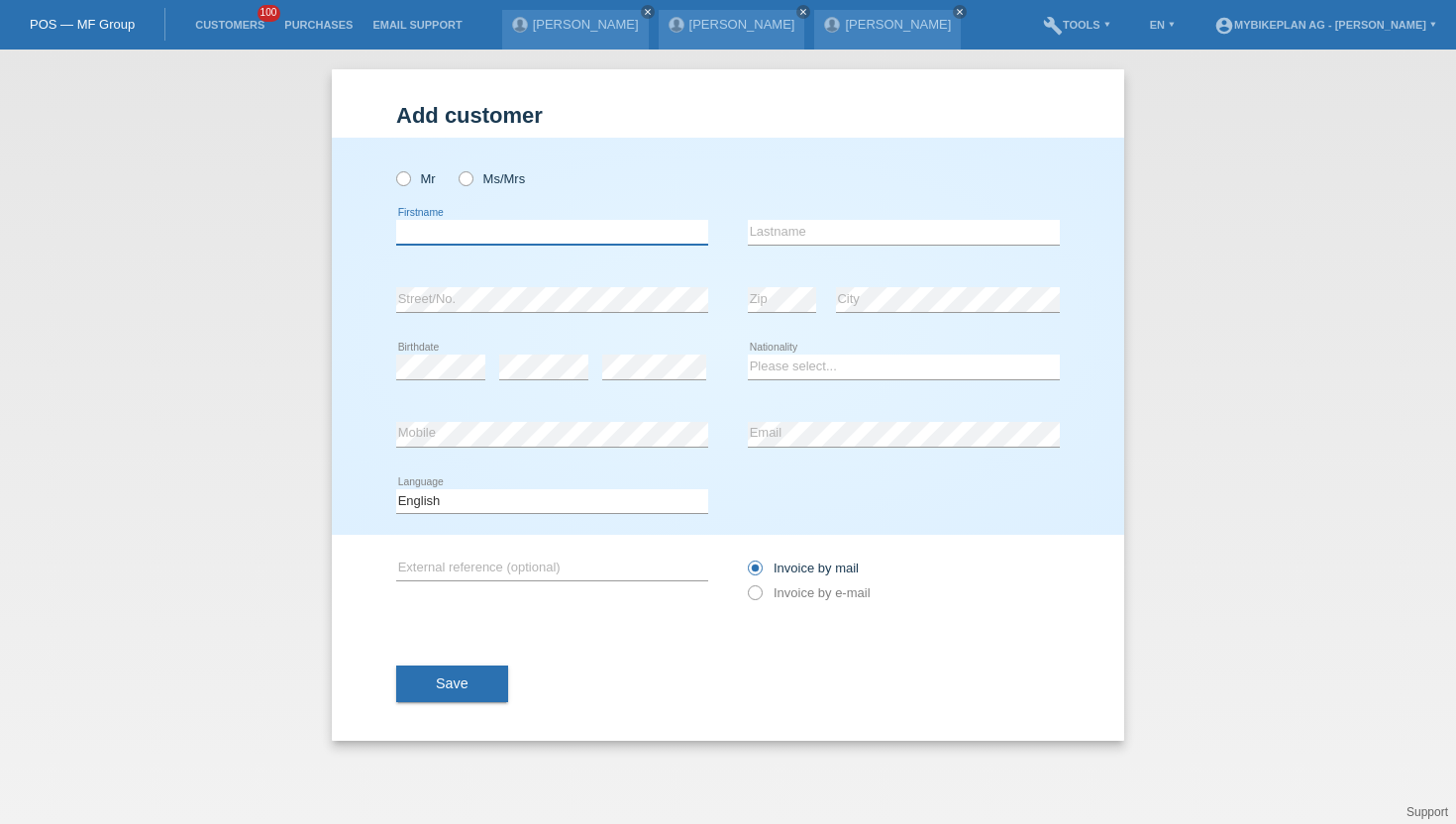 click at bounding box center [552, 232] 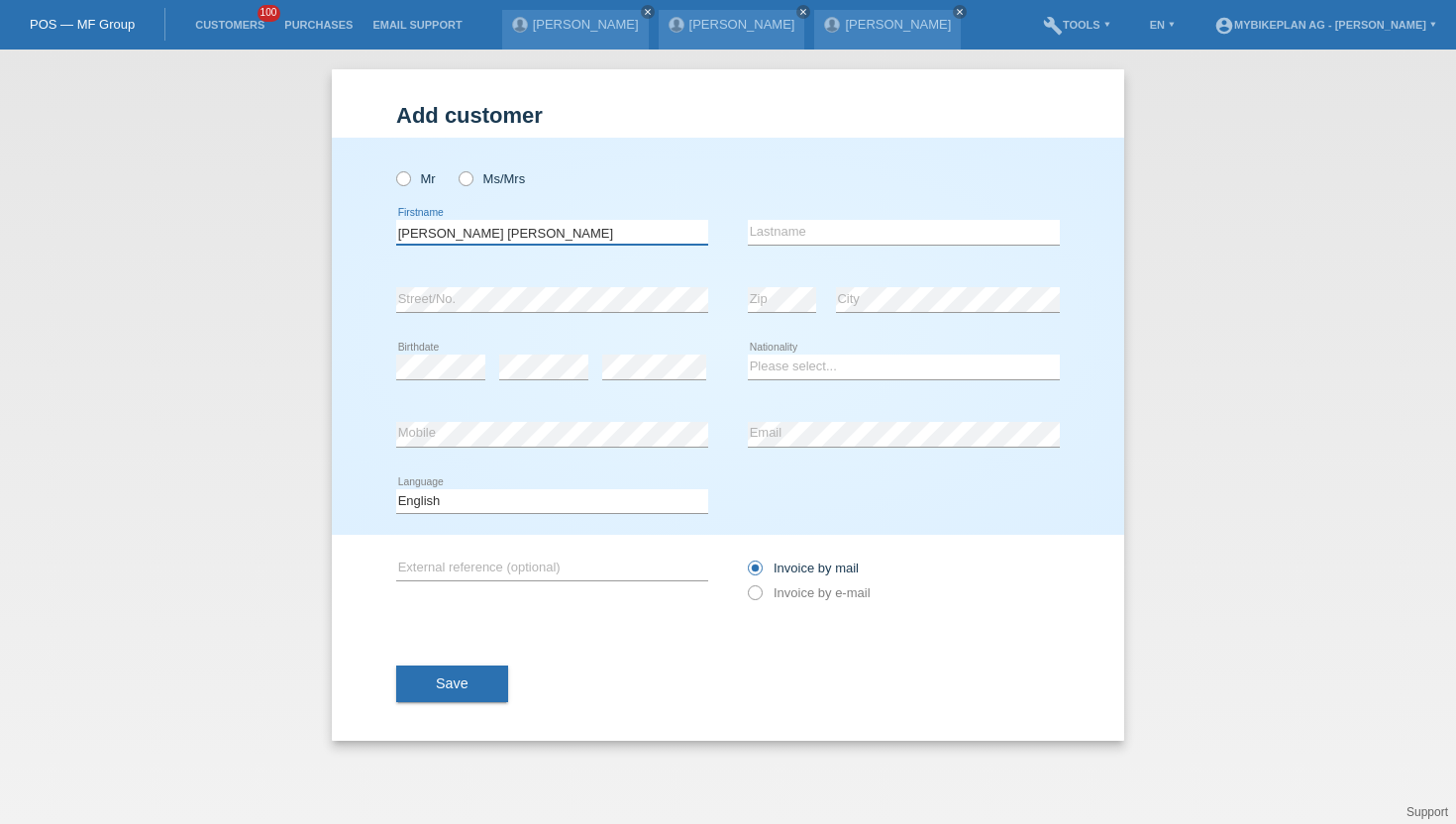 click on "Noah Gabriel Wyss" at bounding box center (552, 232) 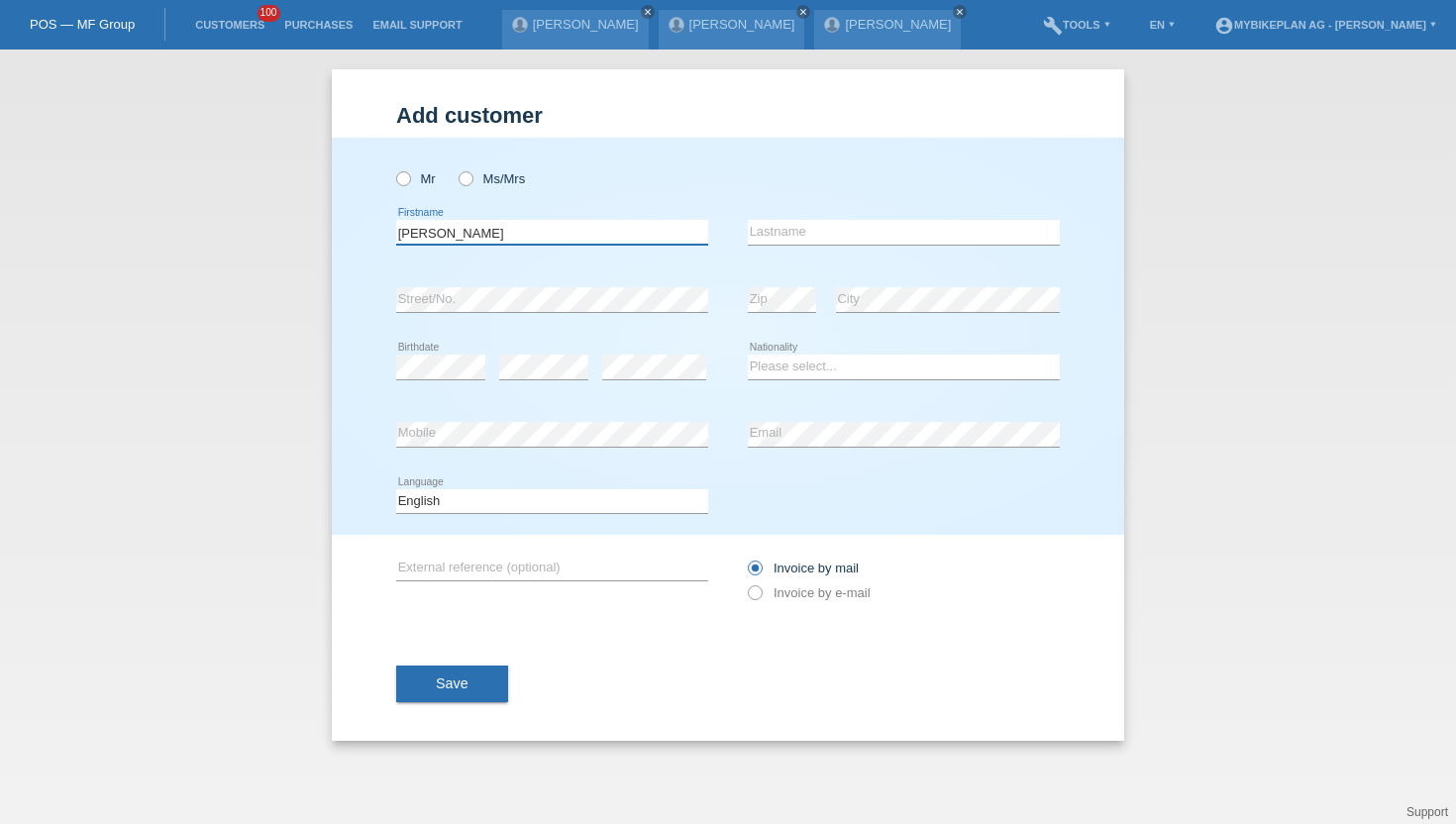 type on "[PERSON_NAME]" 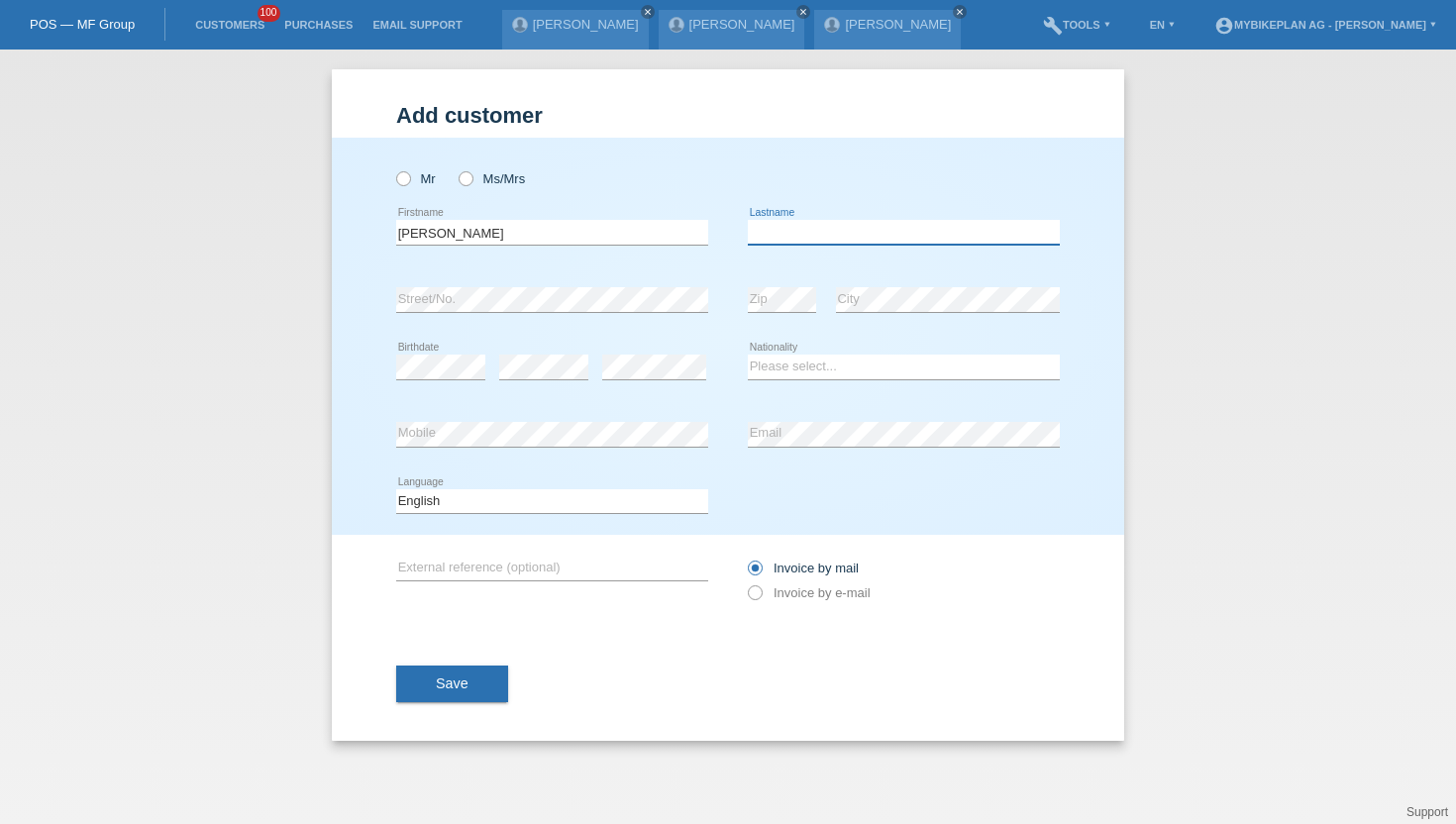 click at bounding box center (903, 232) 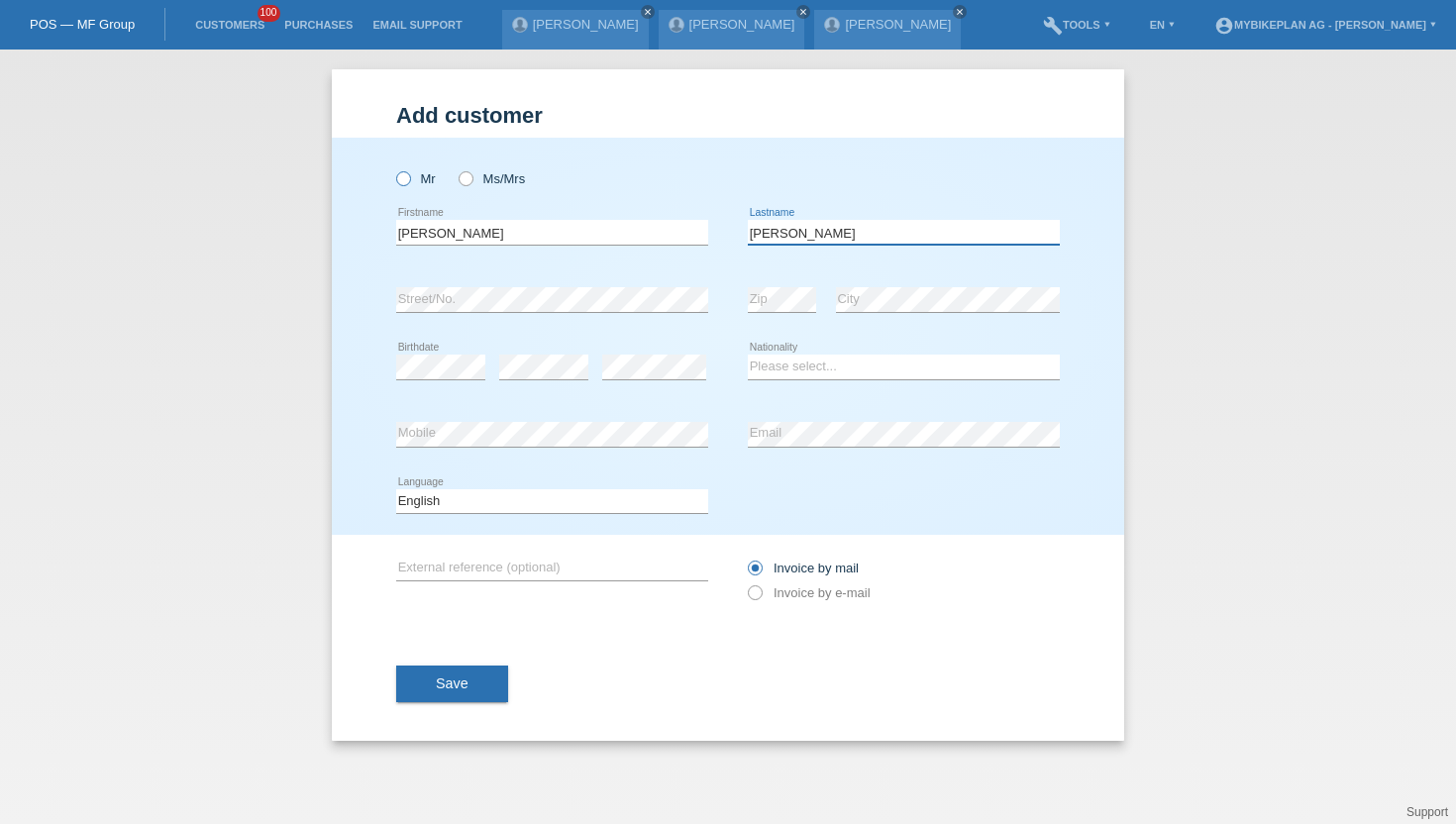 type on "Wyss" 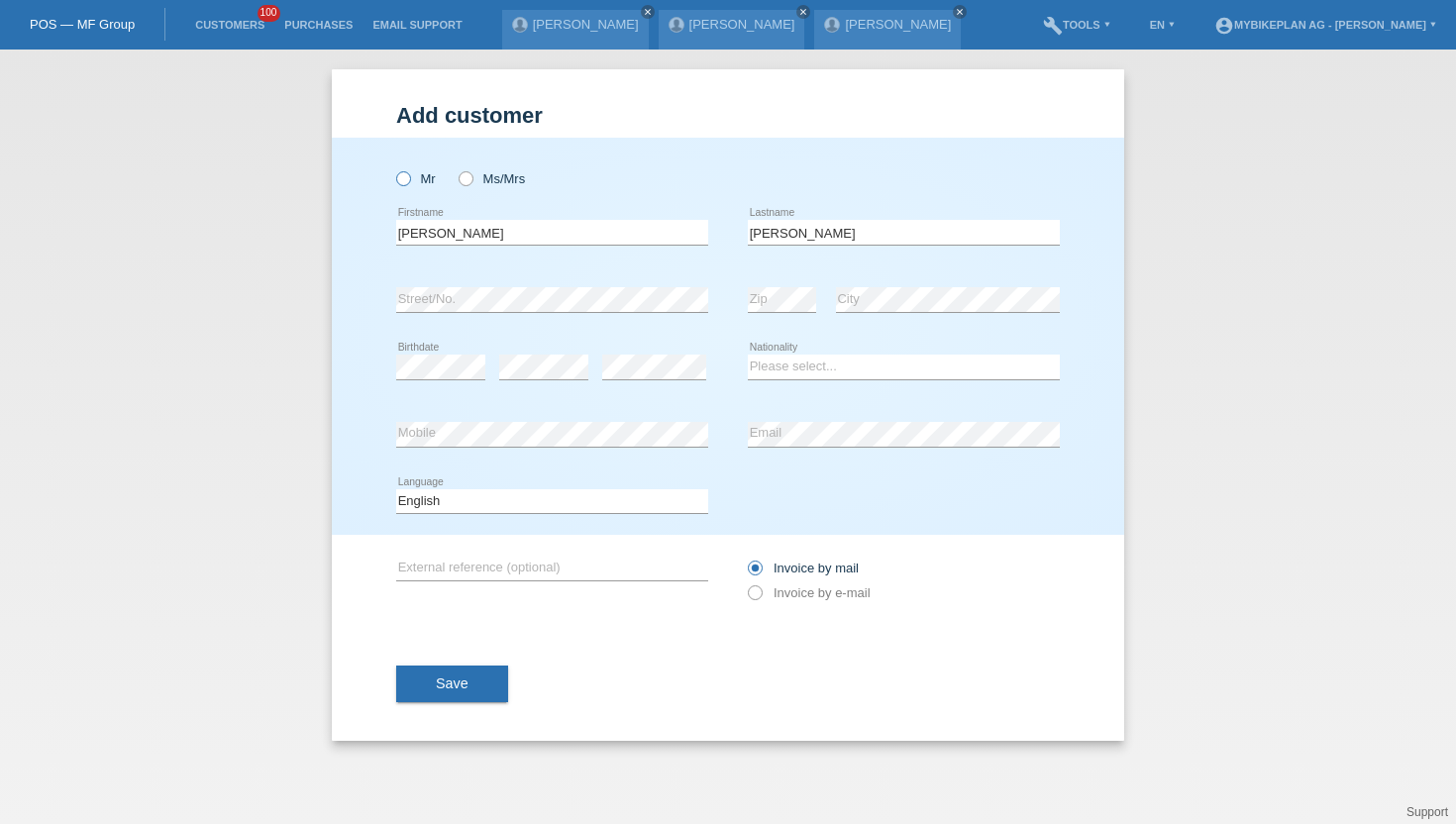 click at bounding box center [393, 168] 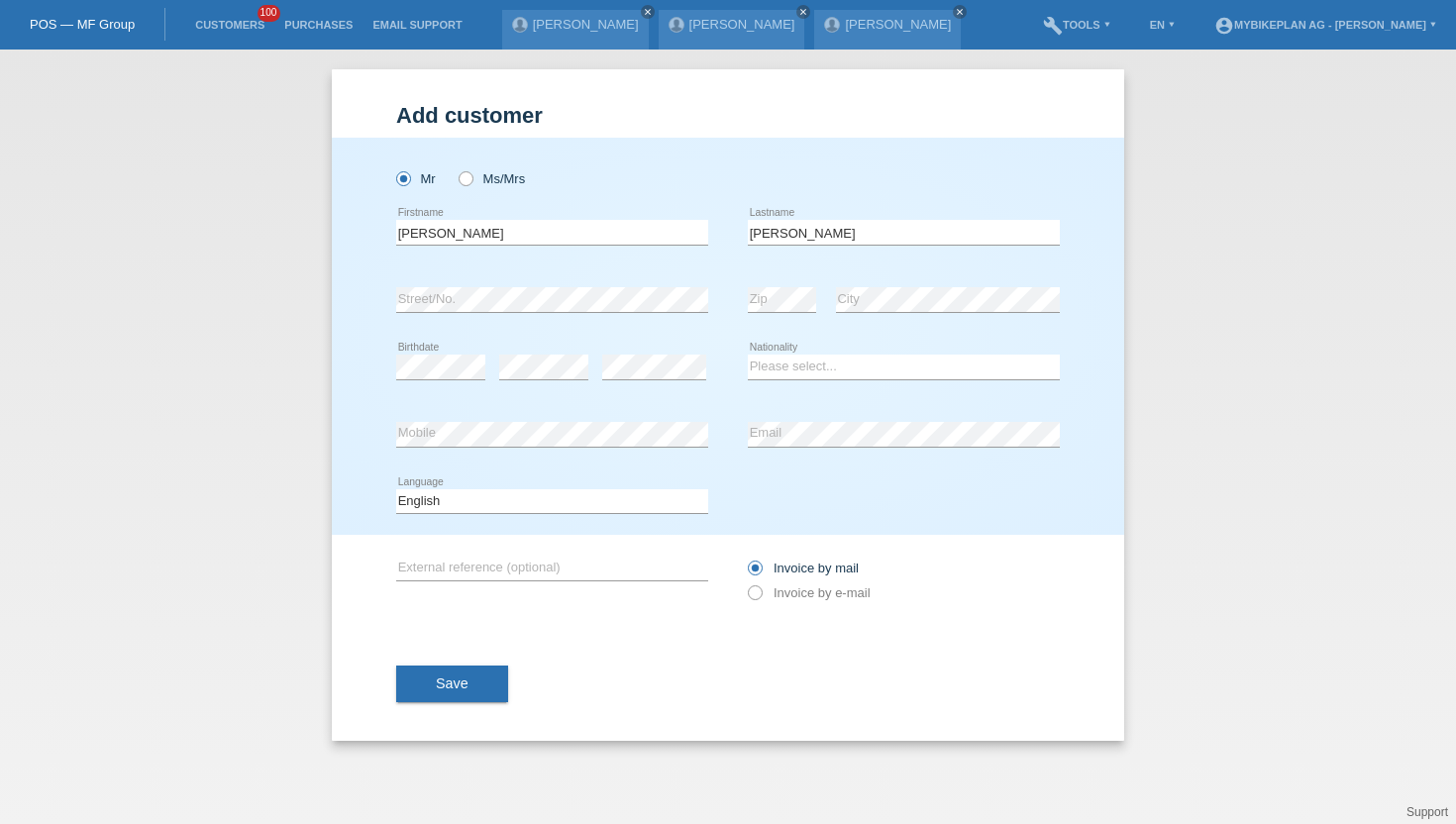 click at bounding box center (781, 312) 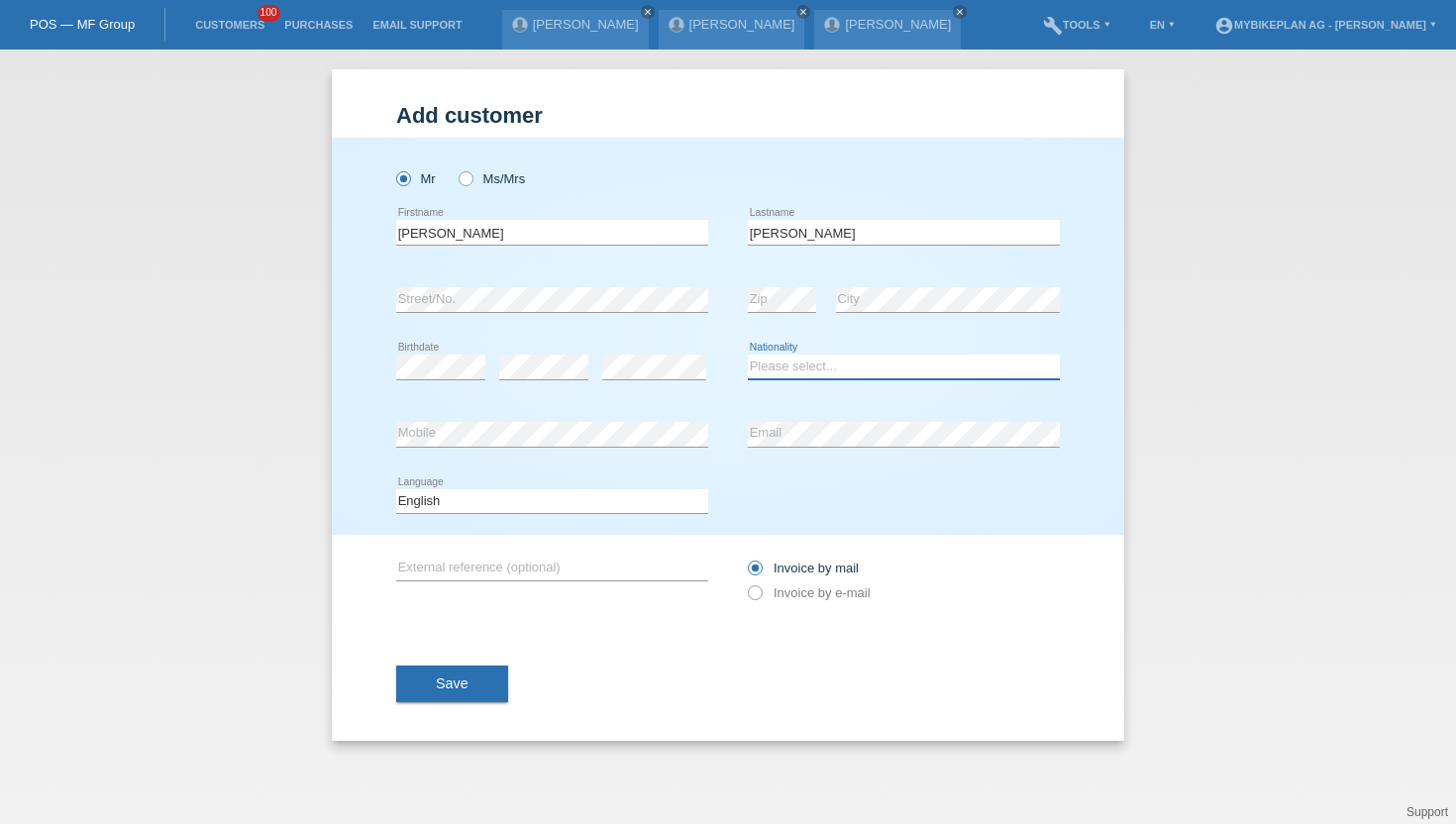 click on "Please select...
Switzerland
Austria
Germany
Liechtenstein
------------
Afghanistan
Åland Islands
Albania
Algeria
American Samoa Andorra Angola Anguilla Antarctica Antigua and Barbuda Argentina Armenia" at bounding box center (903, 366) 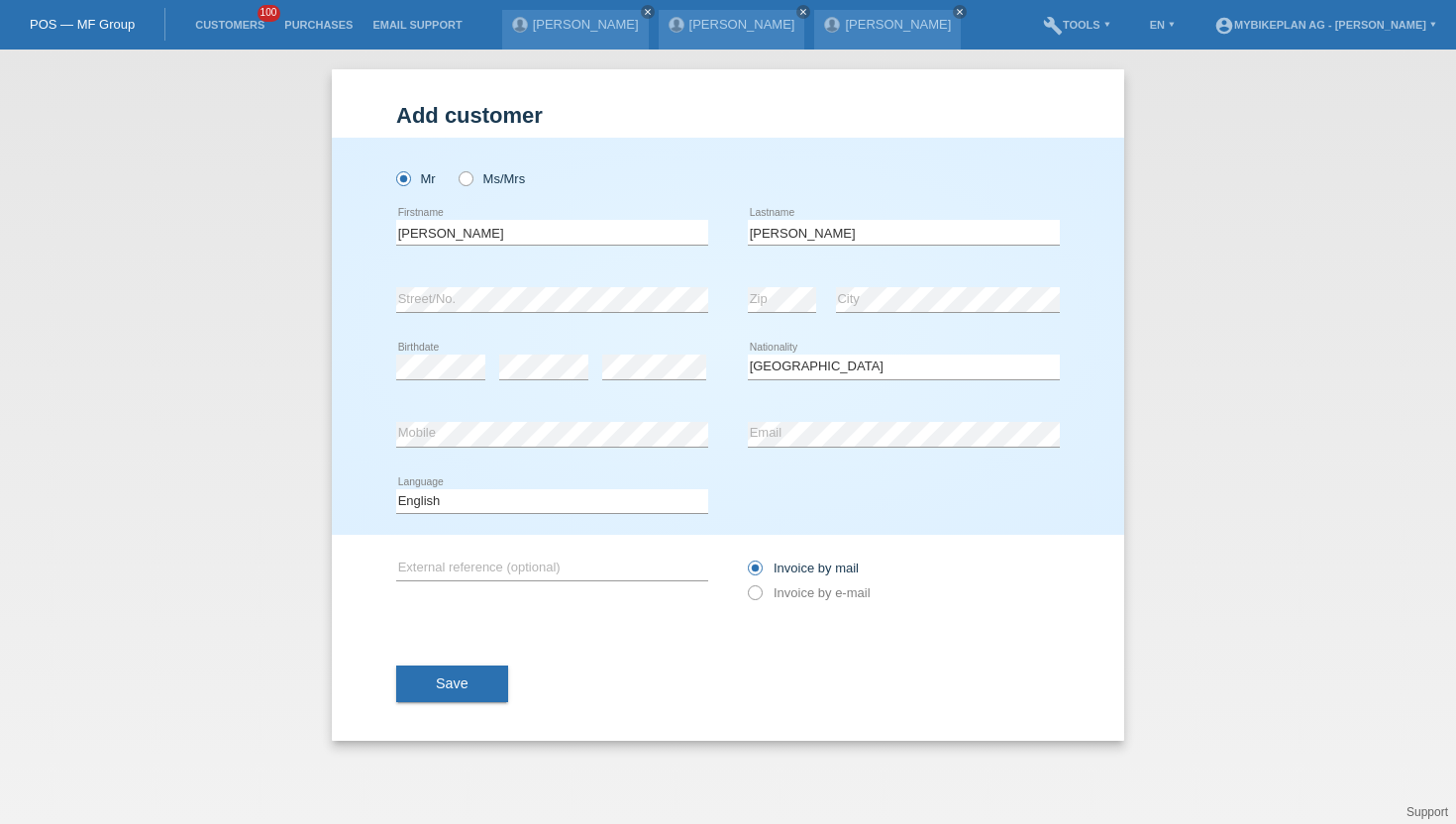click on "Deutsch
Français
Italiano
English
error
Language" at bounding box center [552, 502] 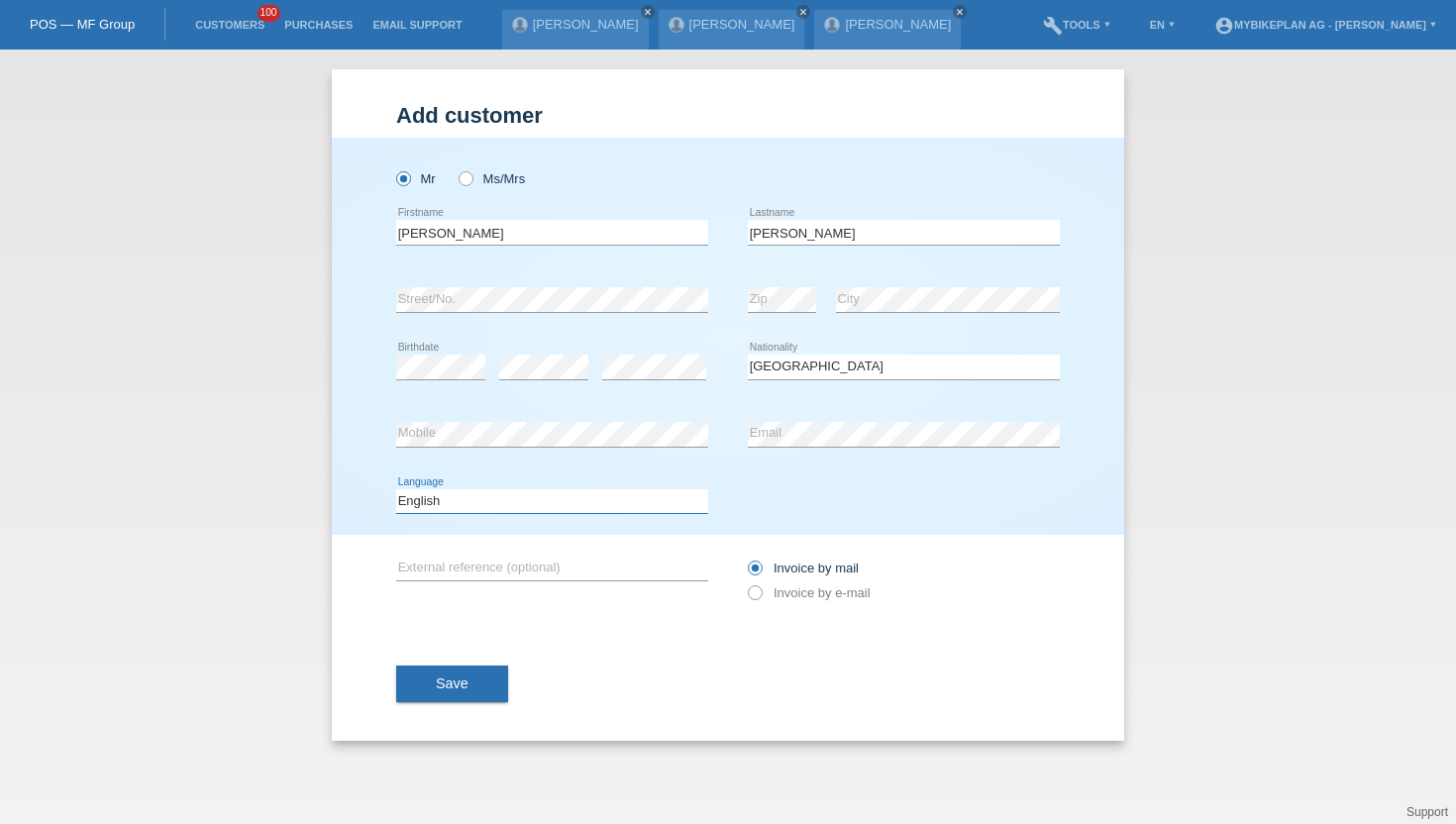 click on "Deutsch
Français
Italiano
English" at bounding box center (552, 501) 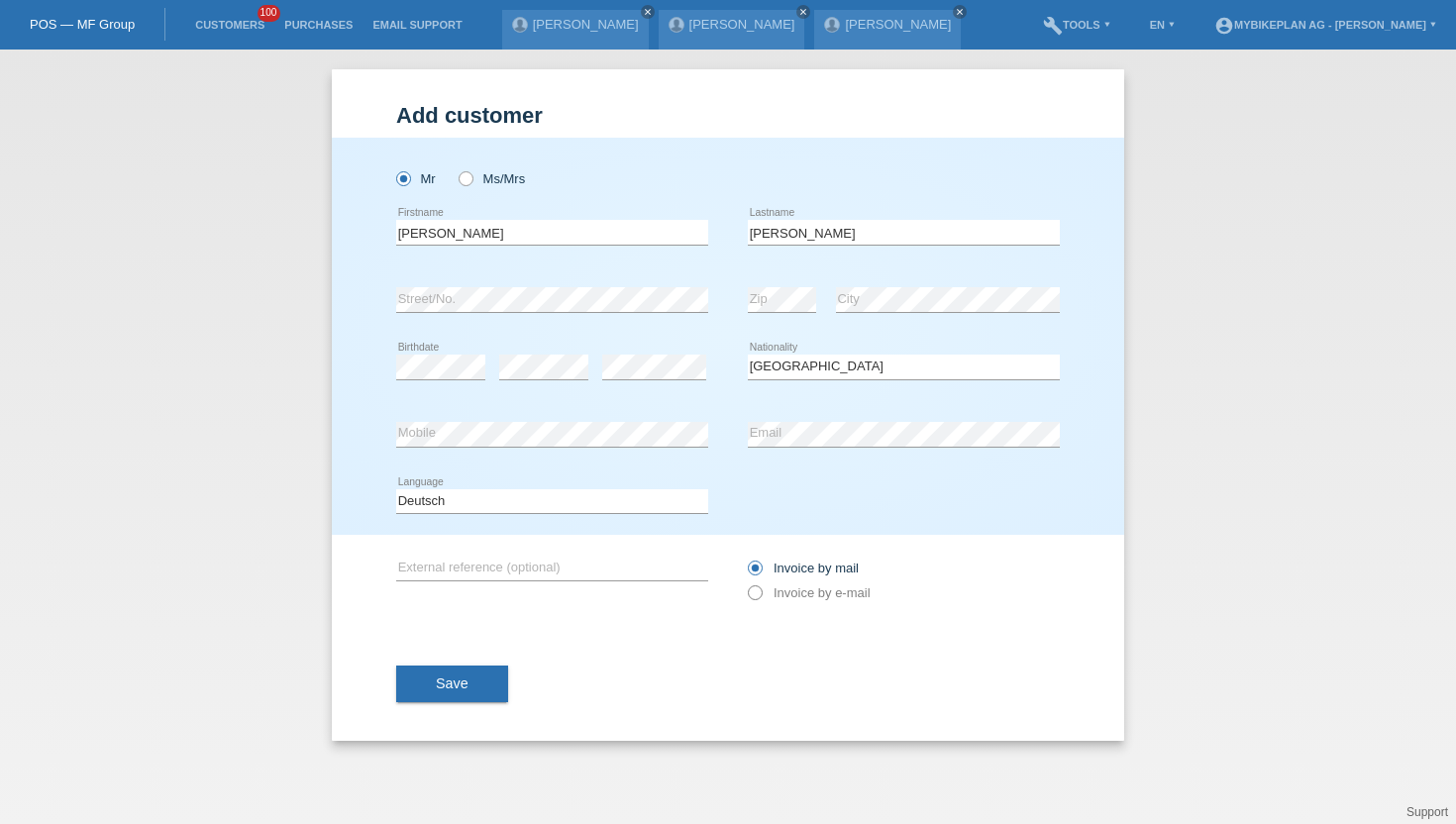 click at bounding box center [745, 582] 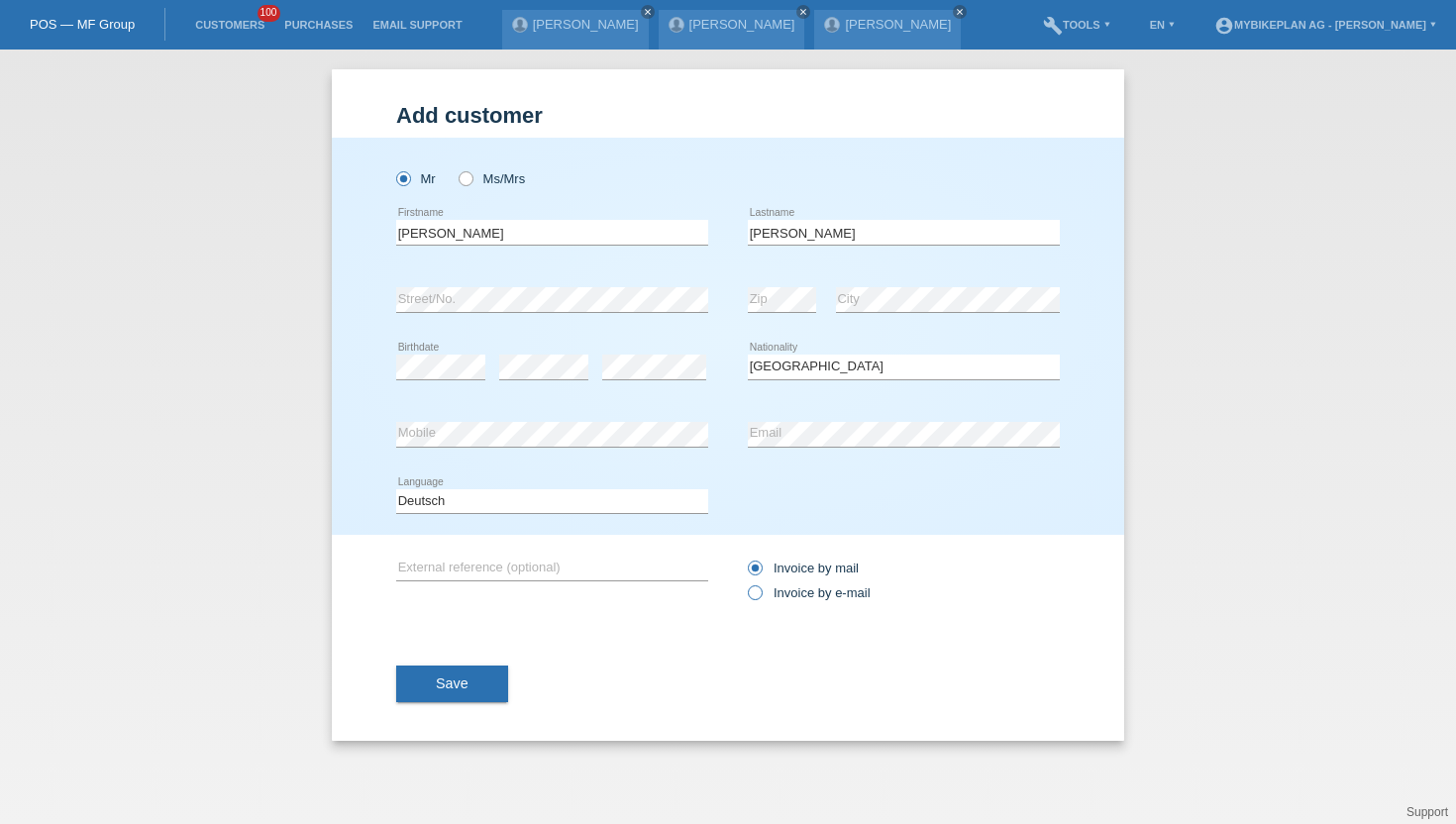 click at bounding box center (745, 582) 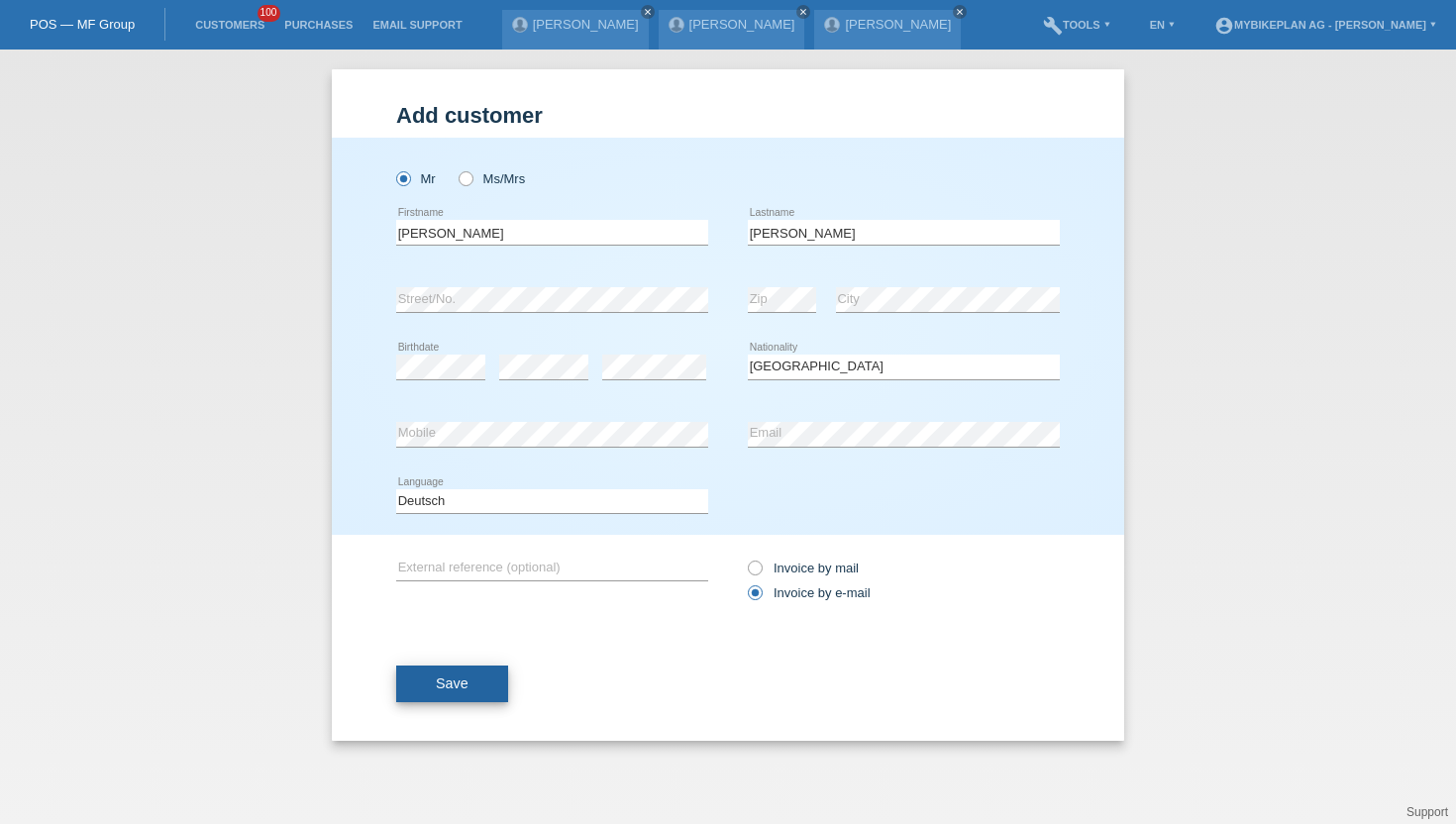 click on "Save" at bounding box center (452, 684) 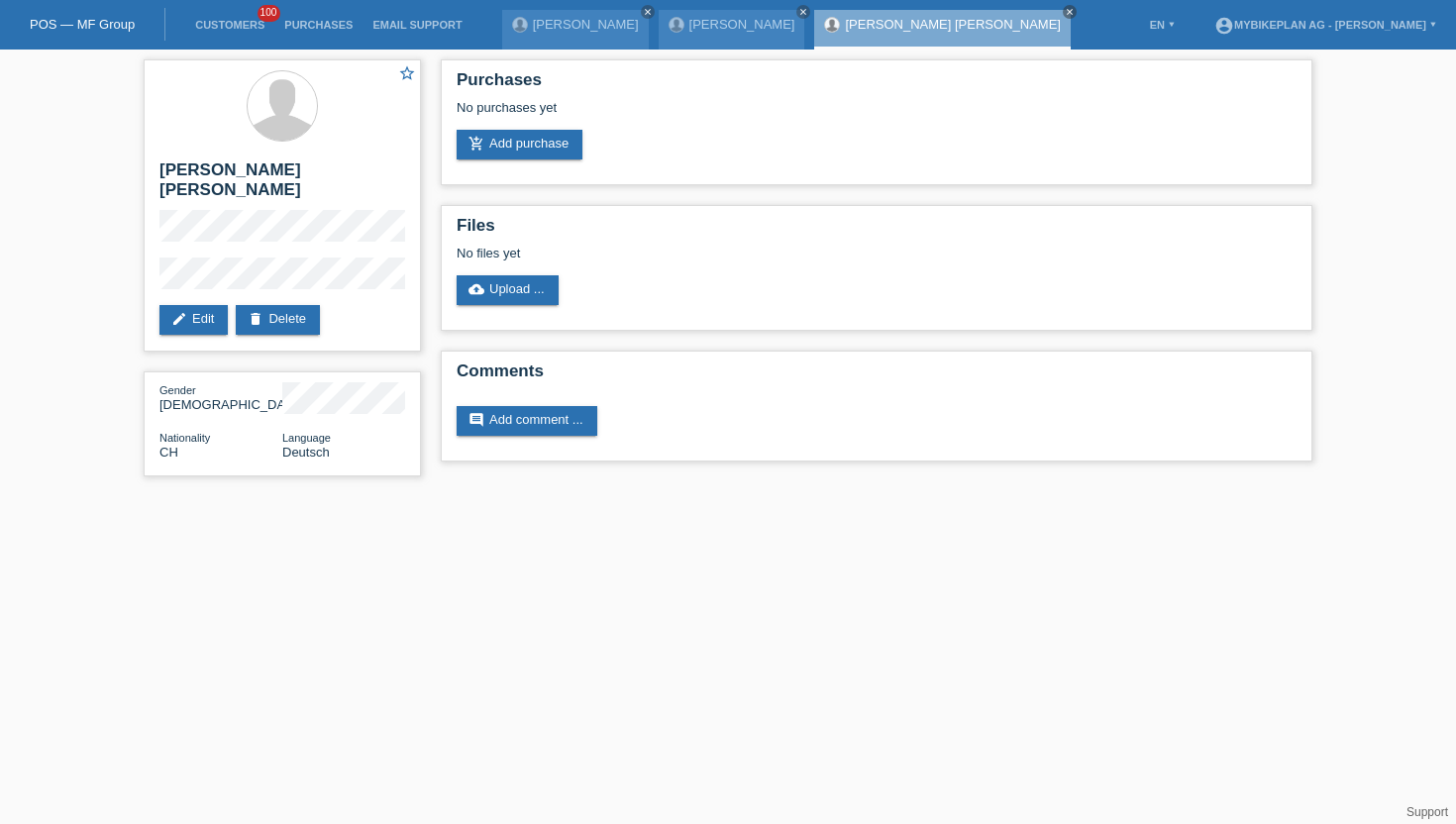 scroll, scrollTop: 0, scrollLeft: 0, axis: both 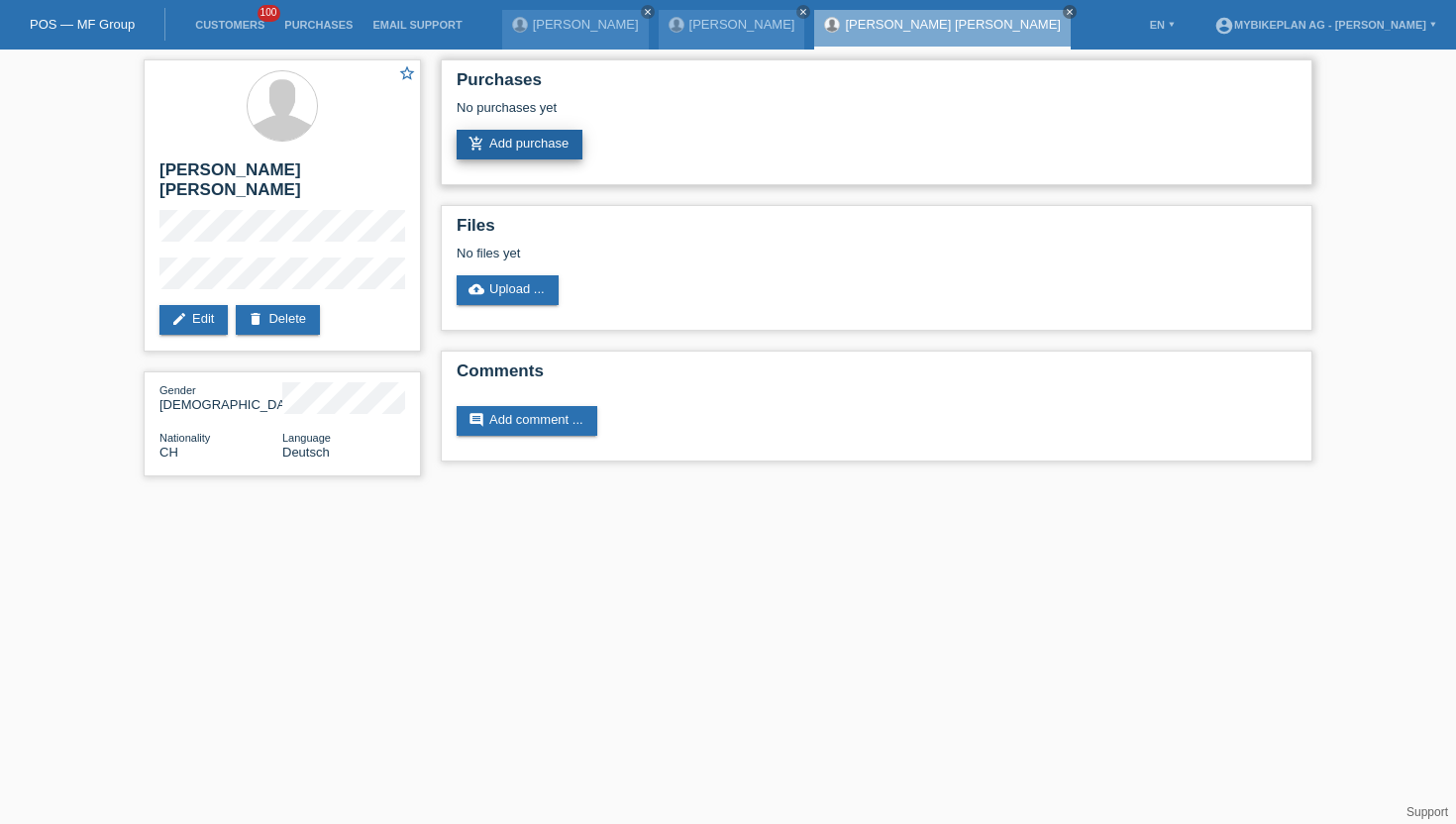 click on "add_shopping_cart" at bounding box center (476, 144) 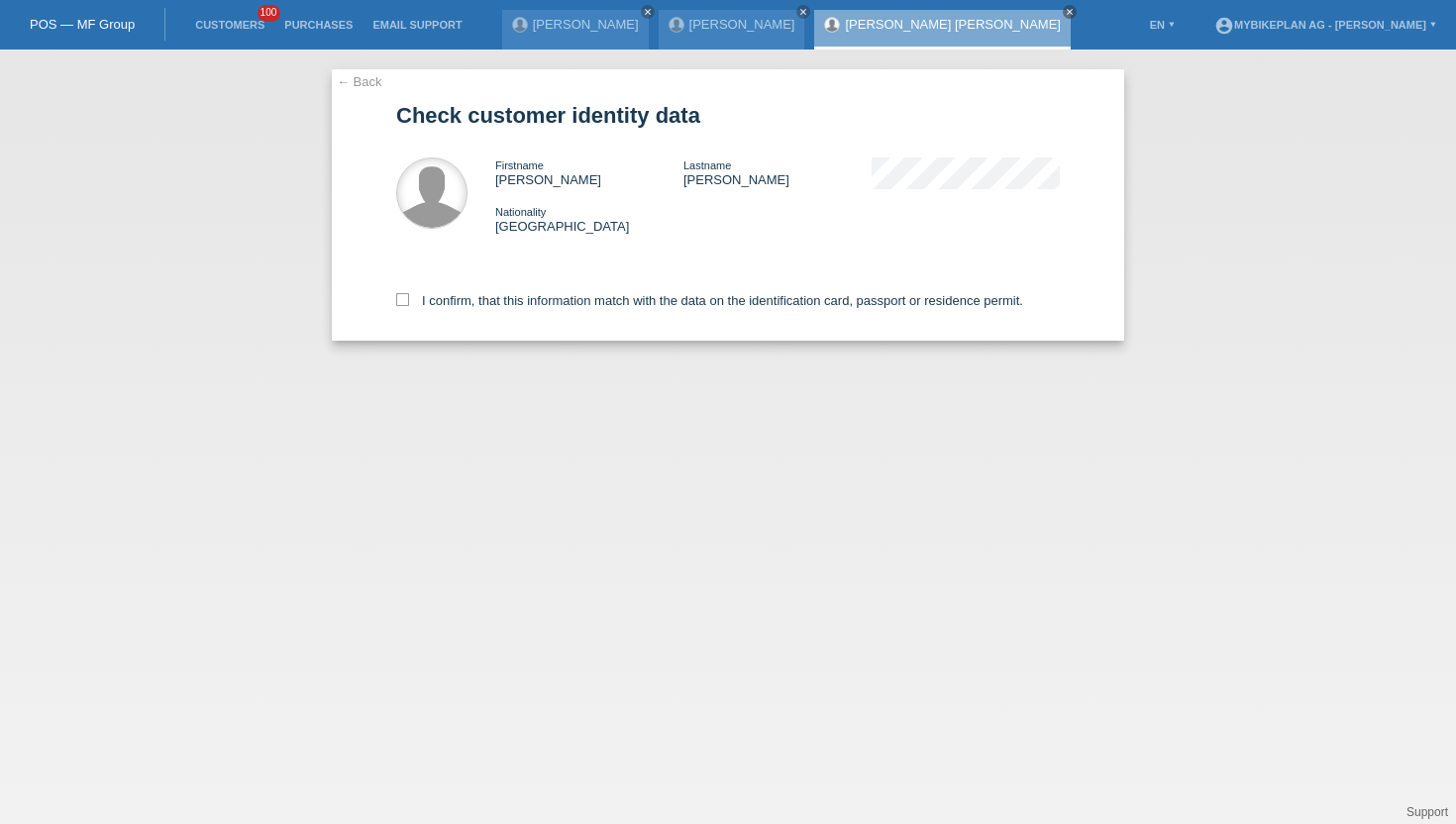 scroll, scrollTop: 0, scrollLeft: 0, axis: both 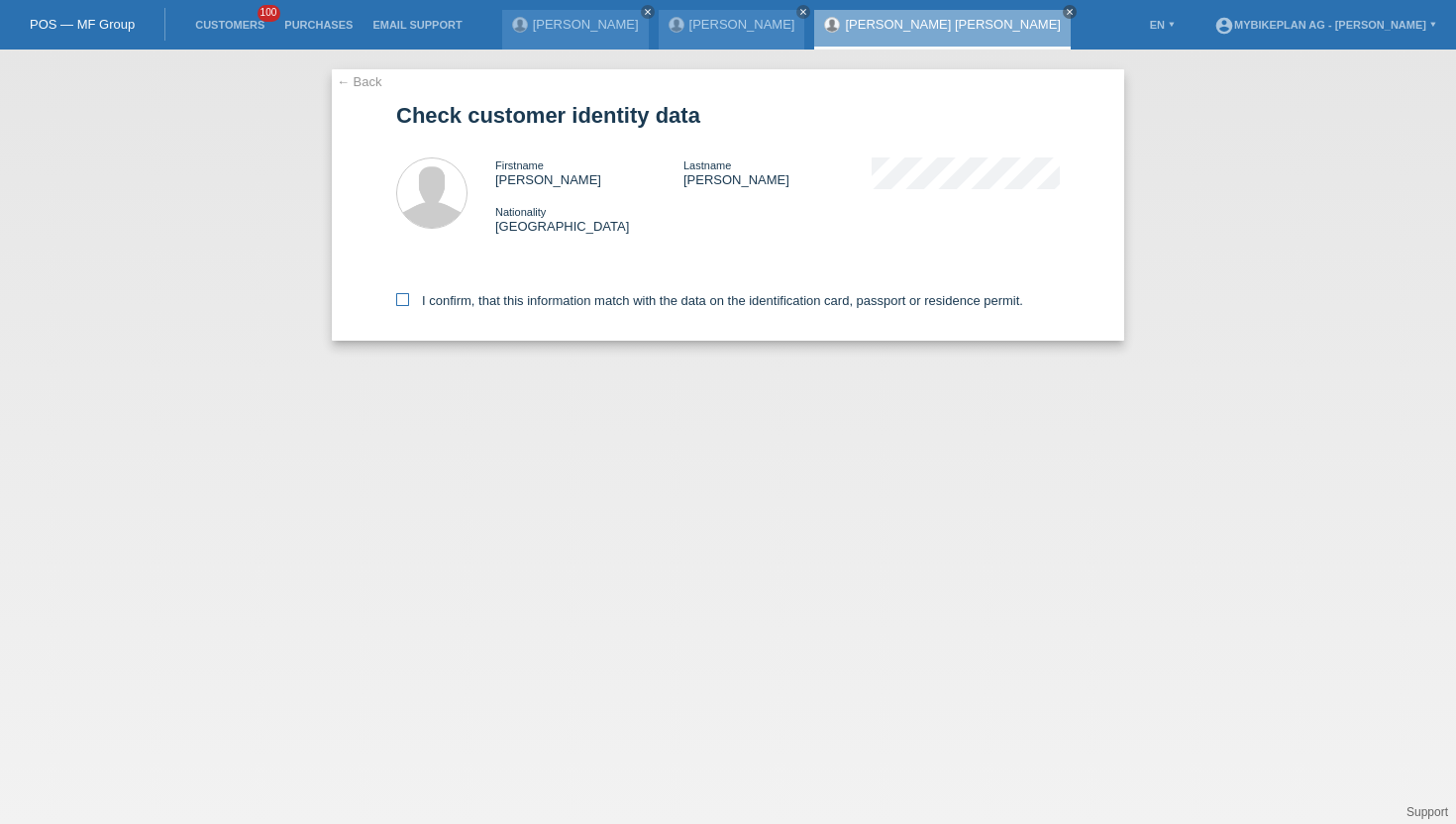 click on "I confirm, that this information match with the data on the identification card, passport or residence permit." at bounding box center (709, 300) 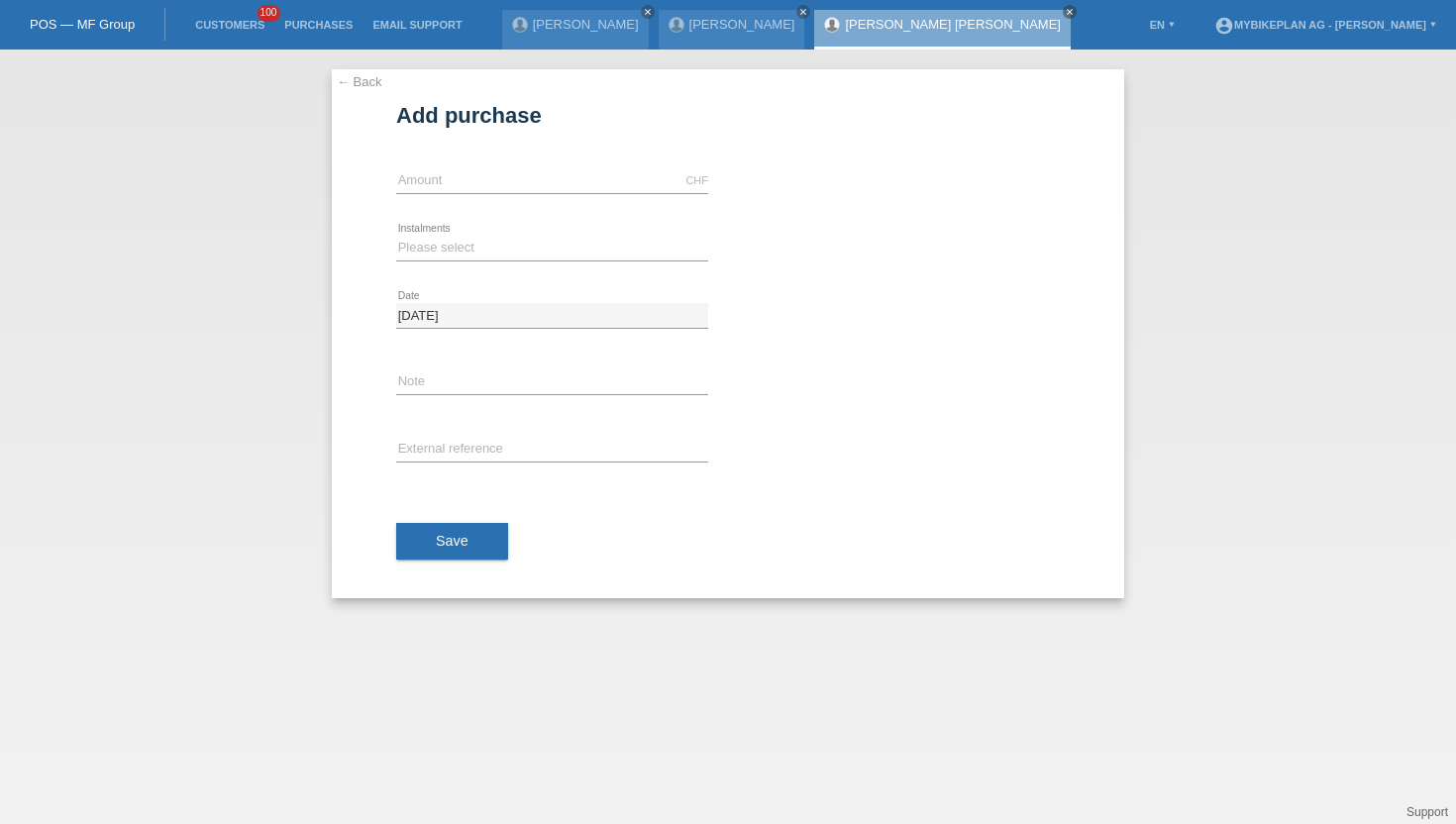 scroll, scrollTop: 0, scrollLeft: 0, axis: both 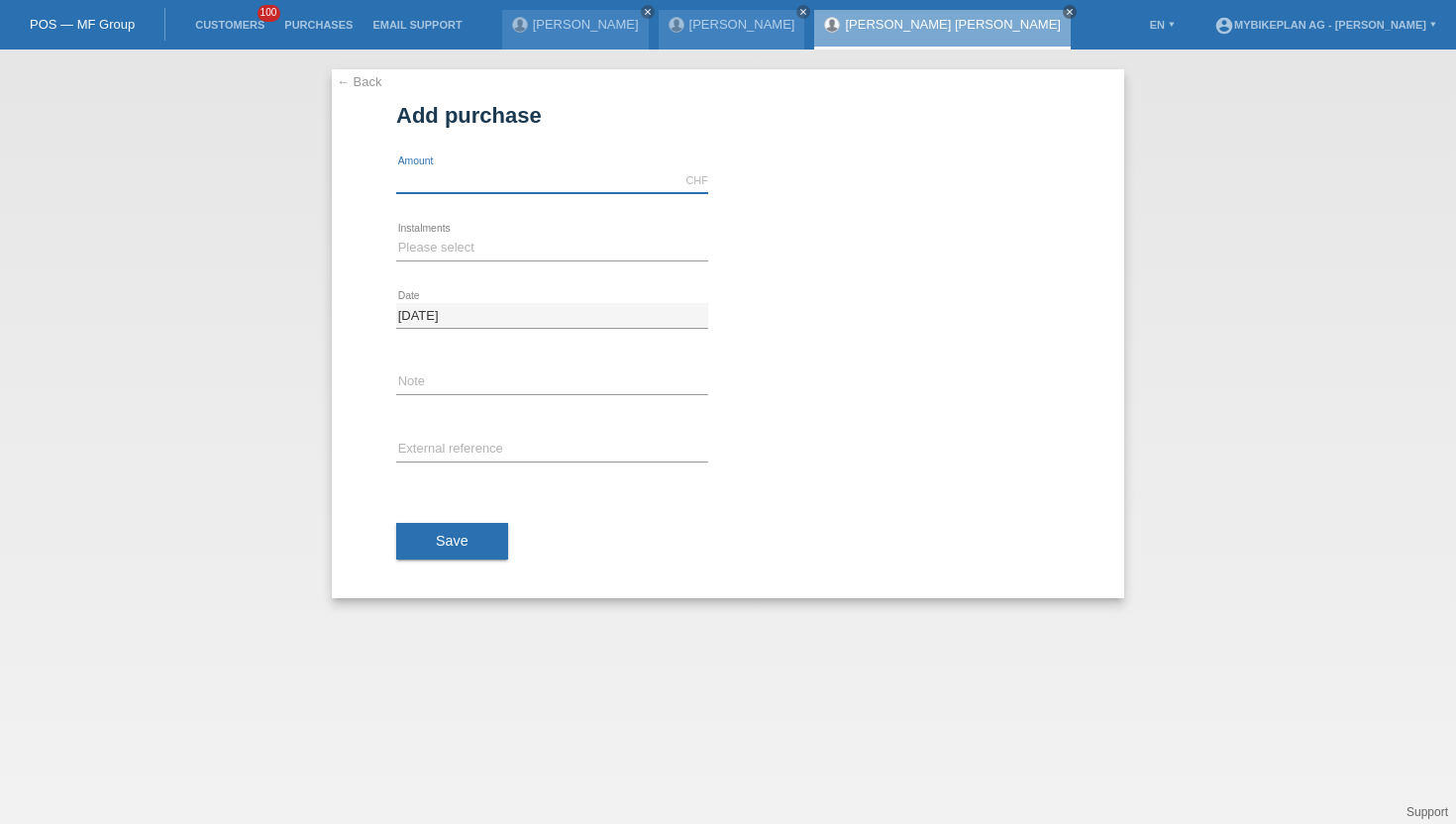 drag, startPoint x: 453, startPoint y: 187, endPoint x: 455, endPoint y: 170, distance: 17.117243 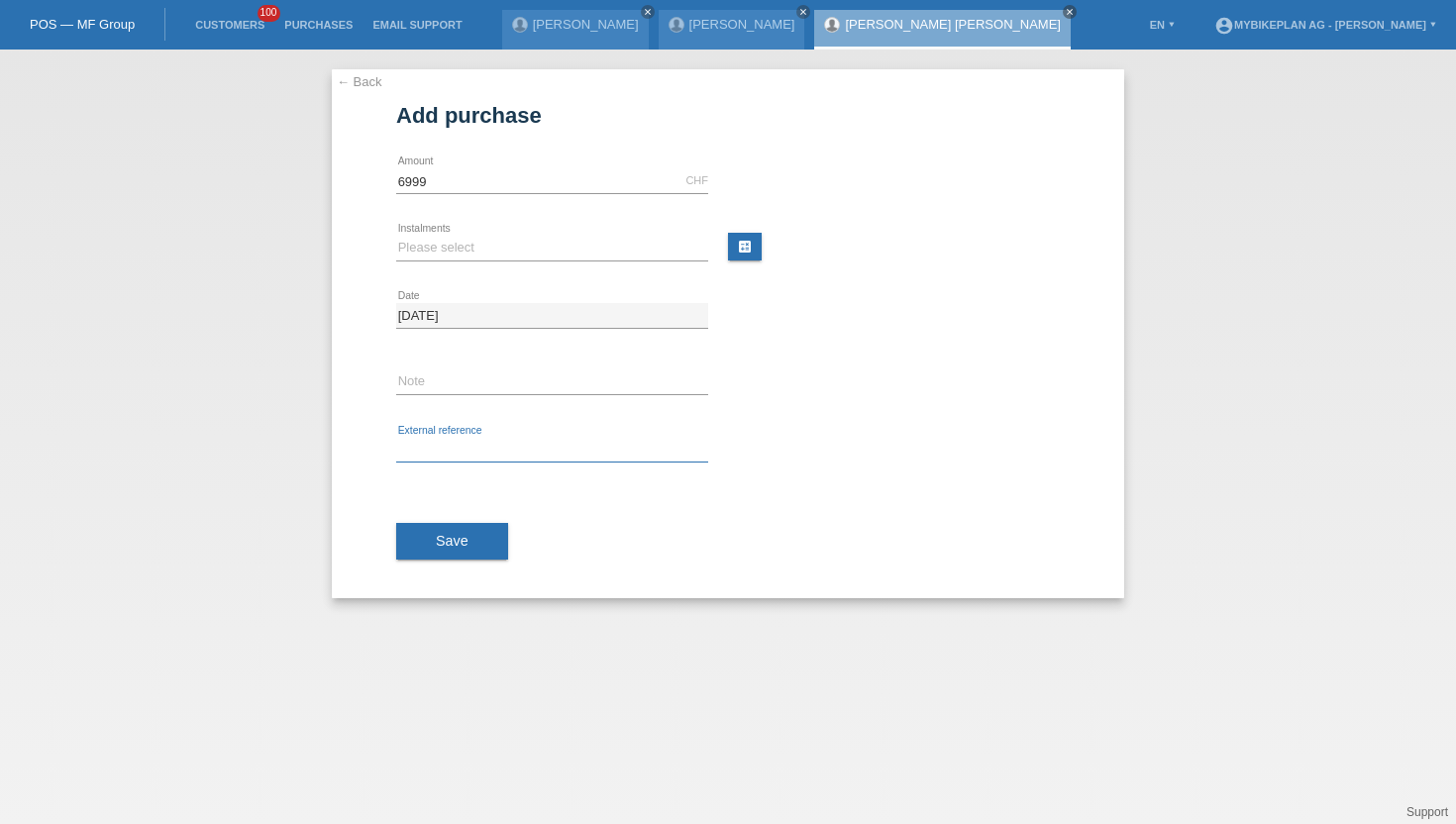 type on "6999.00" 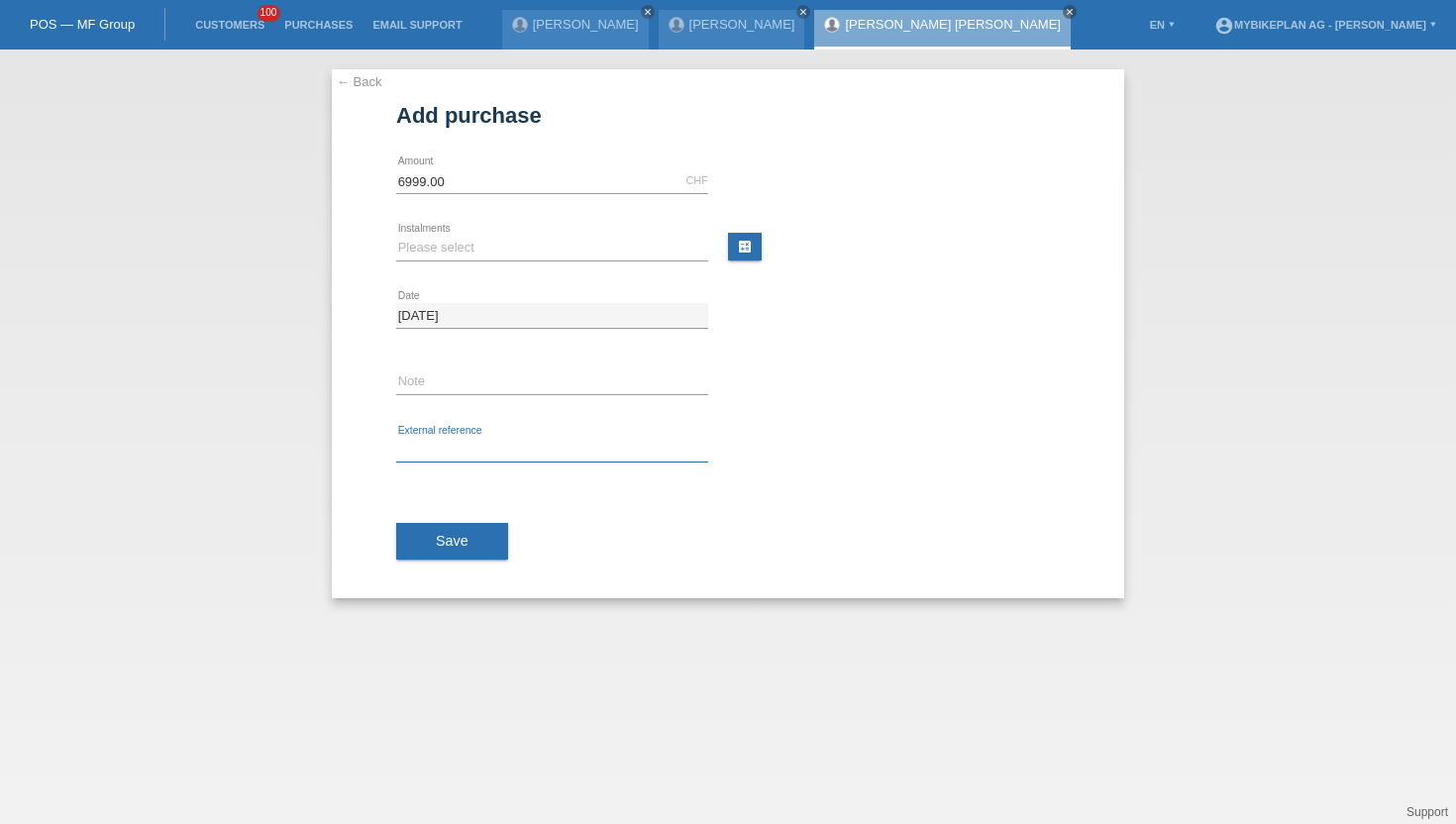 click at bounding box center (552, 450) 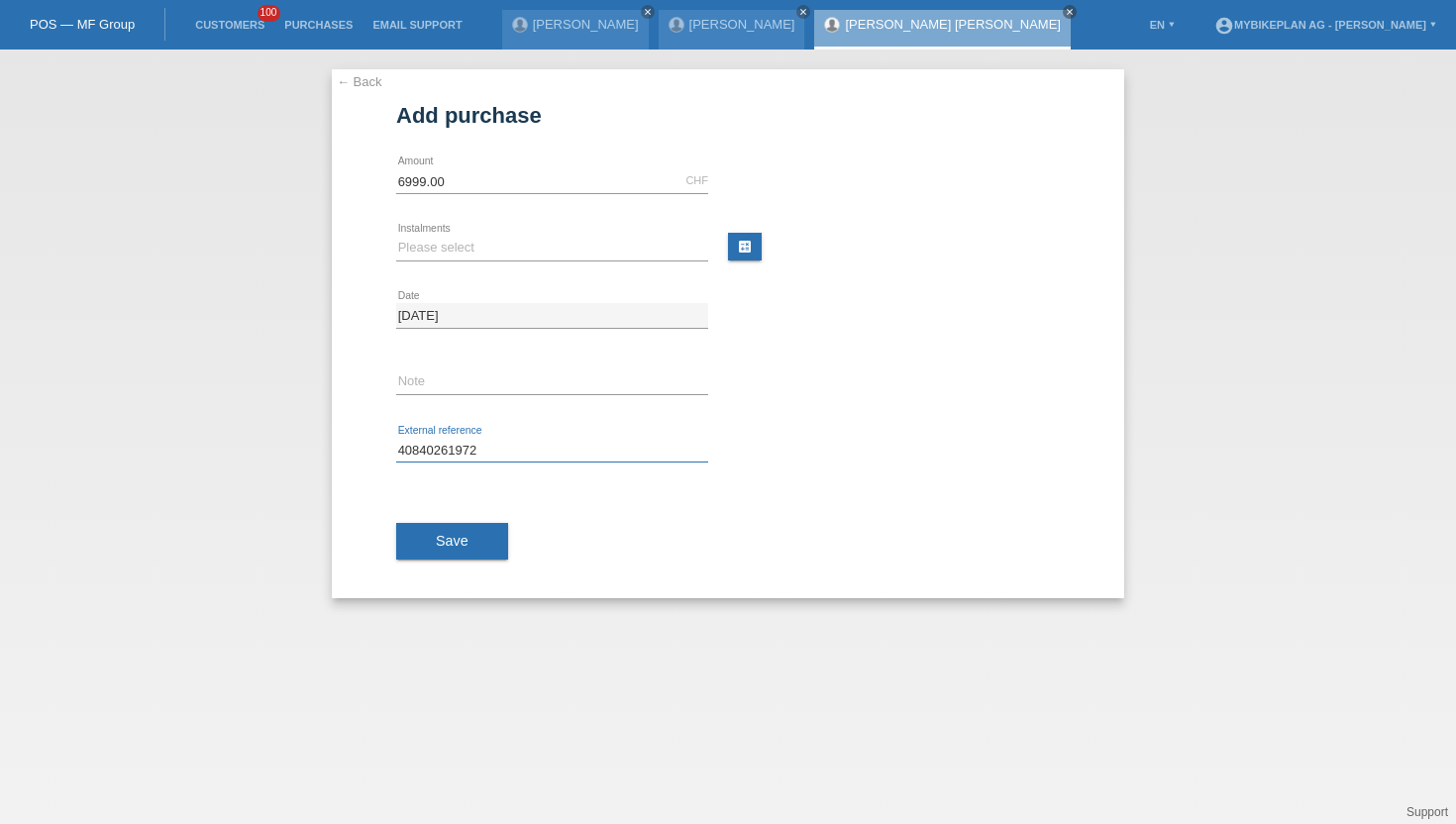 type on "40840261972" 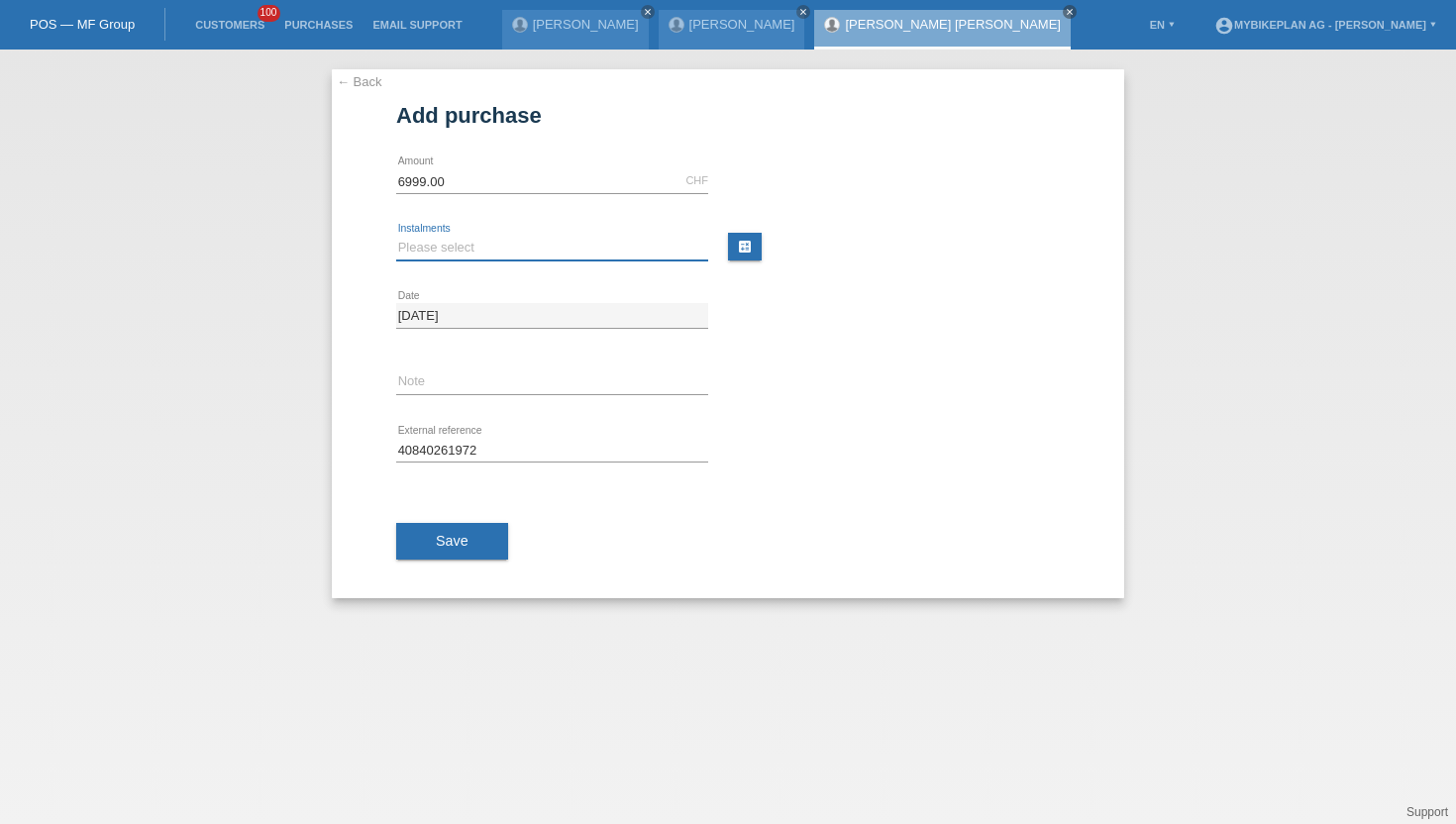 click on "Please select
6 instalments
12 instalments
18 instalments
24 instalments
36 instalments
48 instalments" at bounding box center (552, 248) 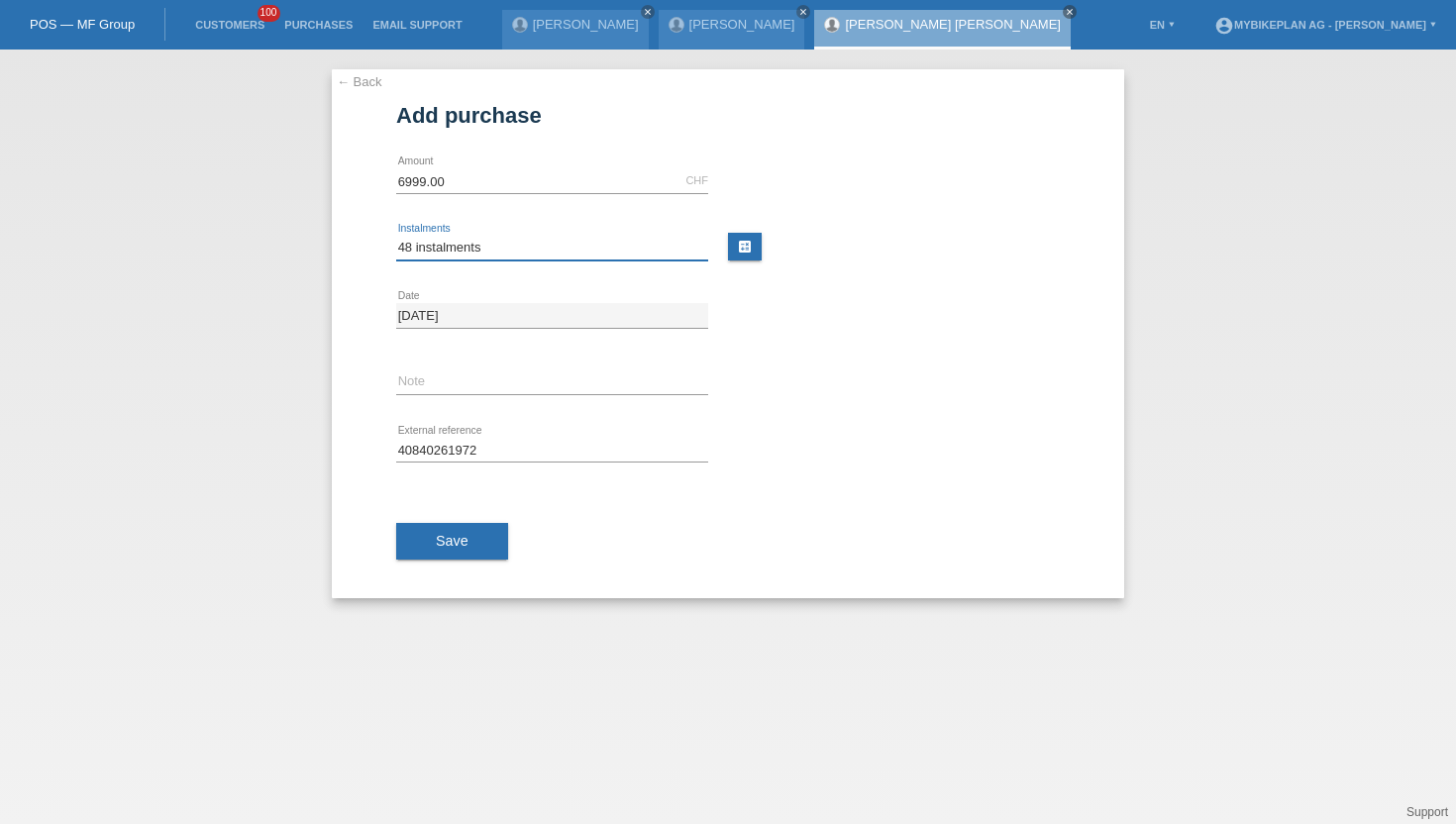 click on "Please select
6 instalments
12 instalments
18 instalments
24 instalments
36 instalments
48 instalments" at bounding box center [552, 248] 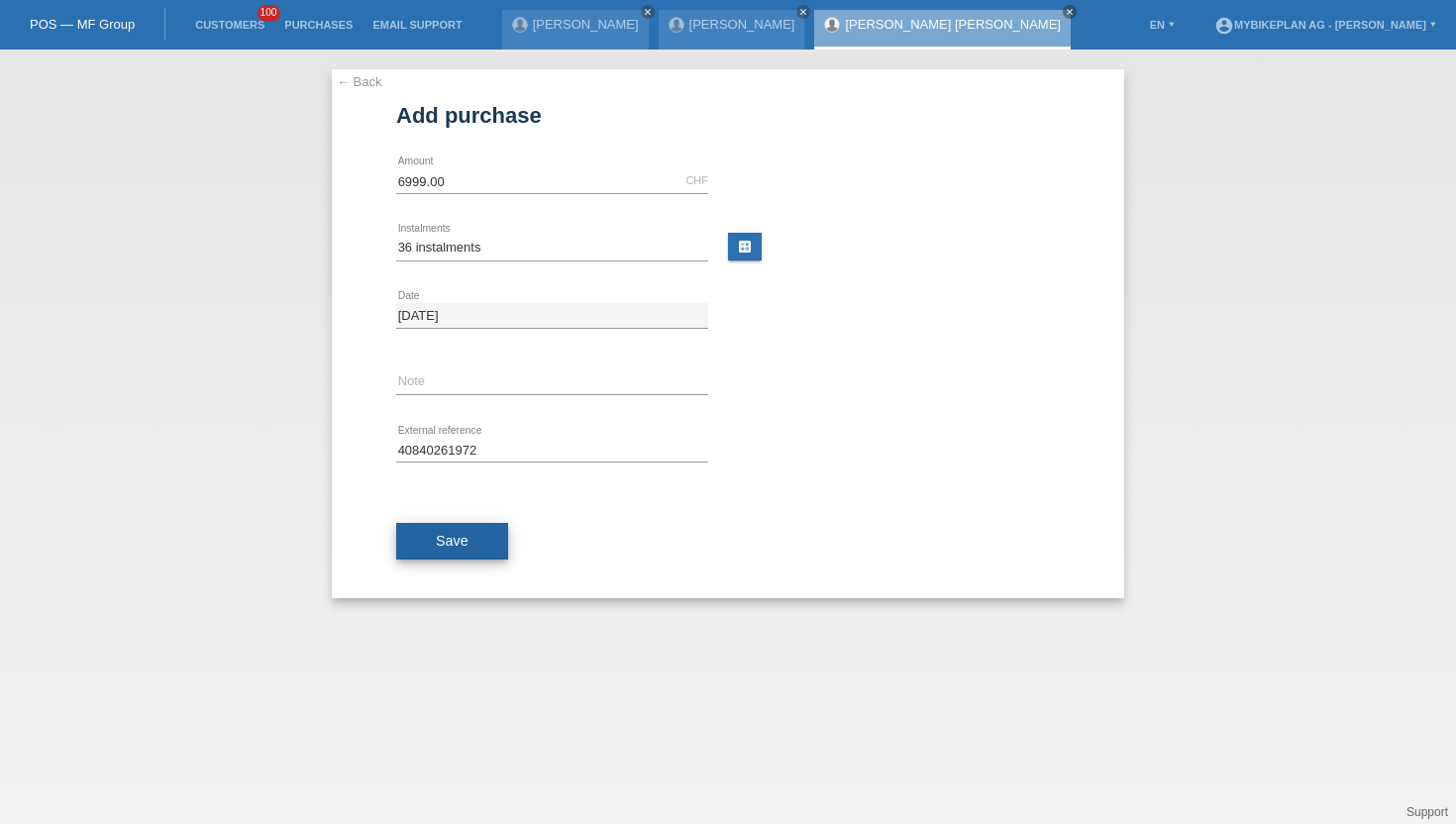 click on "Save" at bounding box center (452, 541) 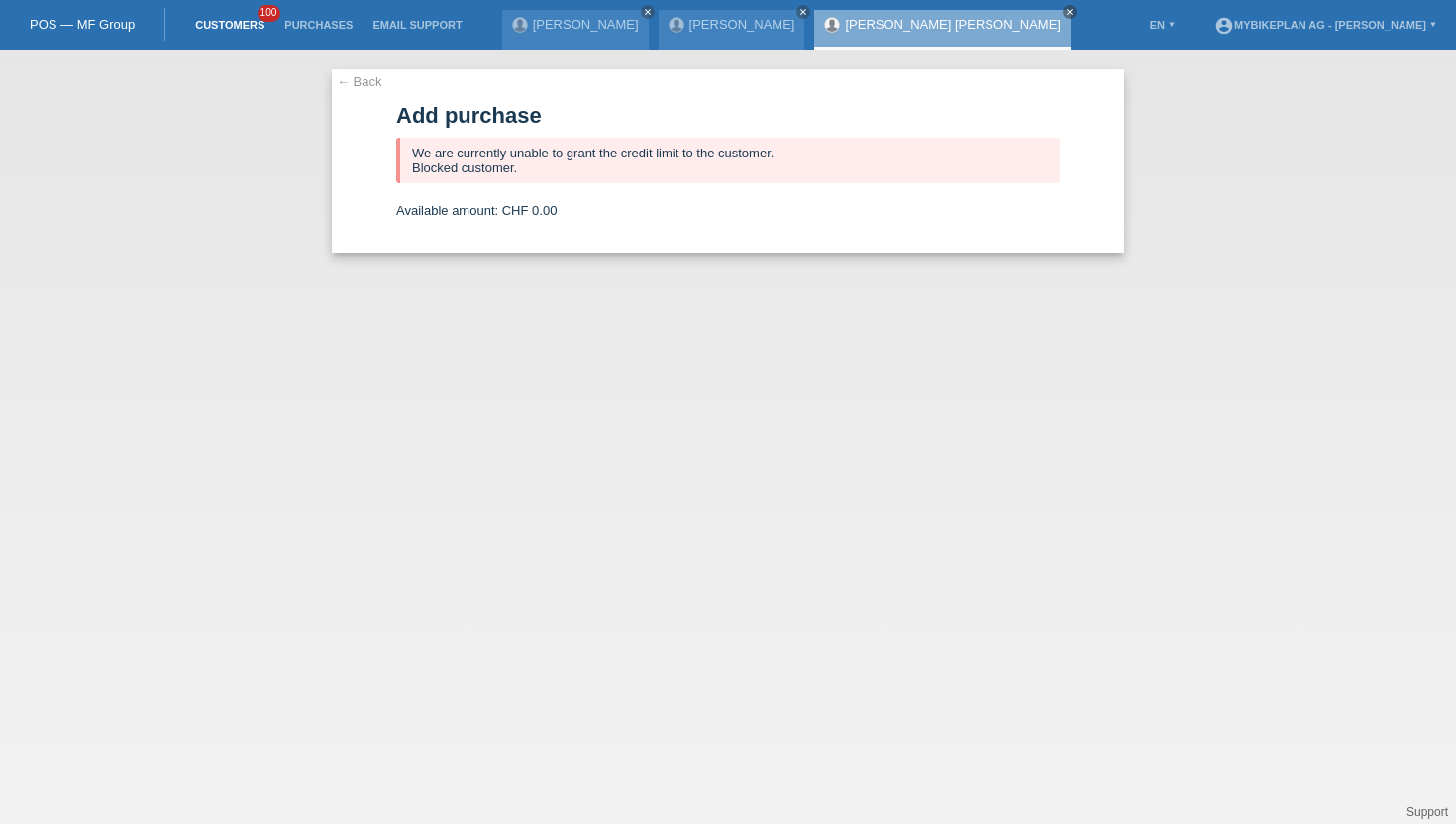 click on "Customers" at bounding box center (230, 25) 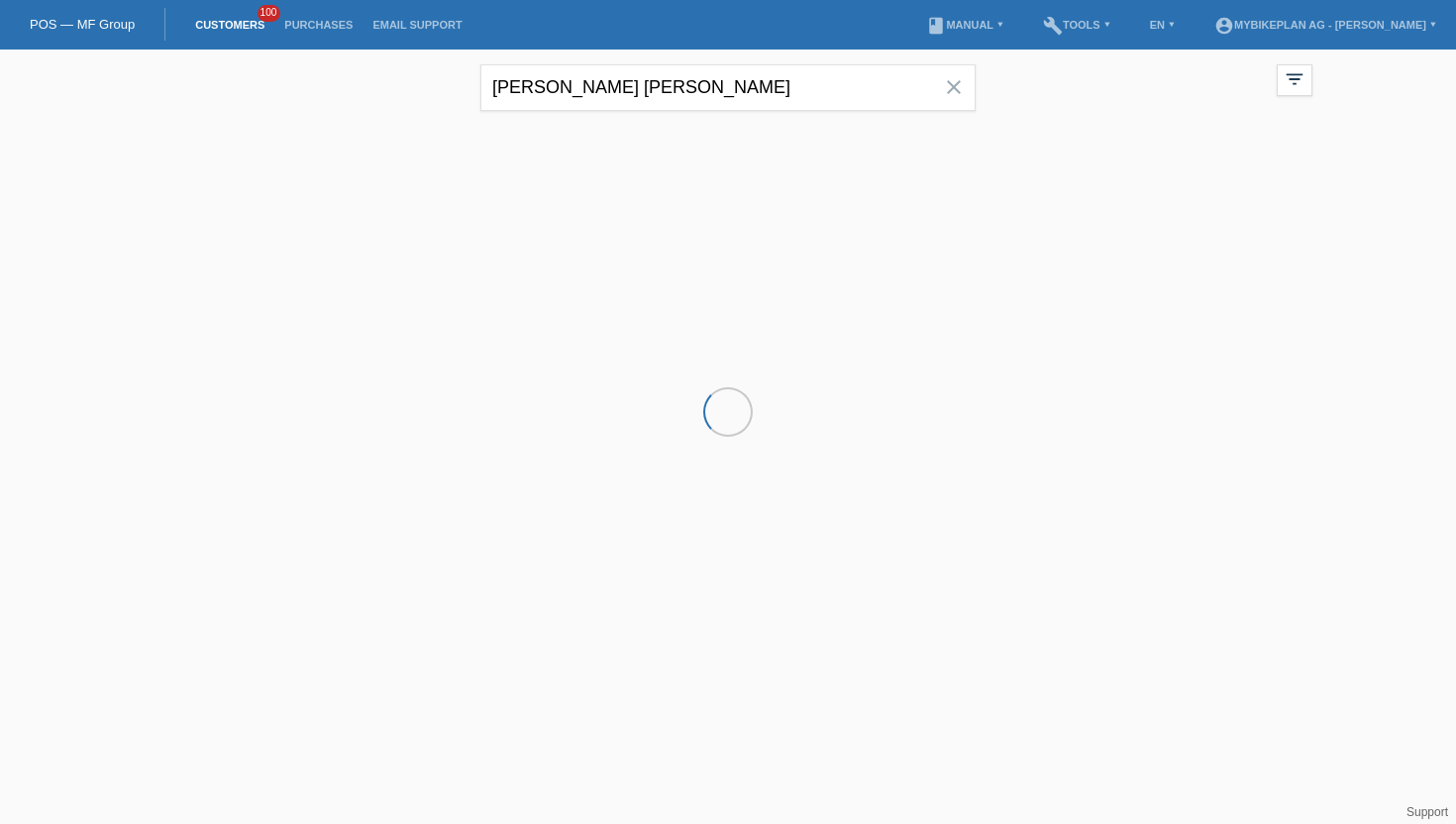 scroll, scrollTop: 0, scrollLeft: 0, axis: both 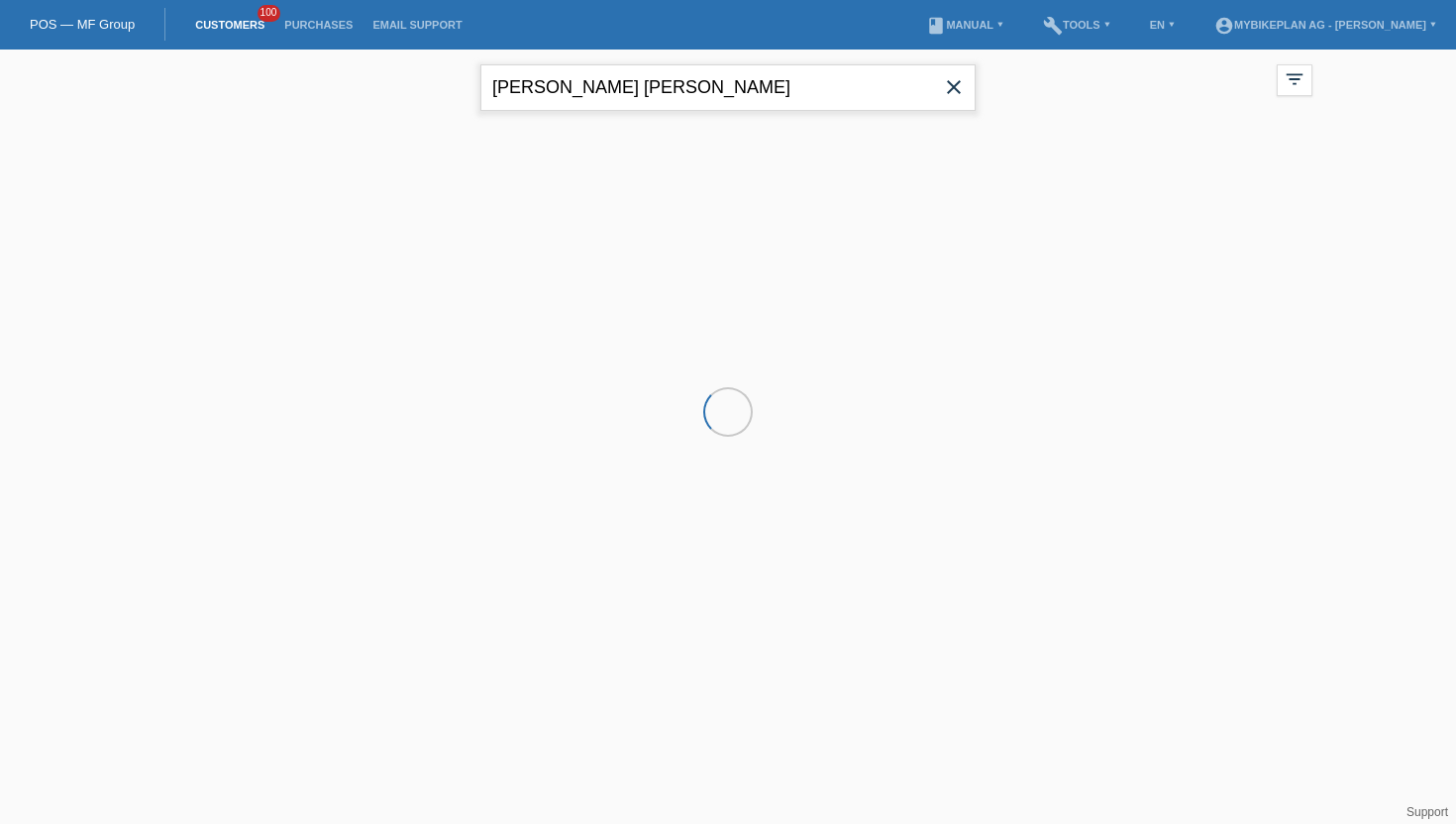 drag, startPoint x: 679, startPoint y: 91, endPoint x: 432, endPoint y: 58, distance: 249.1947 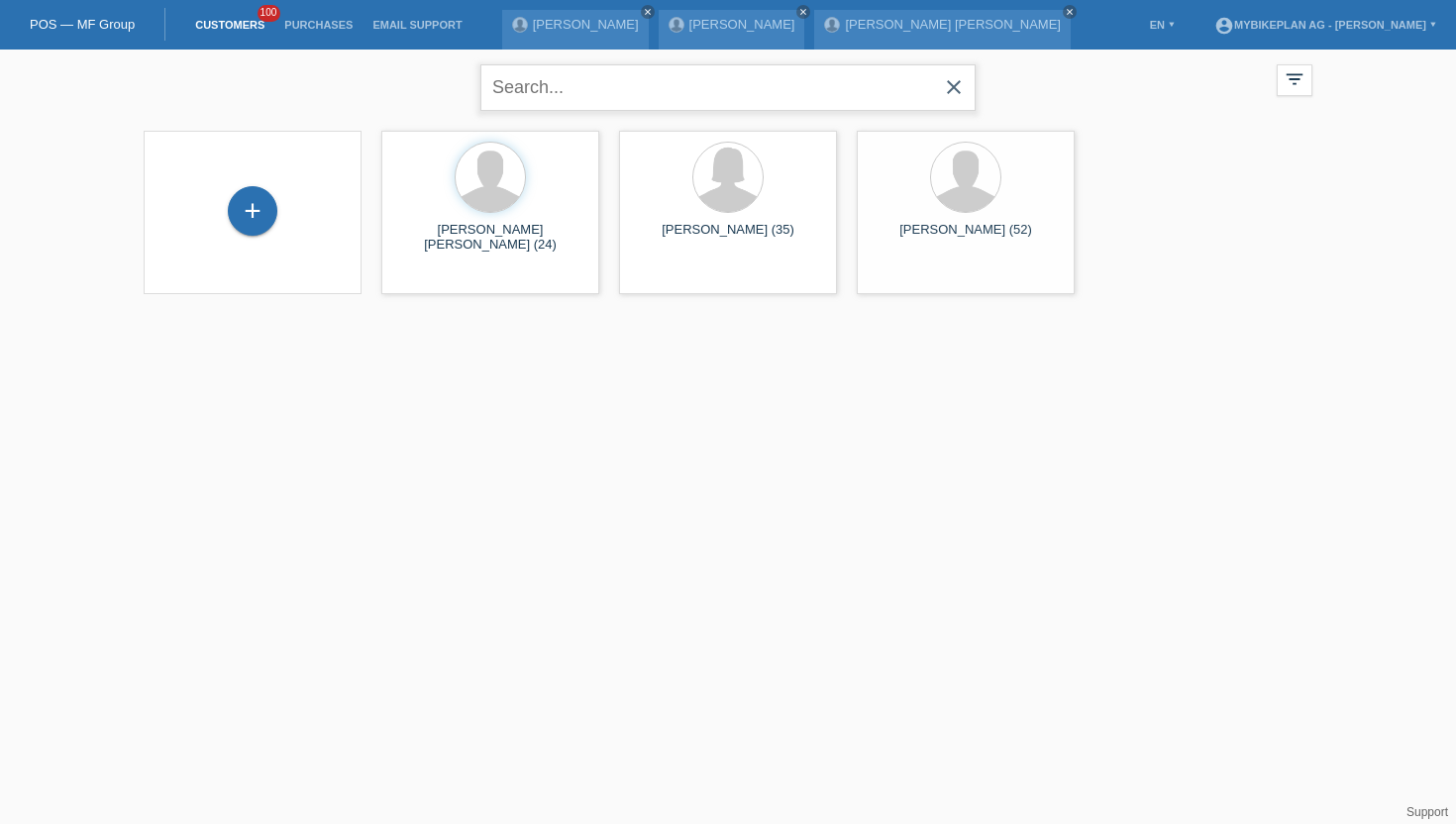 paste on "[PERSON_NAME]" 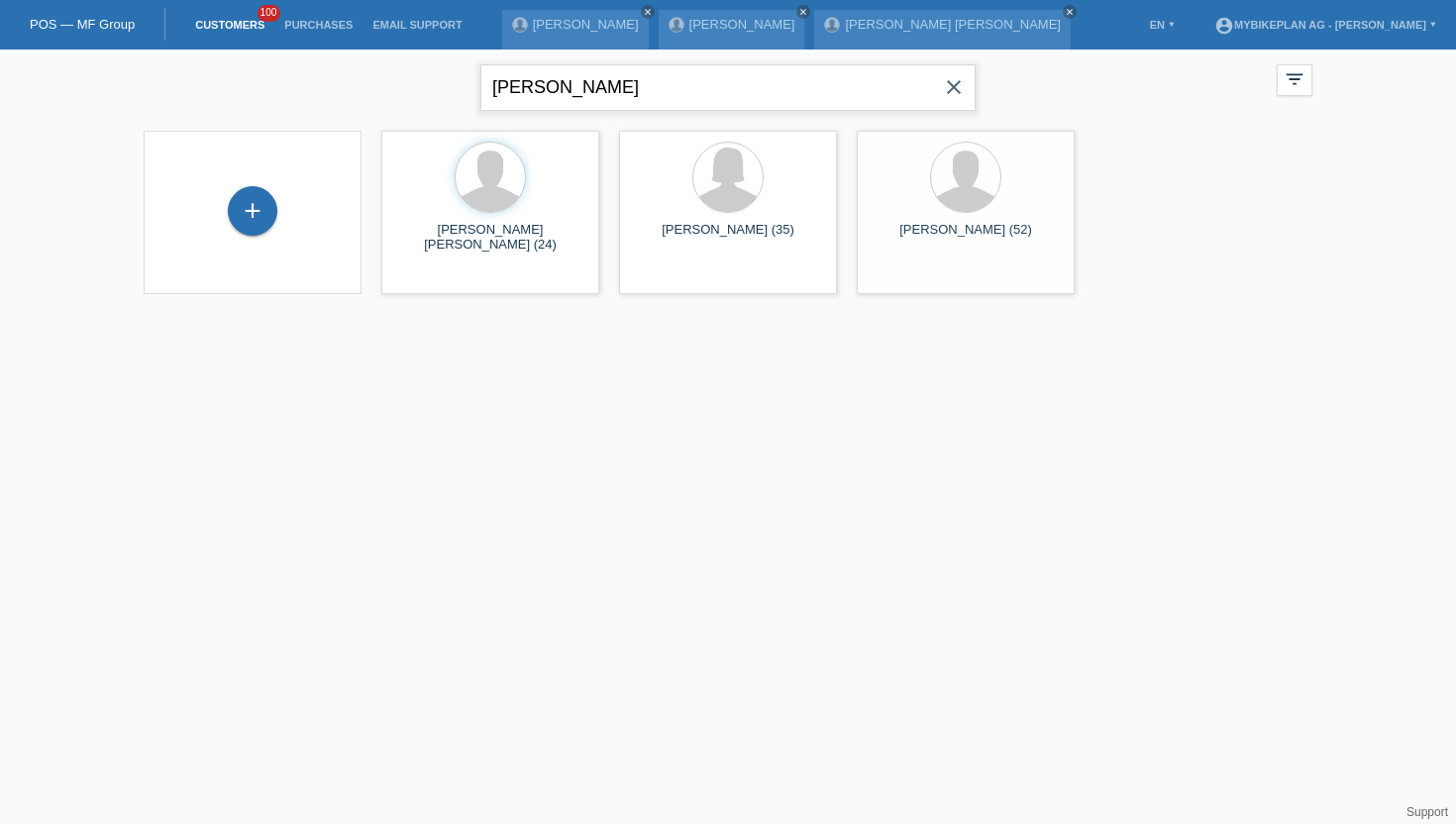 type on "[PERSON_NAME]" 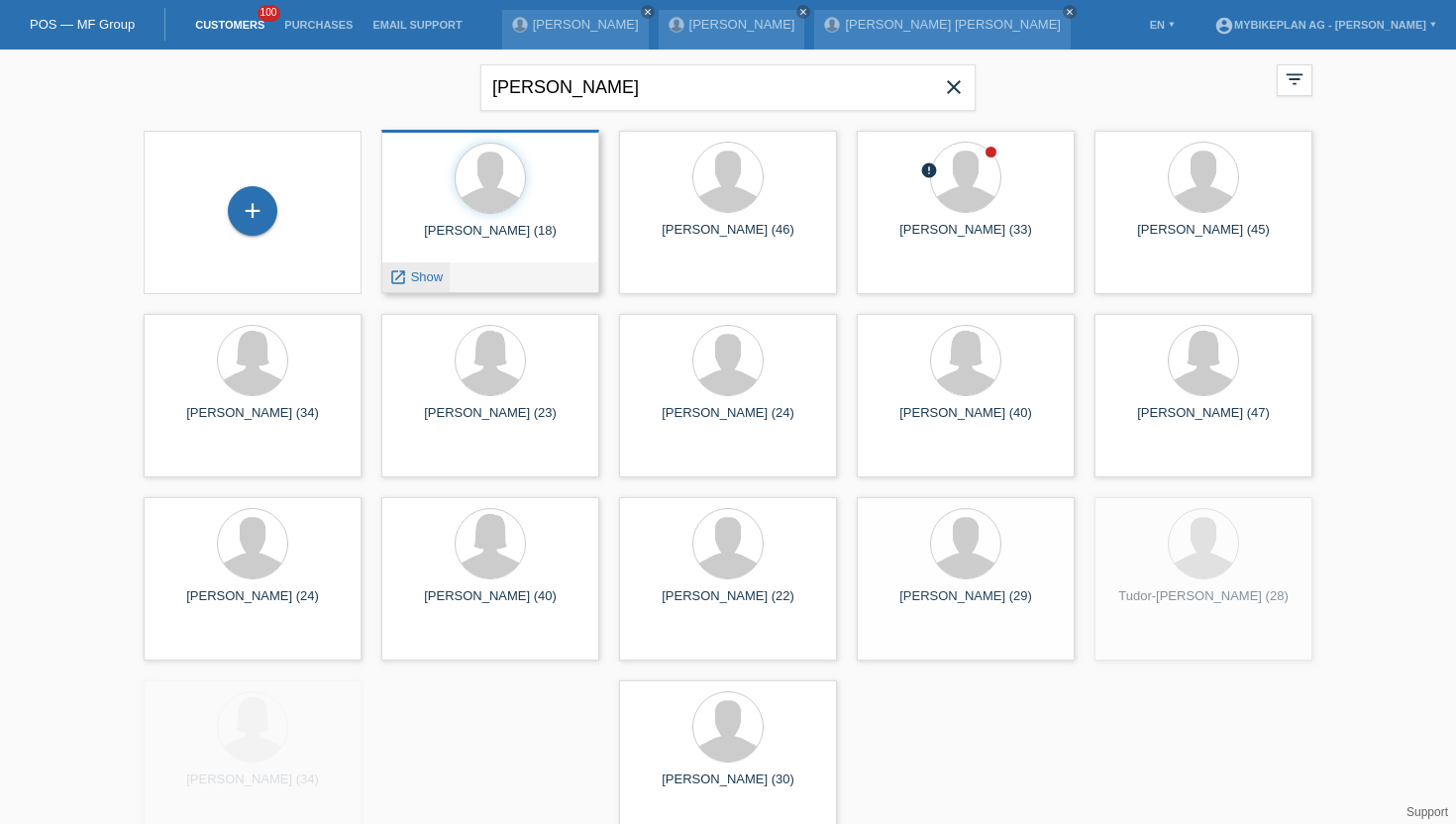 click on "Show" at bounding box center [427, 276] 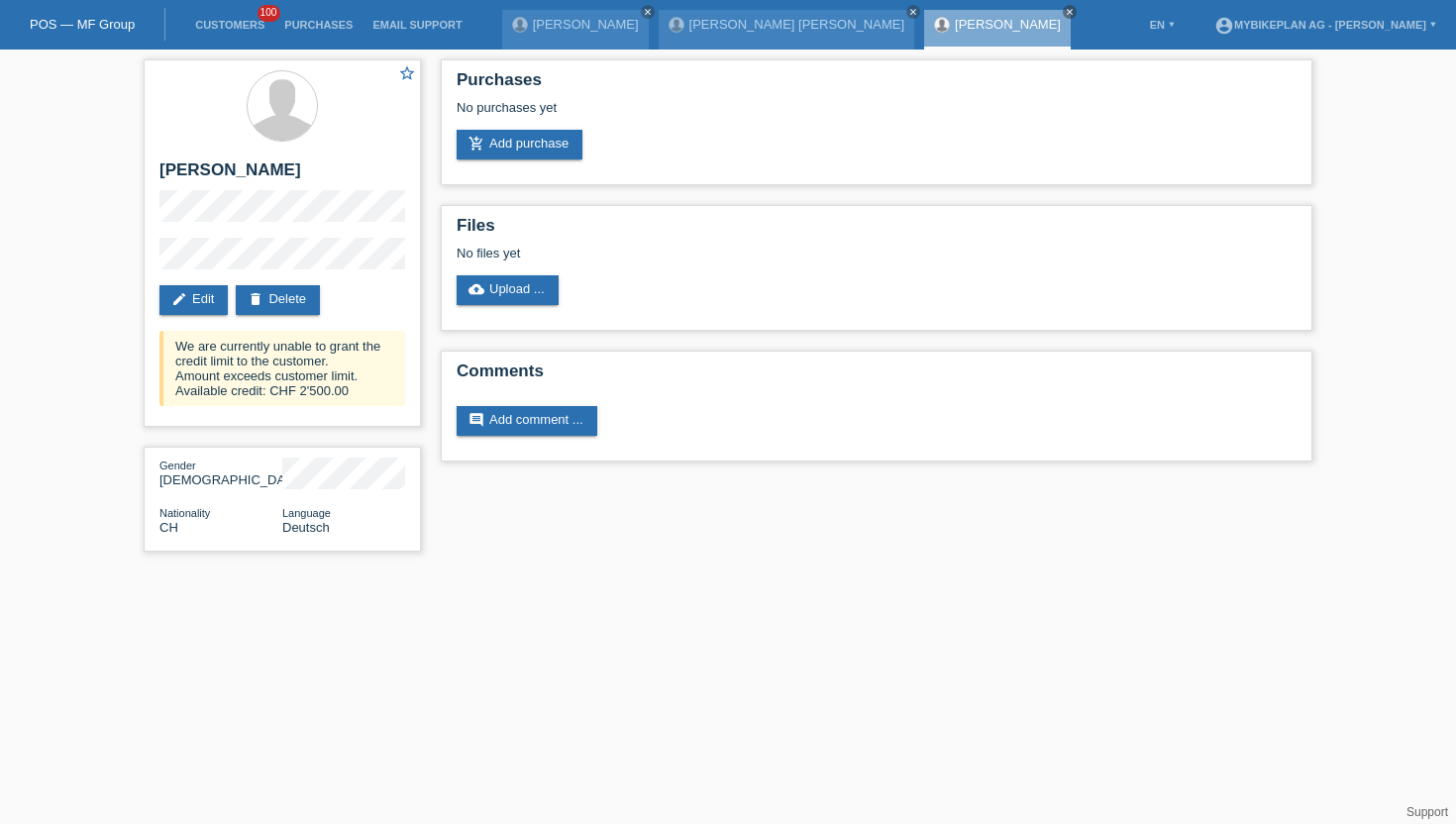 scroll, scrollTop: 0, scrollLeft: 0, axis: both 